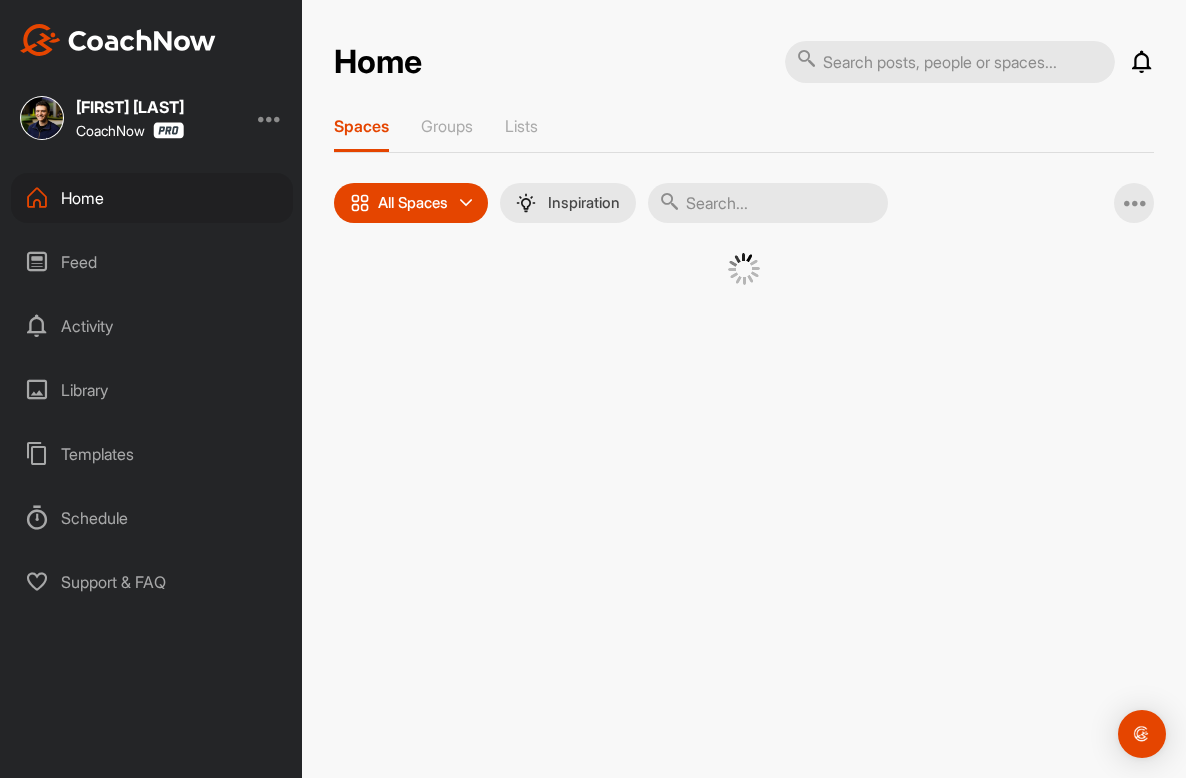 scroll, scrollTop: 0, scrollLeft: 0, axis: both 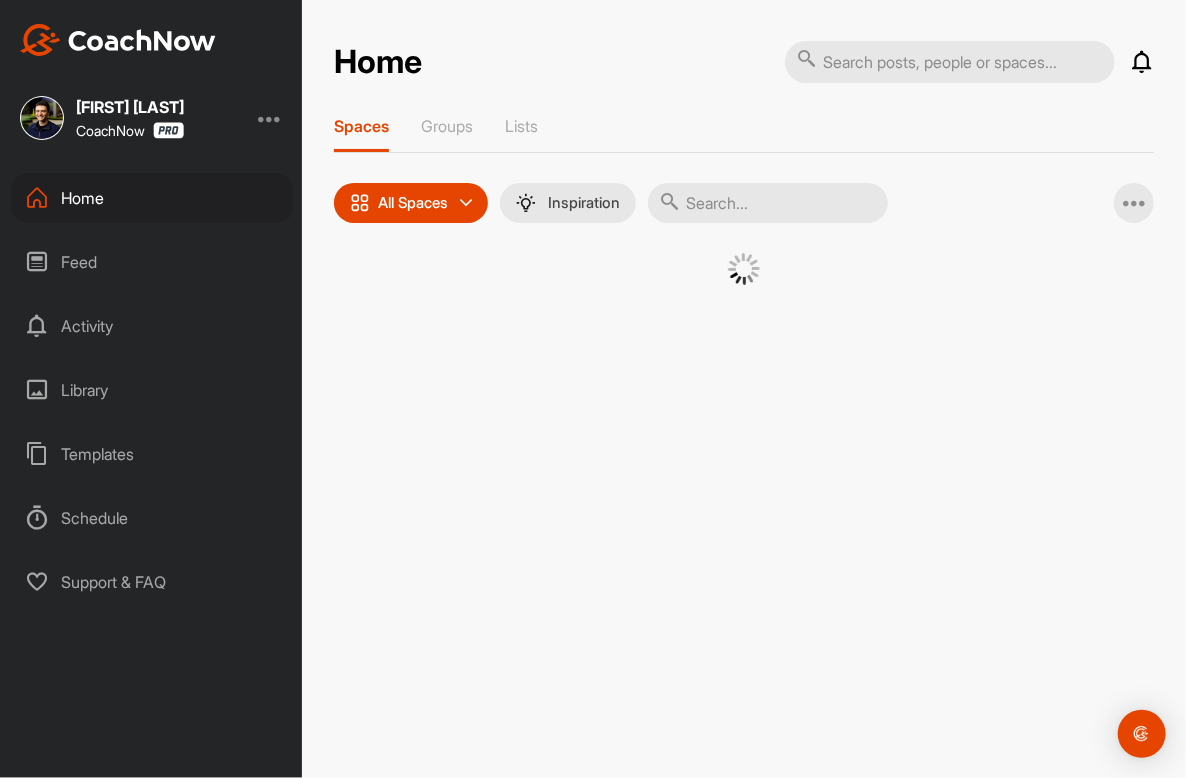 click at bounding box center (768, 203) 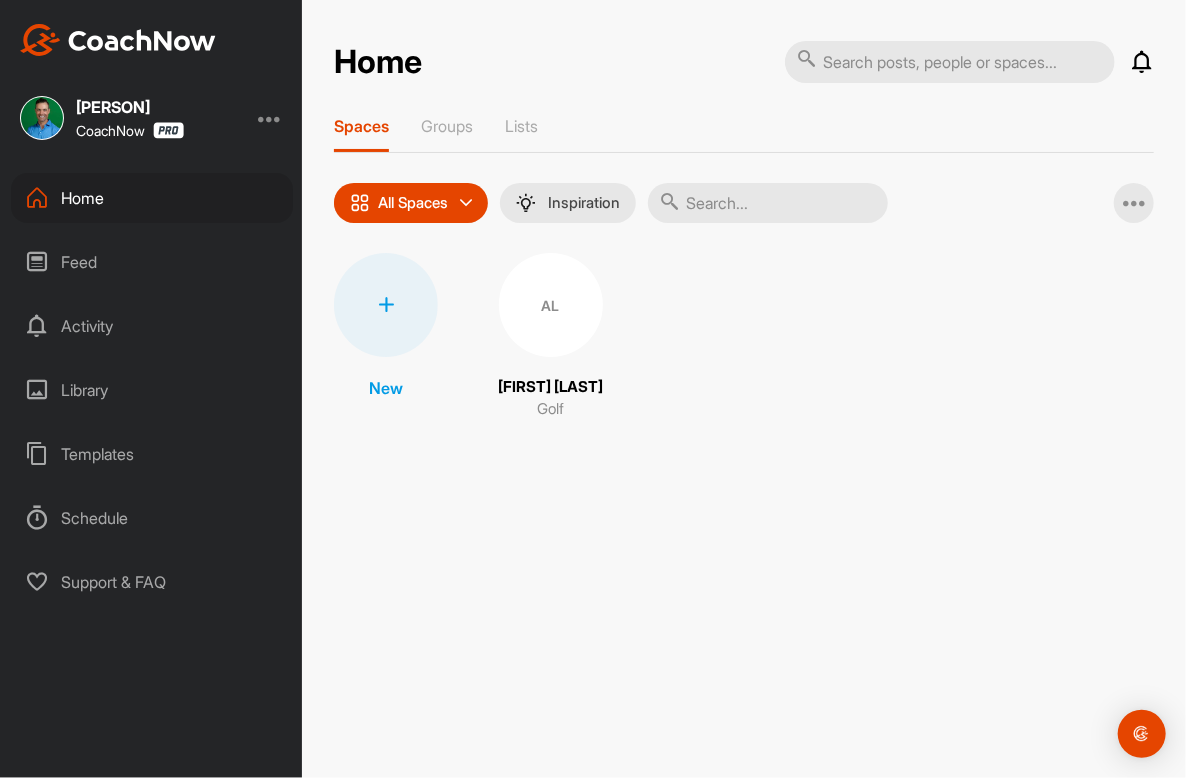 paste on "Brad LaCore" 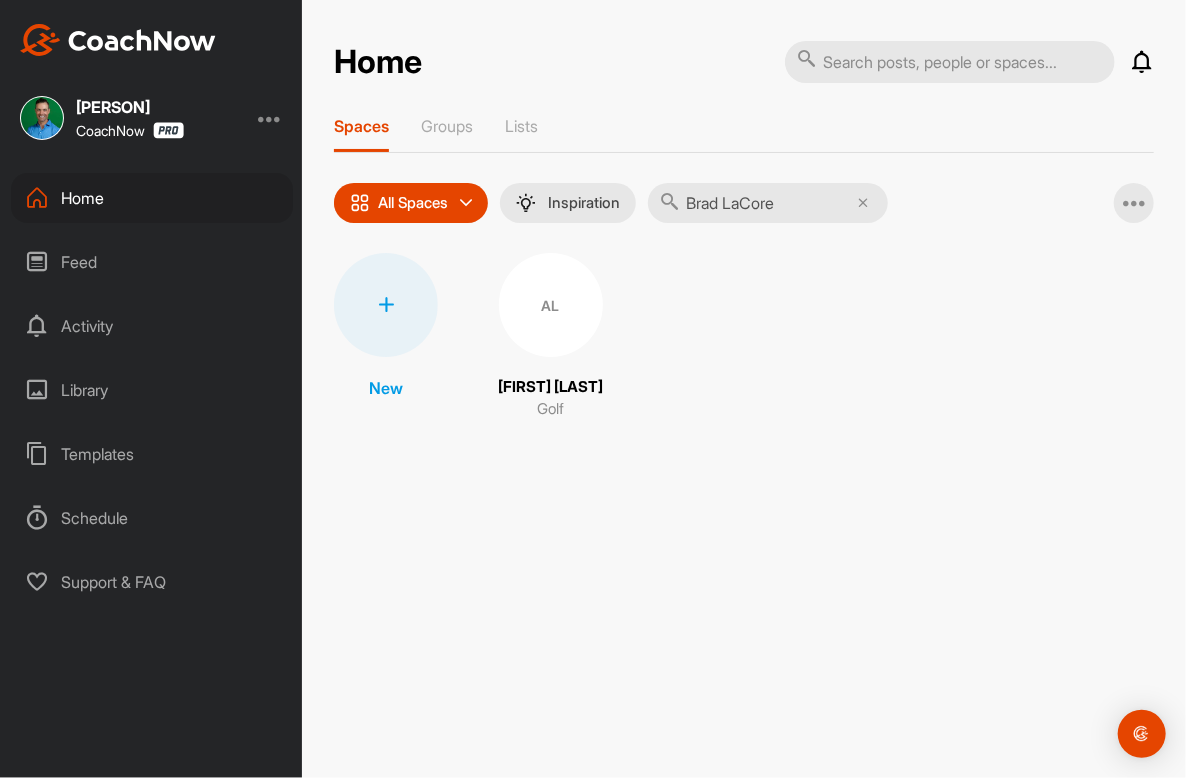 type on "Brad LaCore" 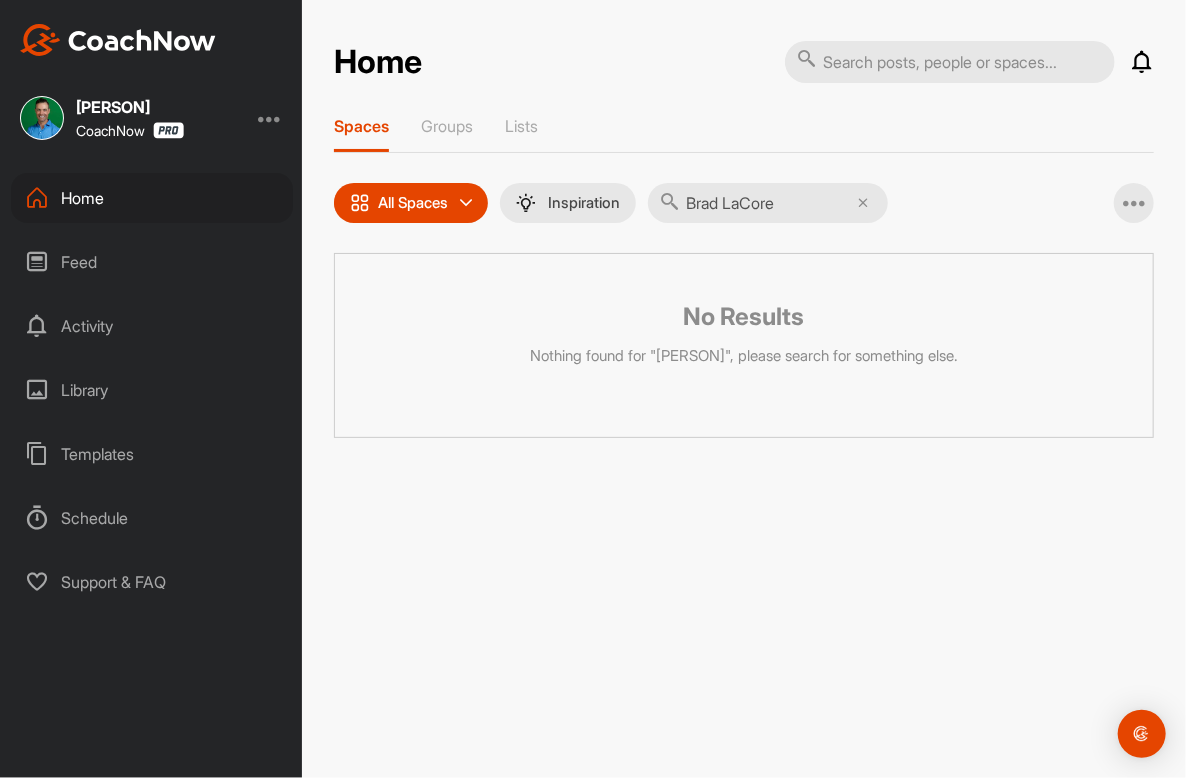 click on "[PERSON] CoachNow" at bounding box center [151, 118] 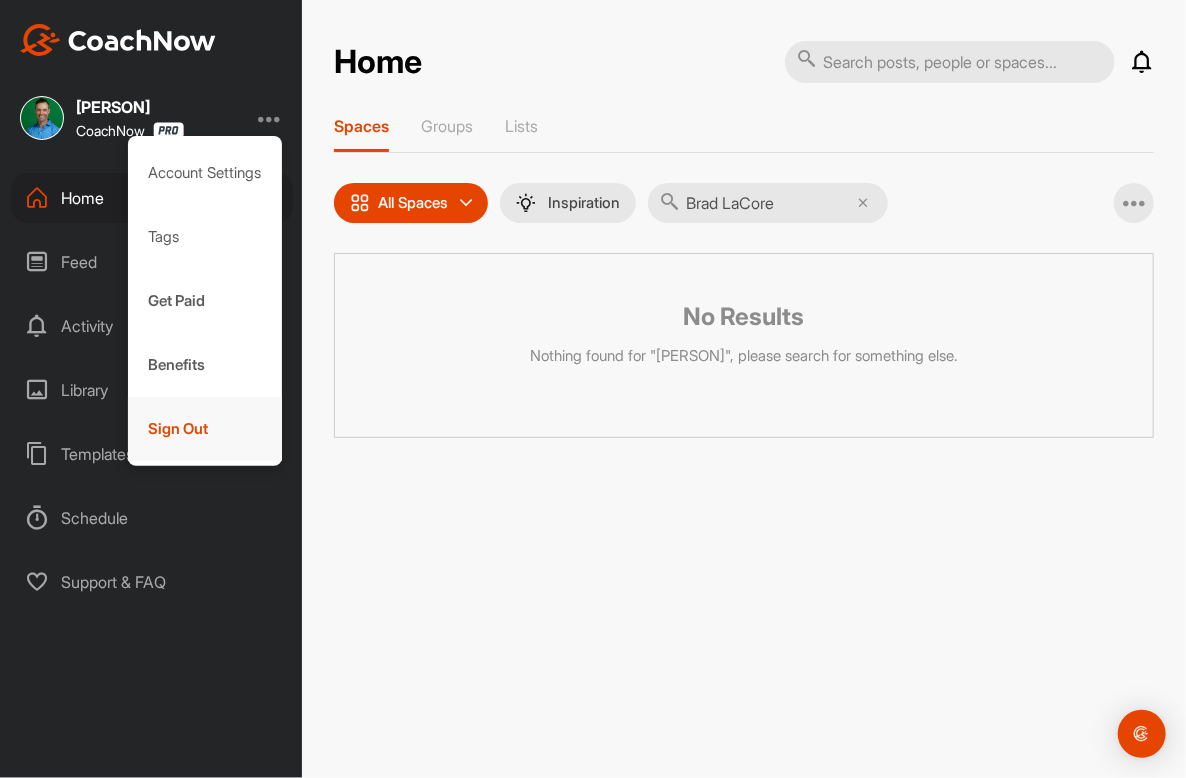 click on "Sign Out" at bounding box center (205, 429) 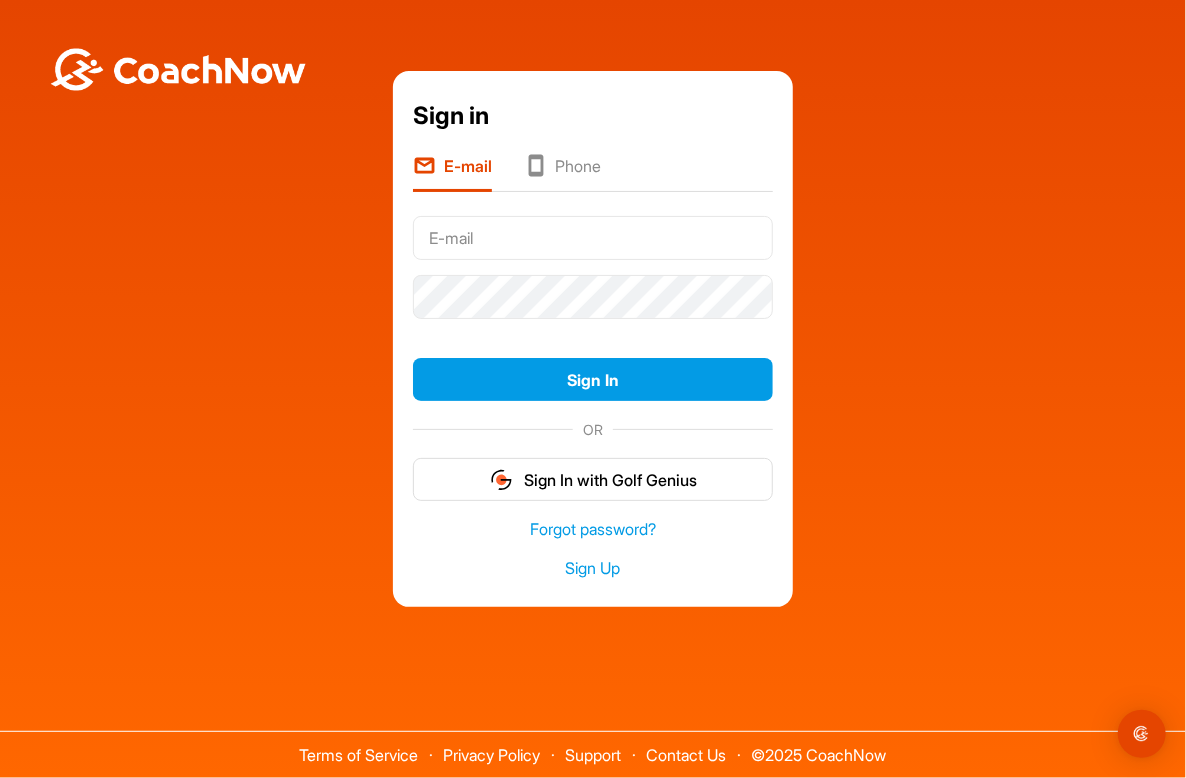 click at bounding box center [593, 238] 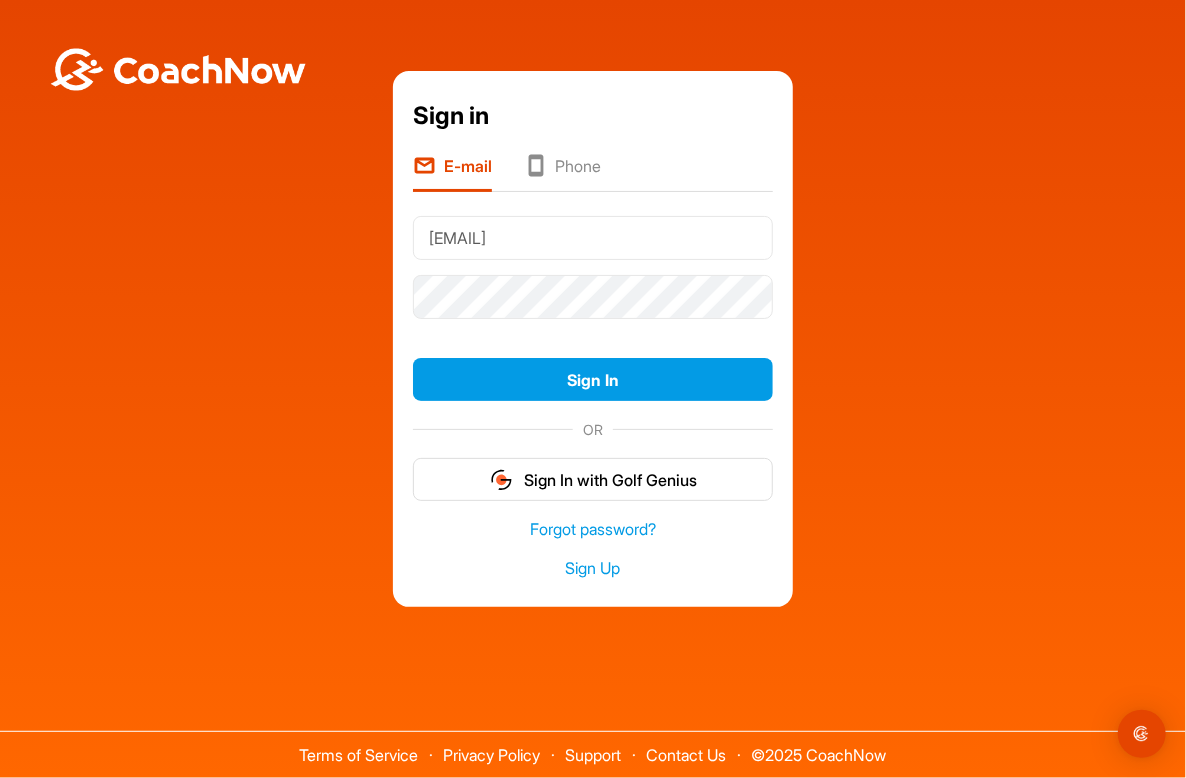 click on "[EMAIL]" at bounding box center (593, 238) 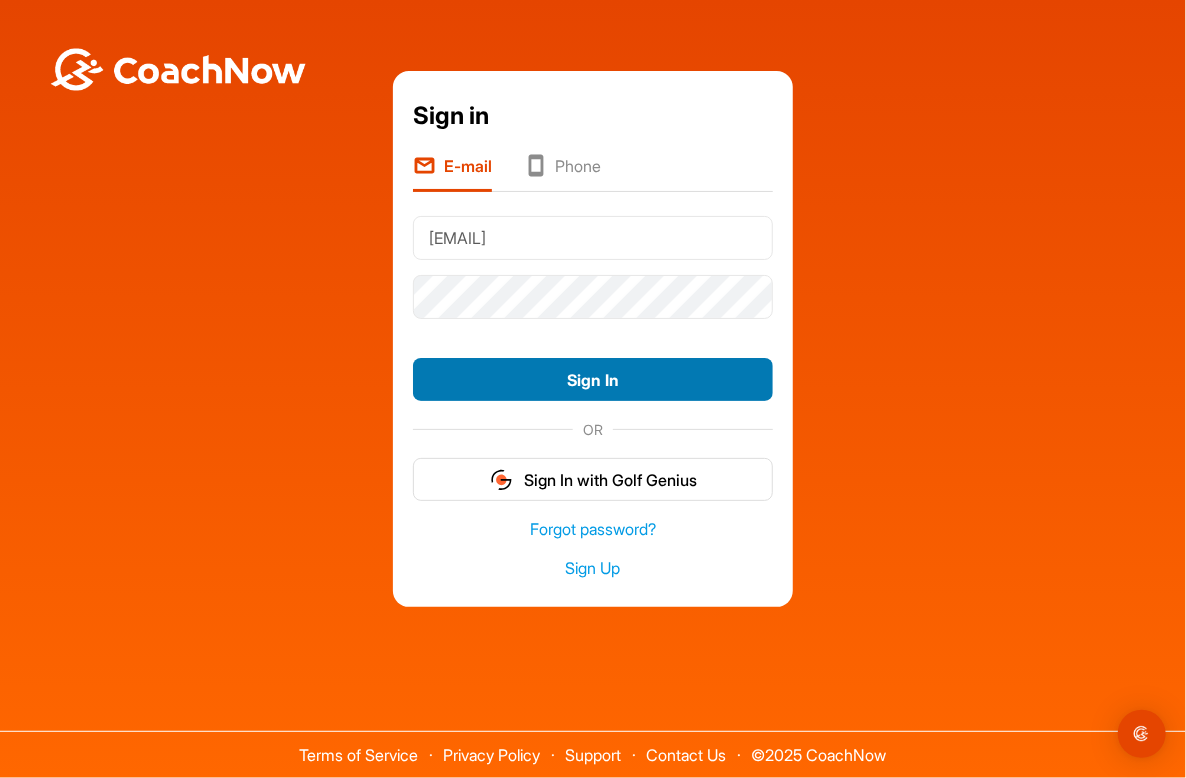 click on "Sign In" at bounding box center [593, 379] 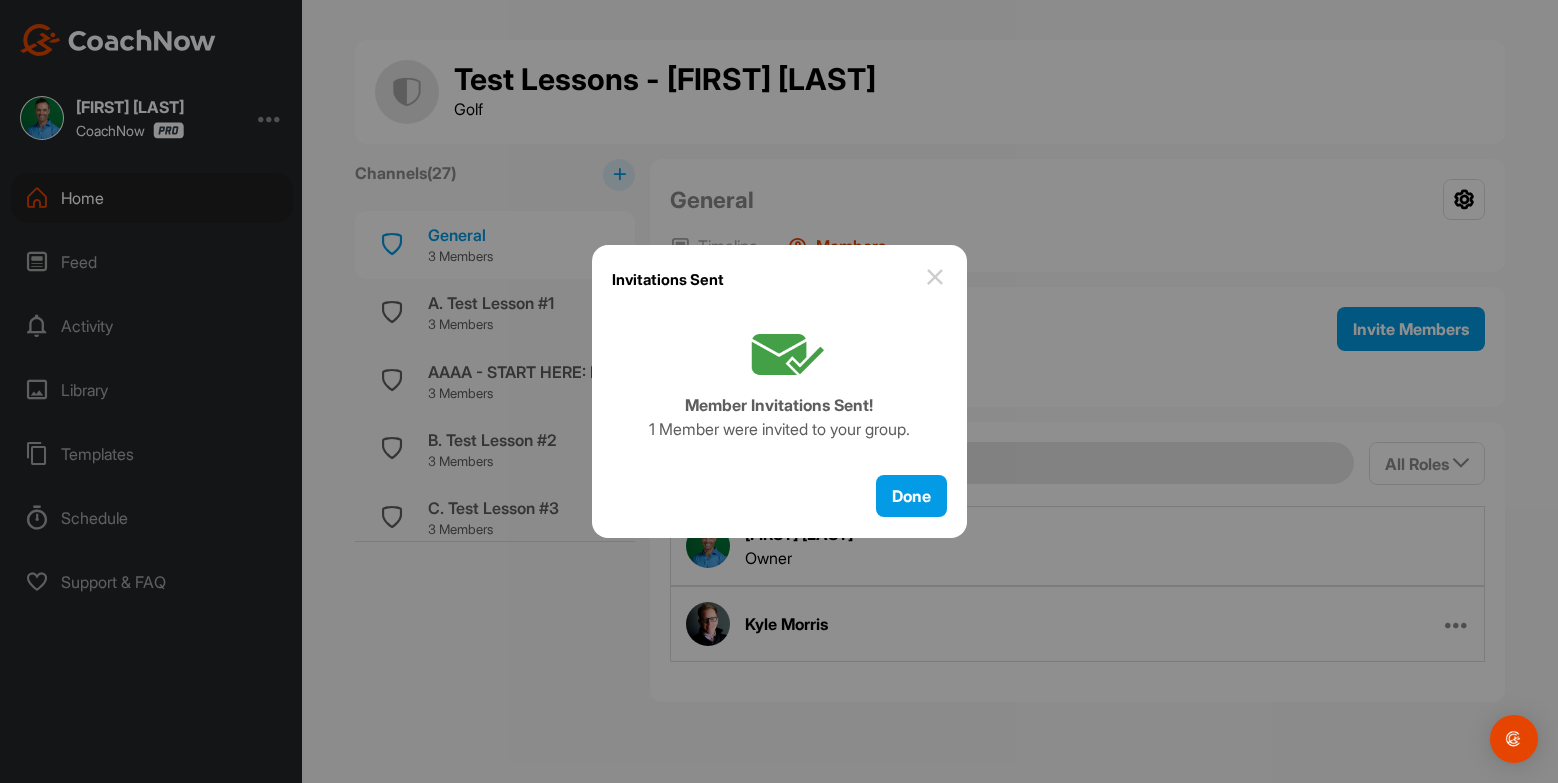 scroll, scrollTop: 0, scrollLeft: 0, axis: both 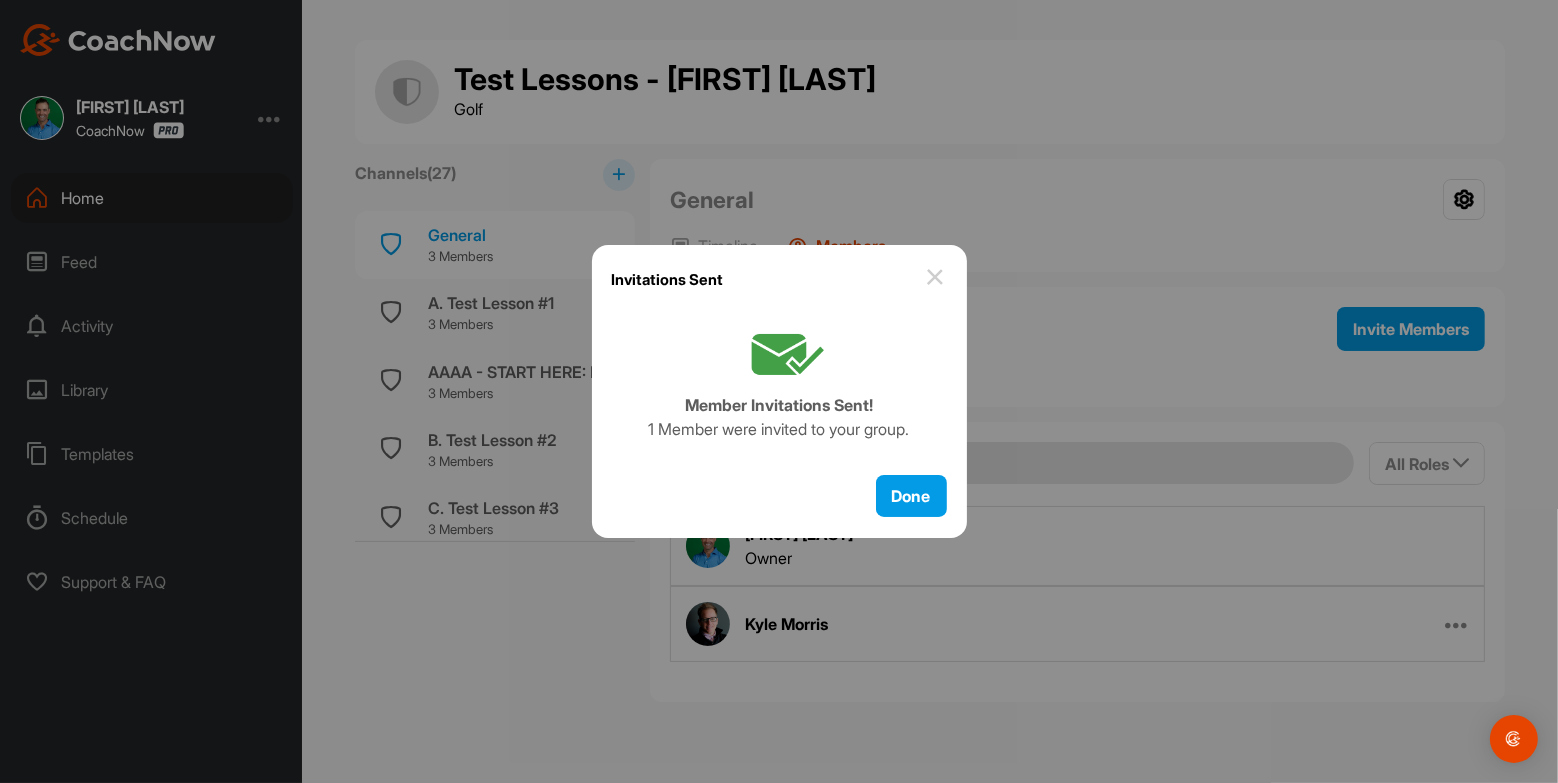 click at bounding box center (779, 391) 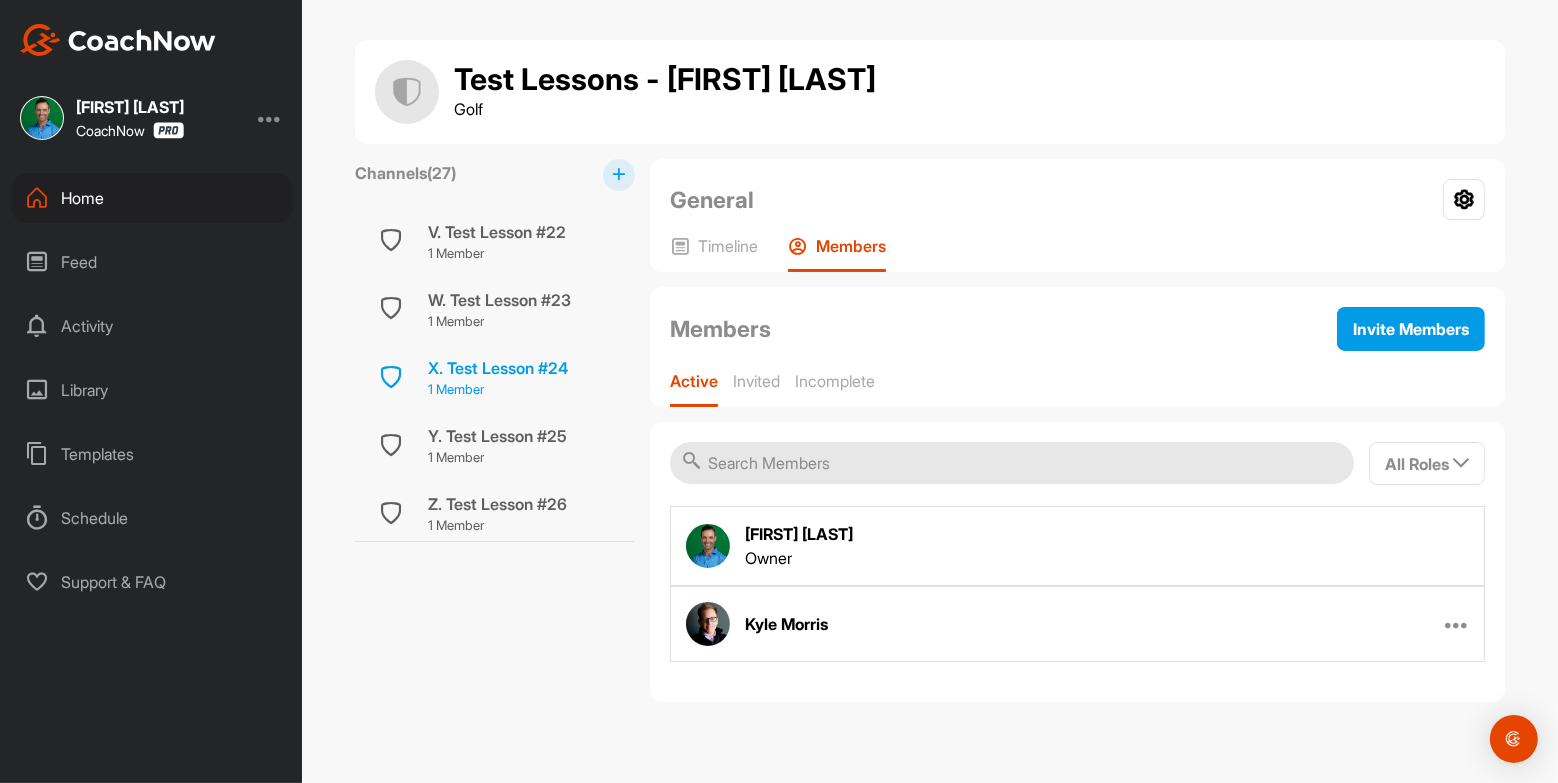scroll, scrollTop: 1587, scrollLeft: 0, axis: vertical 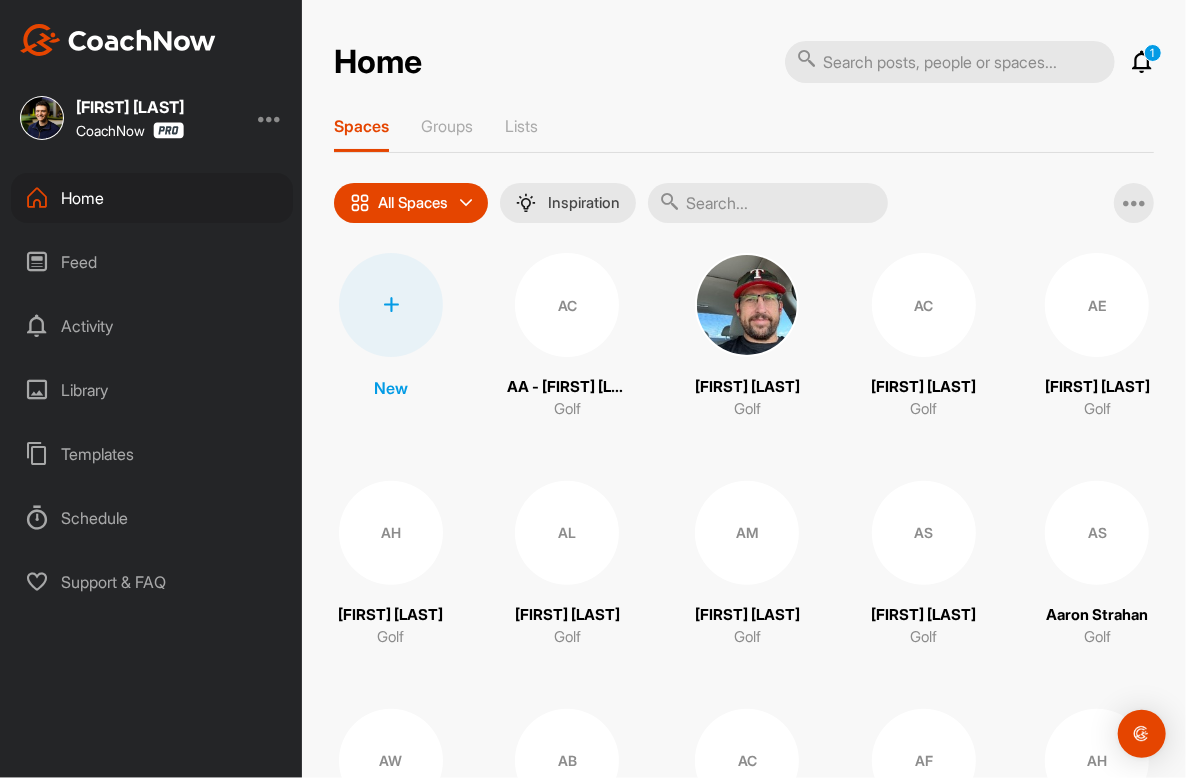 click at bounding box center (768, 203) 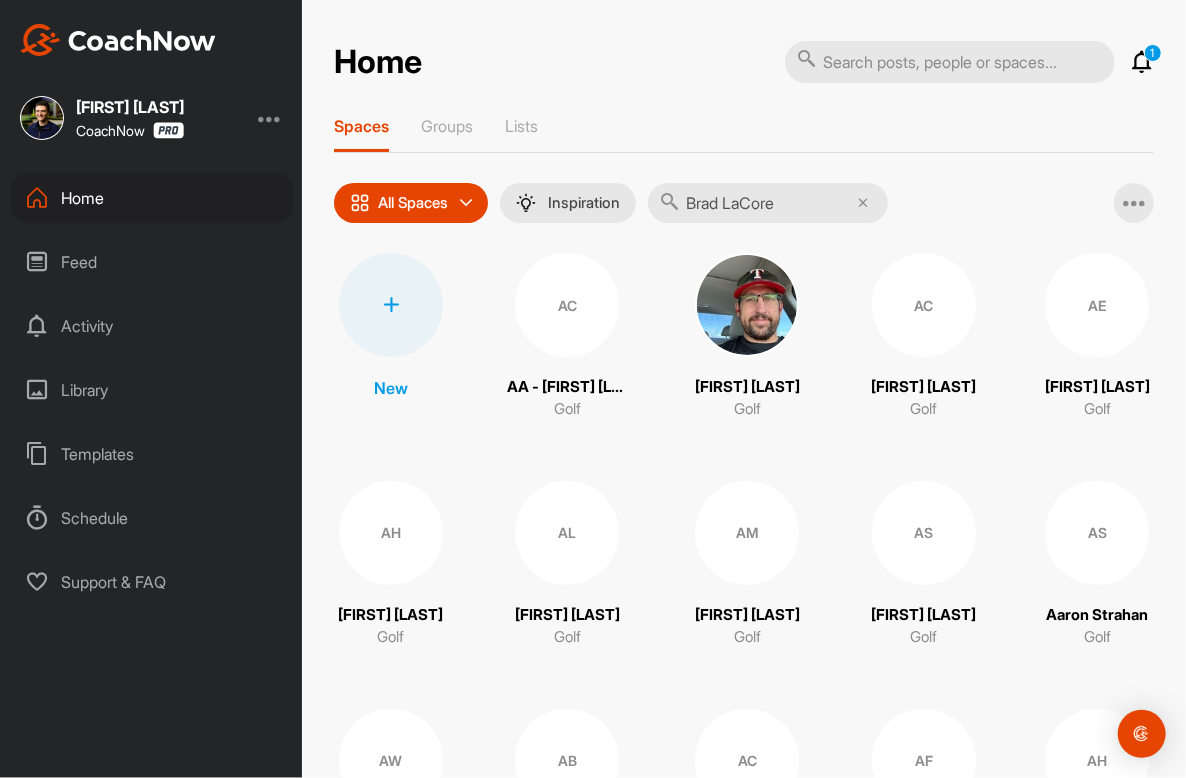 type on "Brad LaCore" 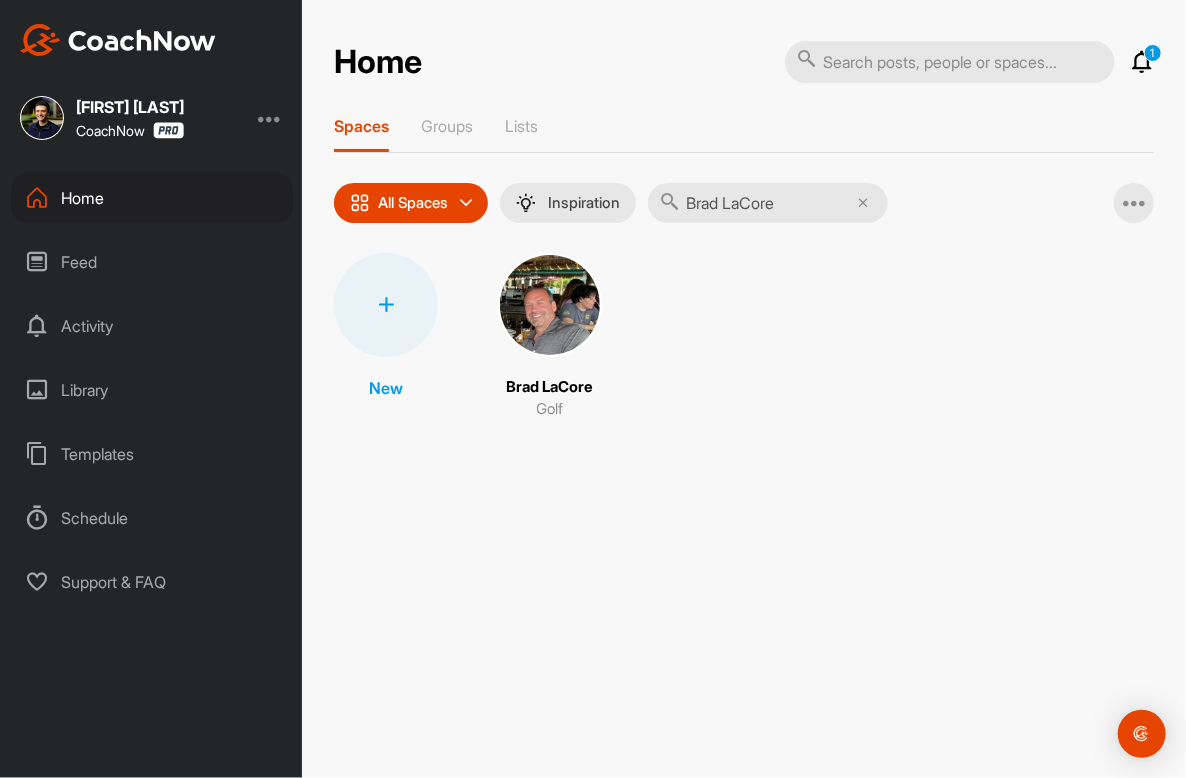 click at bounding box center [550, 305] 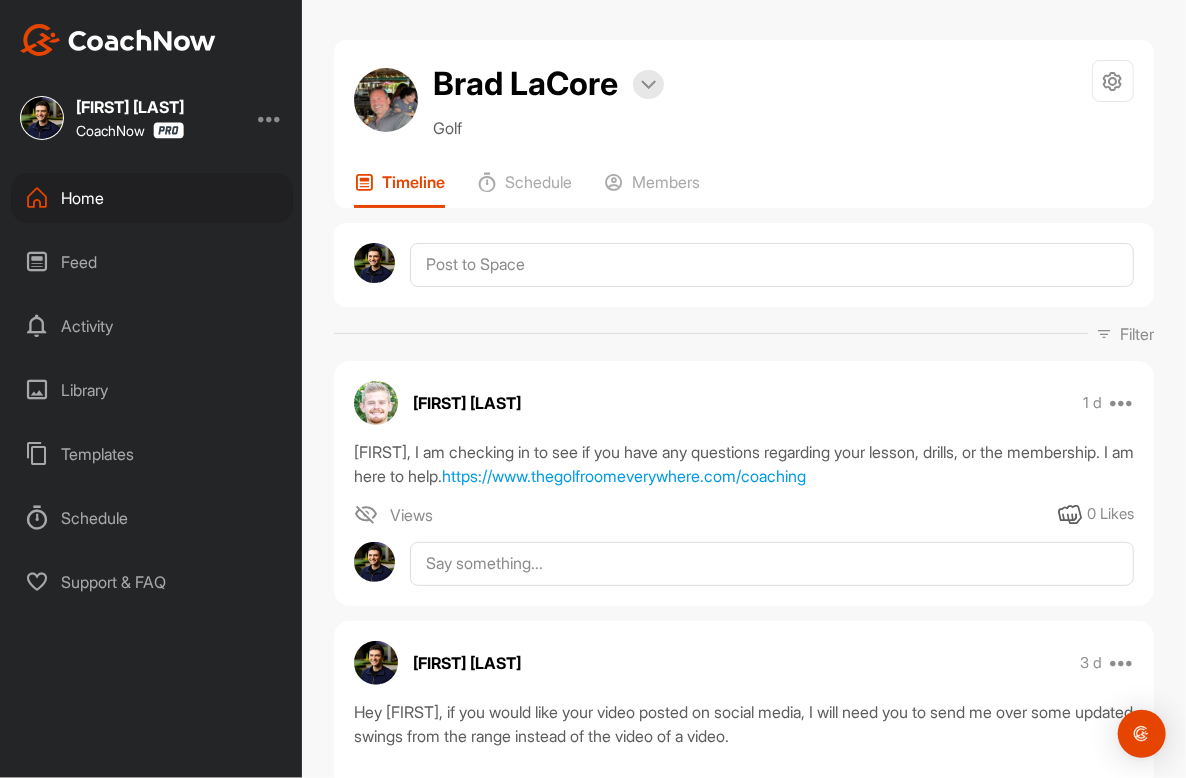 click on "Home" at bounding box center (152, 198) 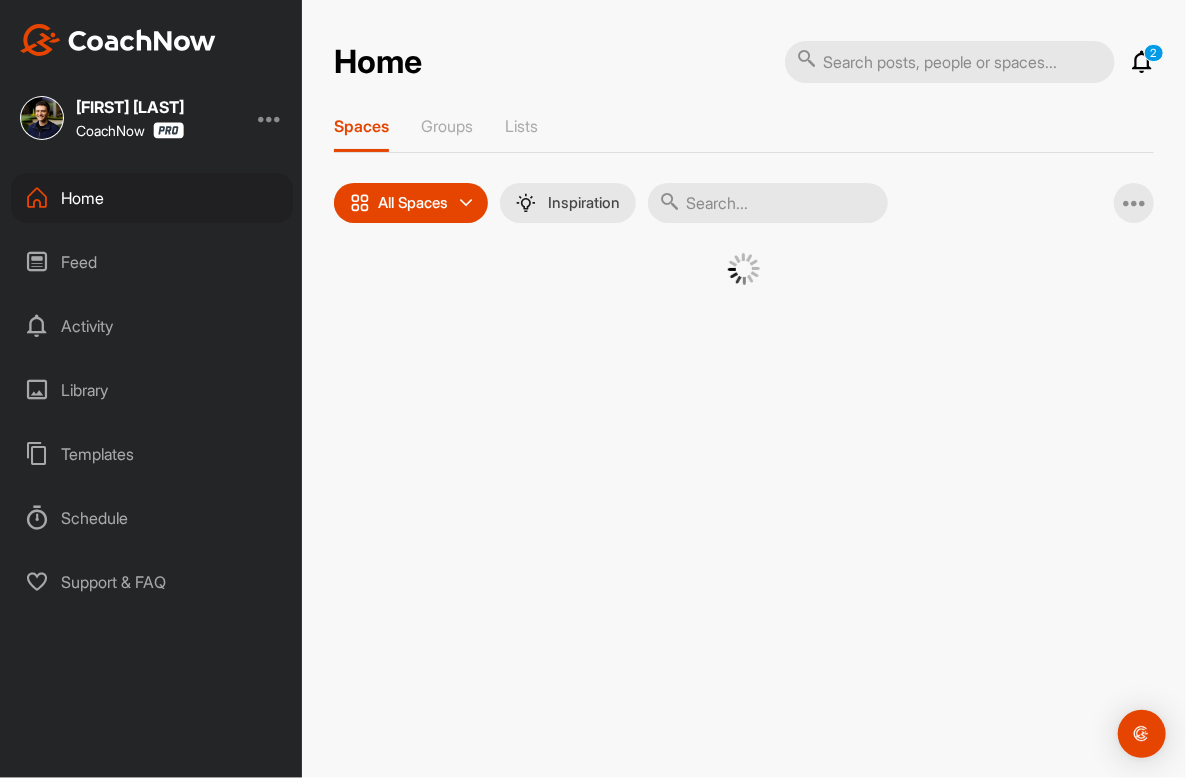 drag, startPoint x: 686, startPoint y: 202, endPoint x: 720, endPoint y: 269, distance: 75.13322 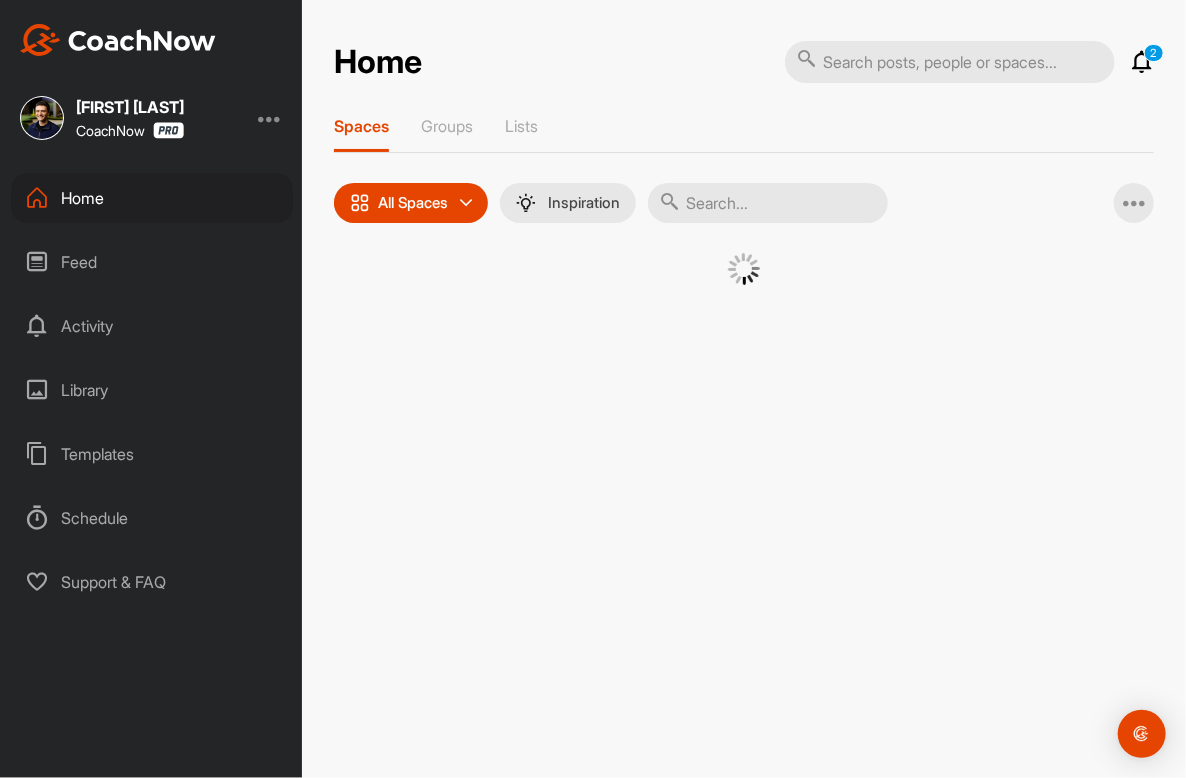 click at bounding box center [670, 201] 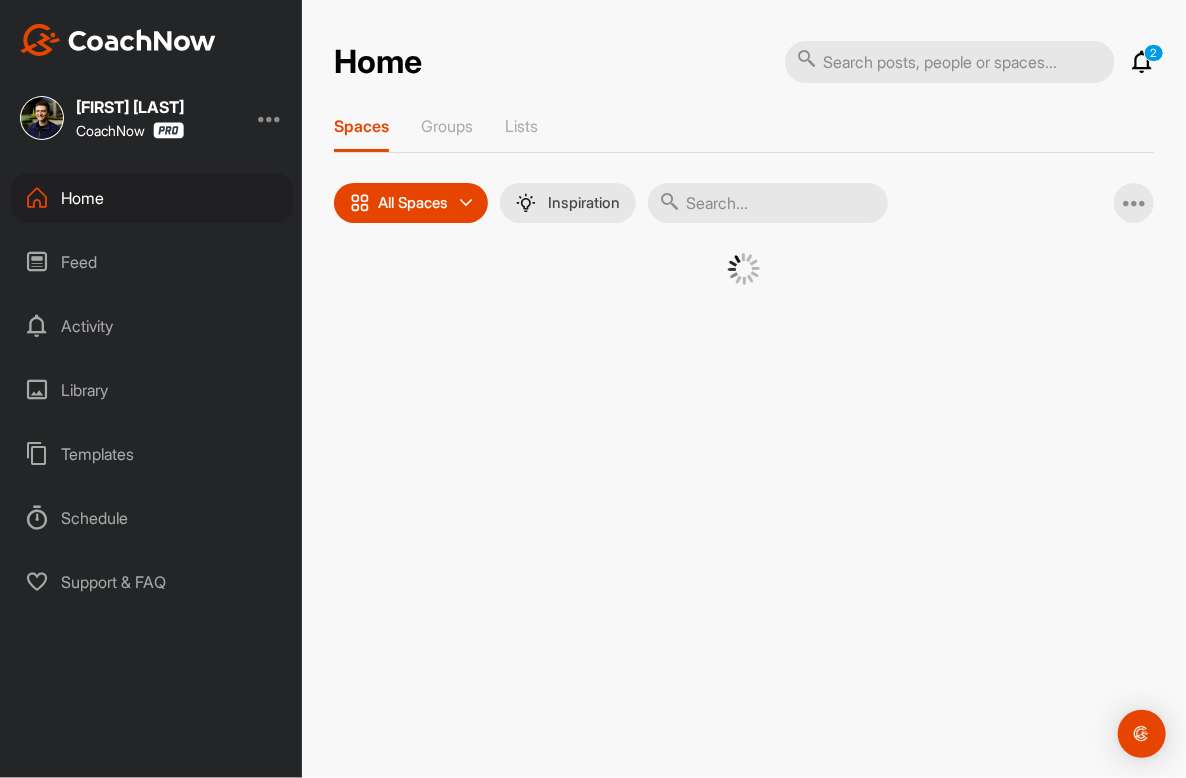 click at bounding box center [768, 203] 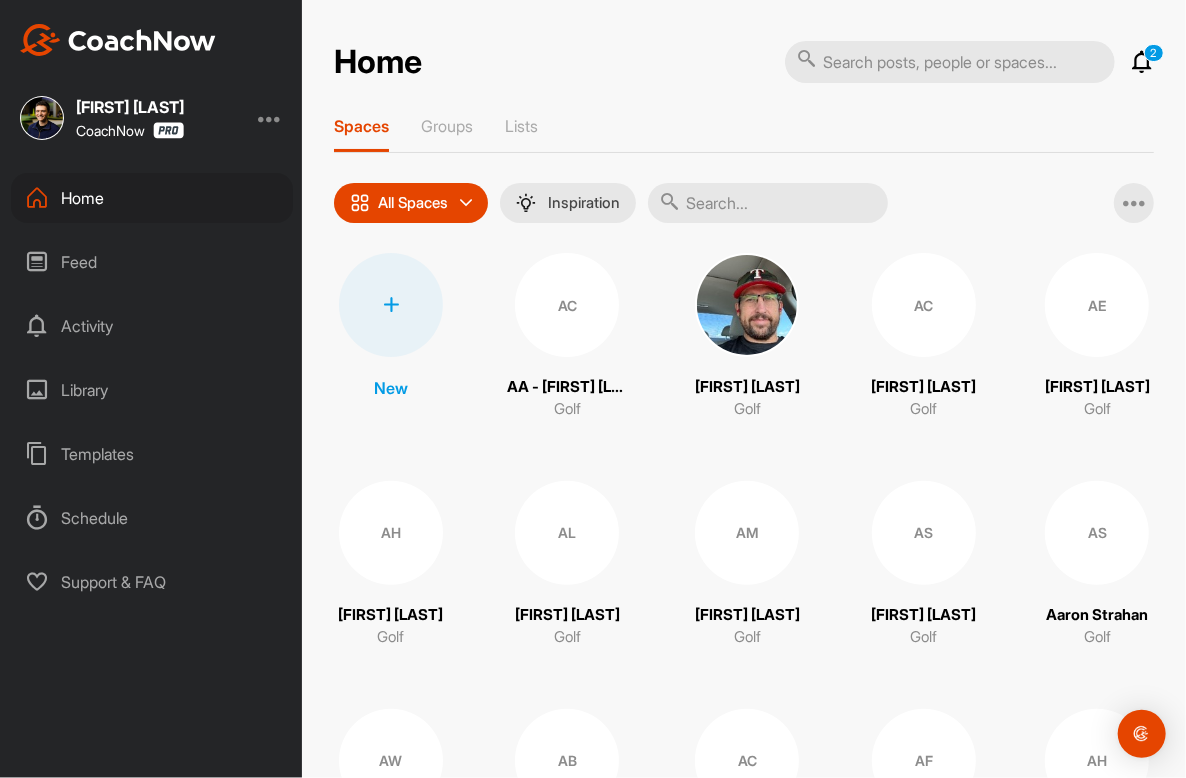 paste on "[FIRST] [LAST]" 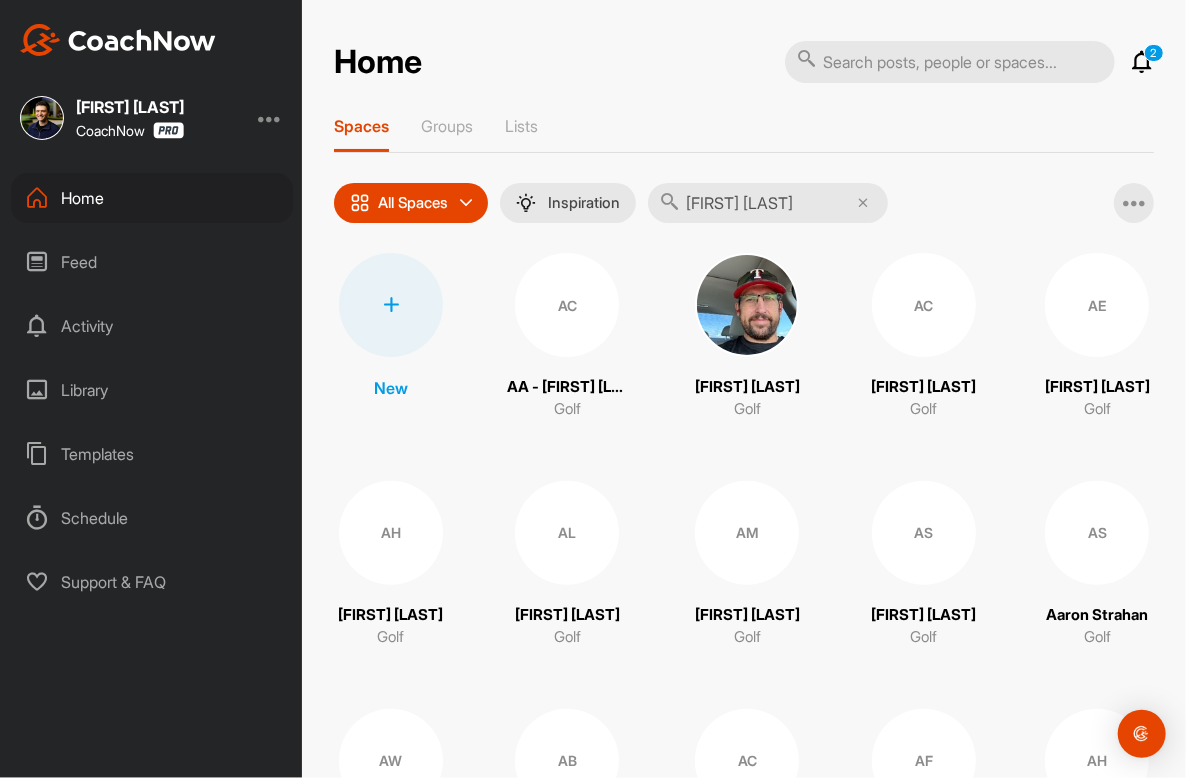 type on "[FIRST] [LAST]" 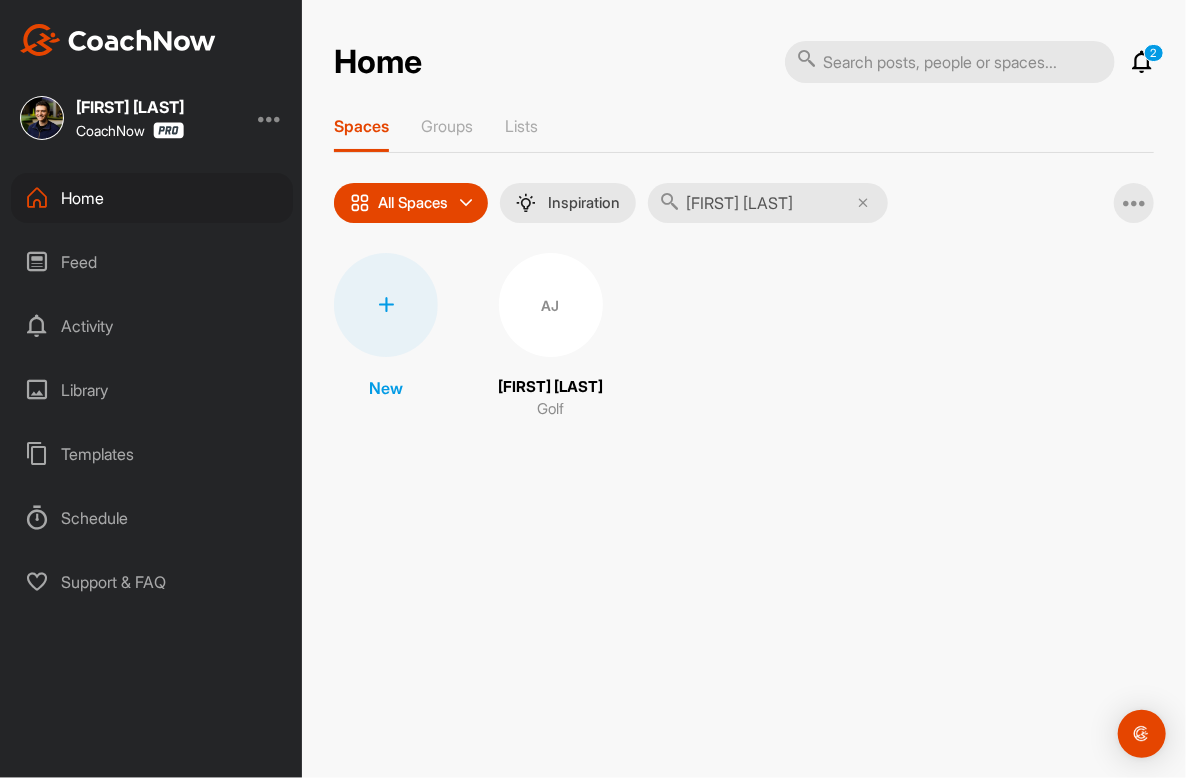 click on "AJ" at bounding box center (551, 305) 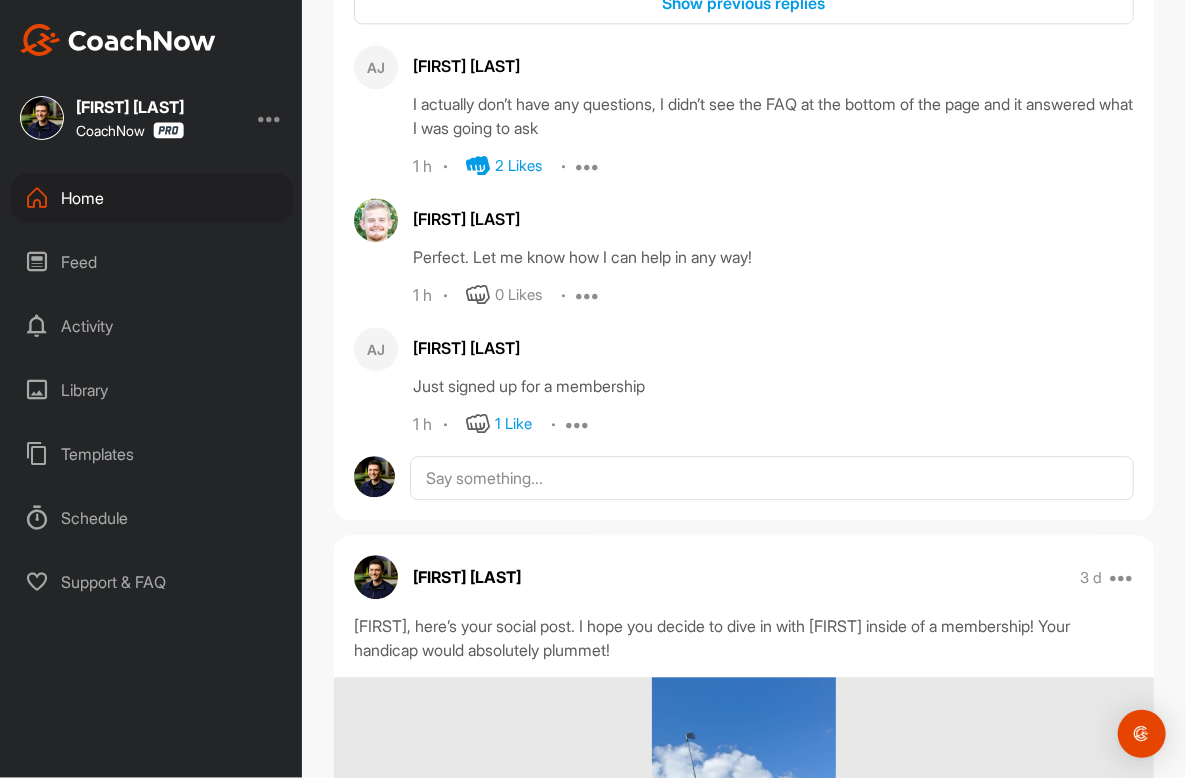 scroll, scrollTop: 2181, scrollLeft: 0, axis: vertical 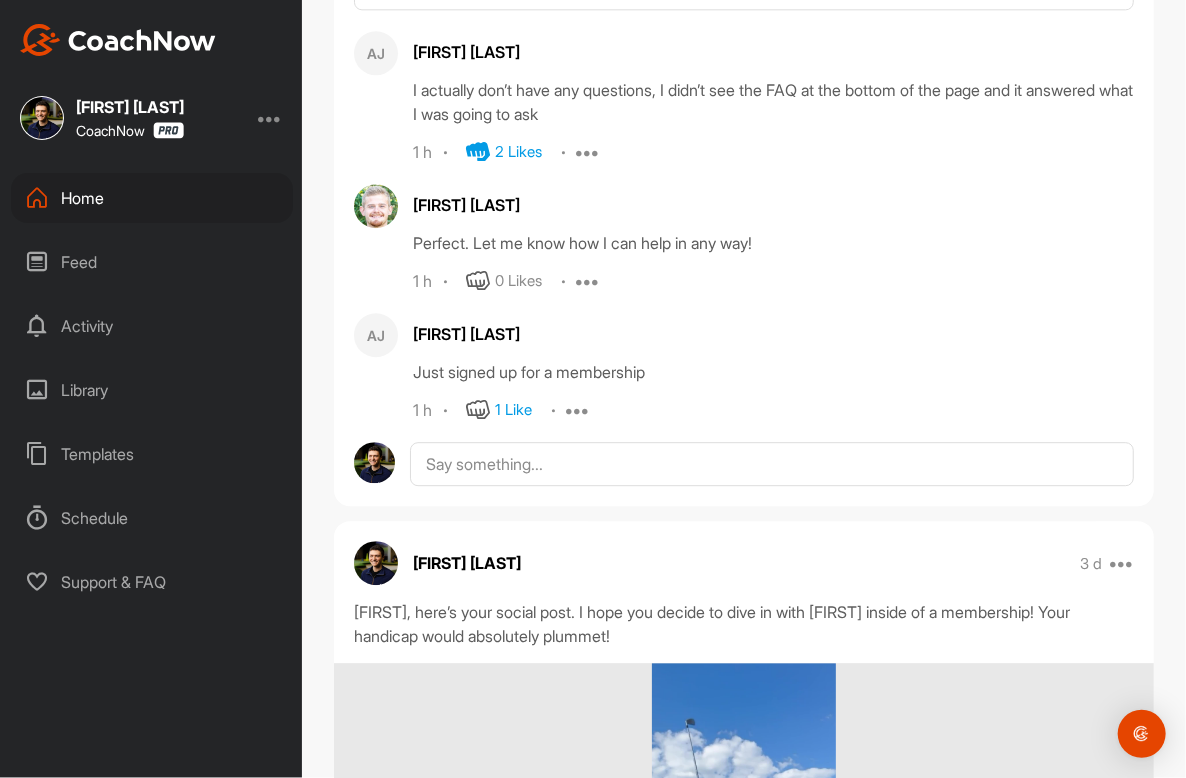 click on "Home" at bounding box center (152, 198) 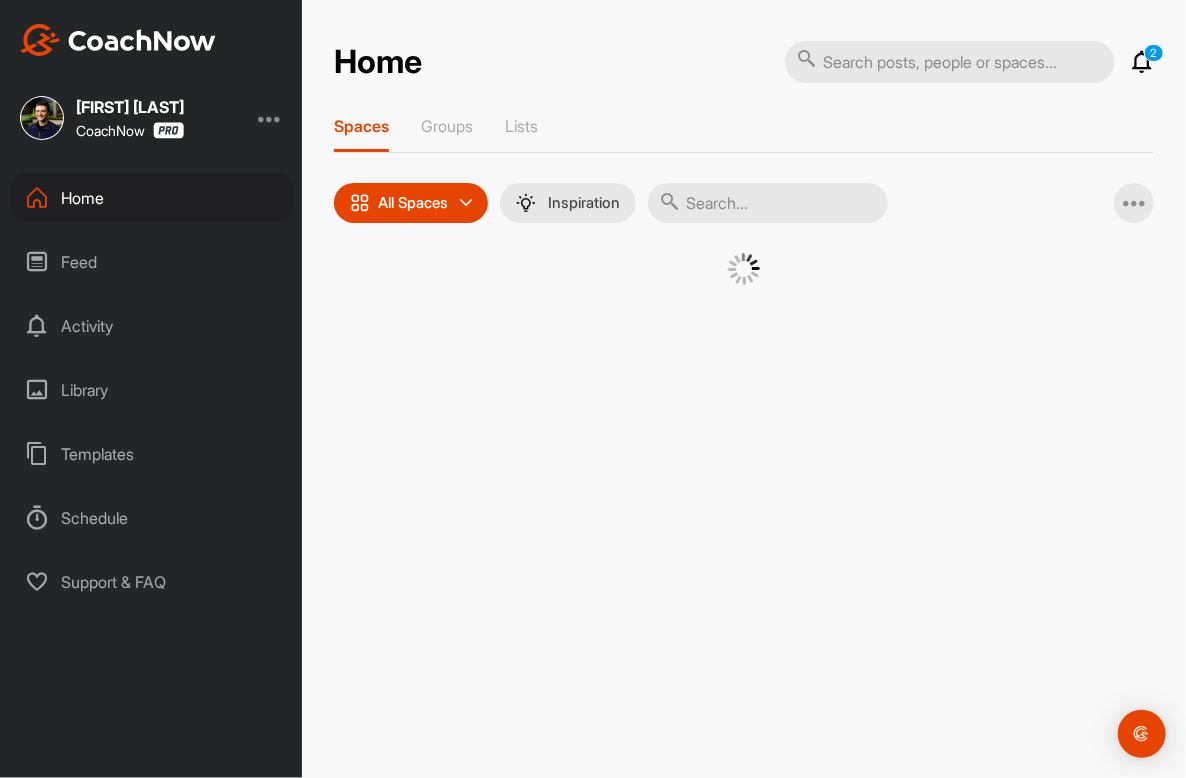 click at bounding box center [768, 203] 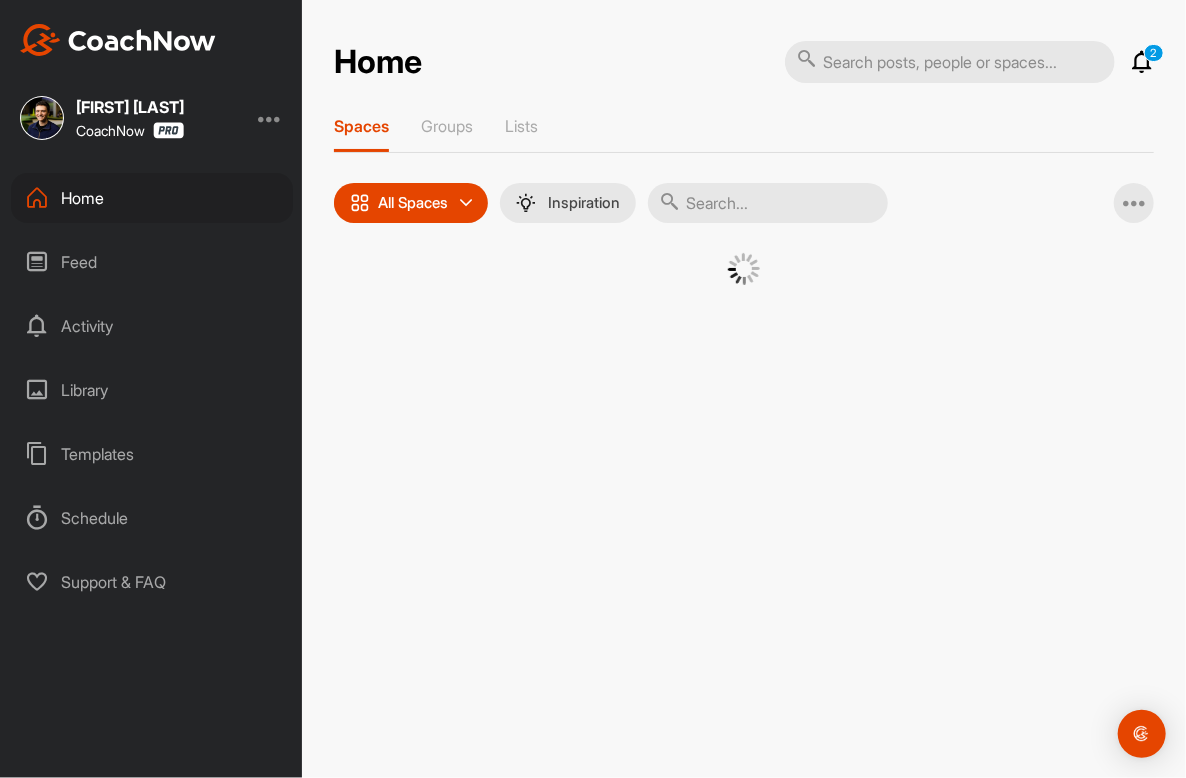 paste on "Andrew Fulkerson" 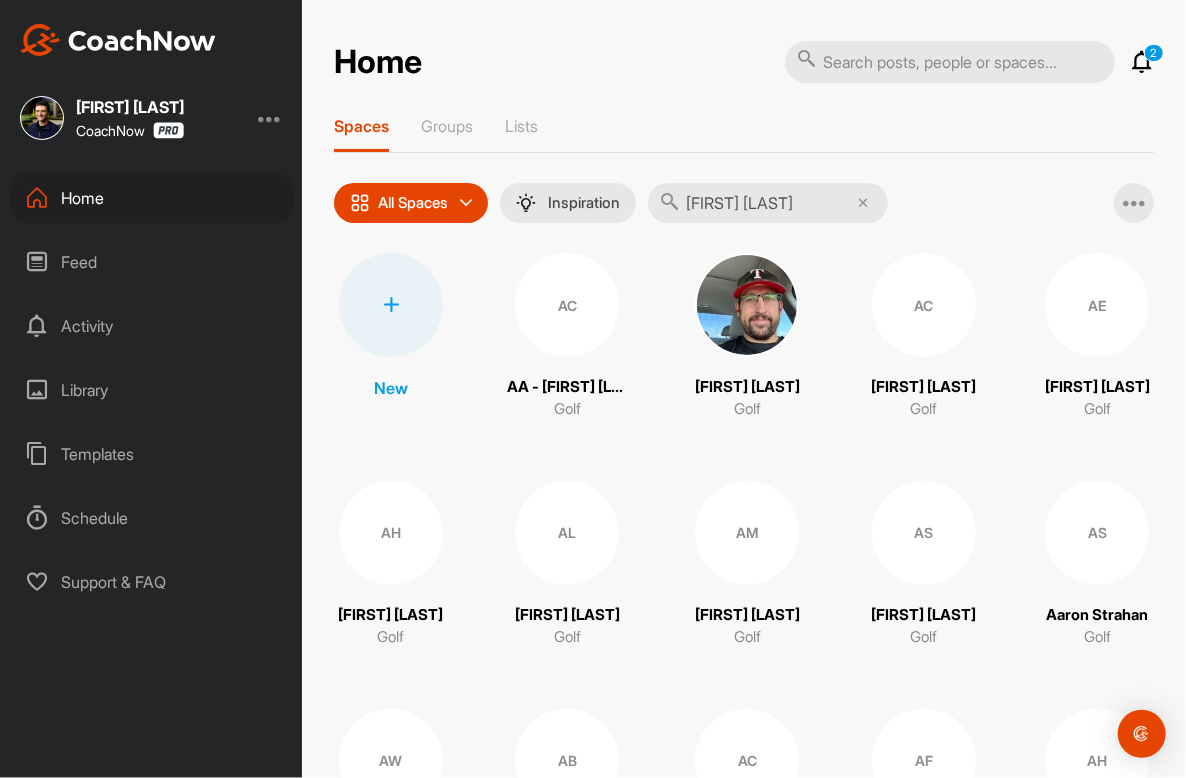 type on "Andrew Fulkerson" 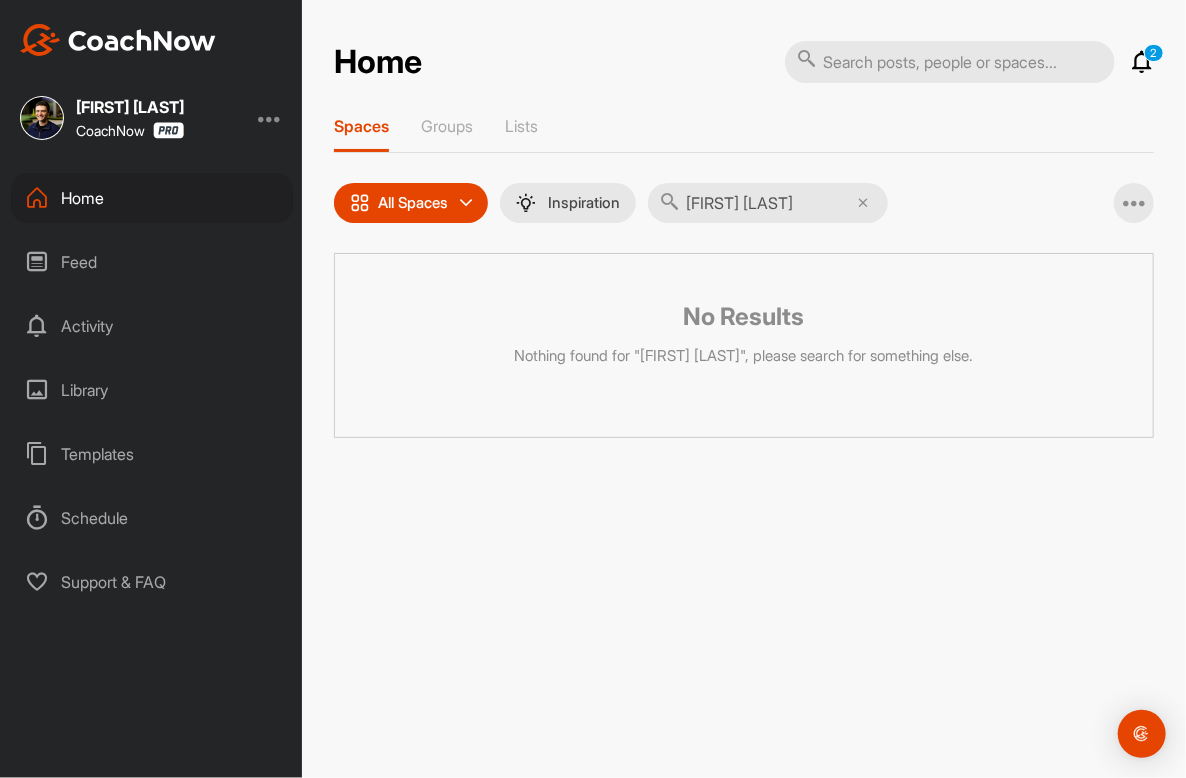 click on "Andrew Fulkerson" at bounding box center [768, 203] 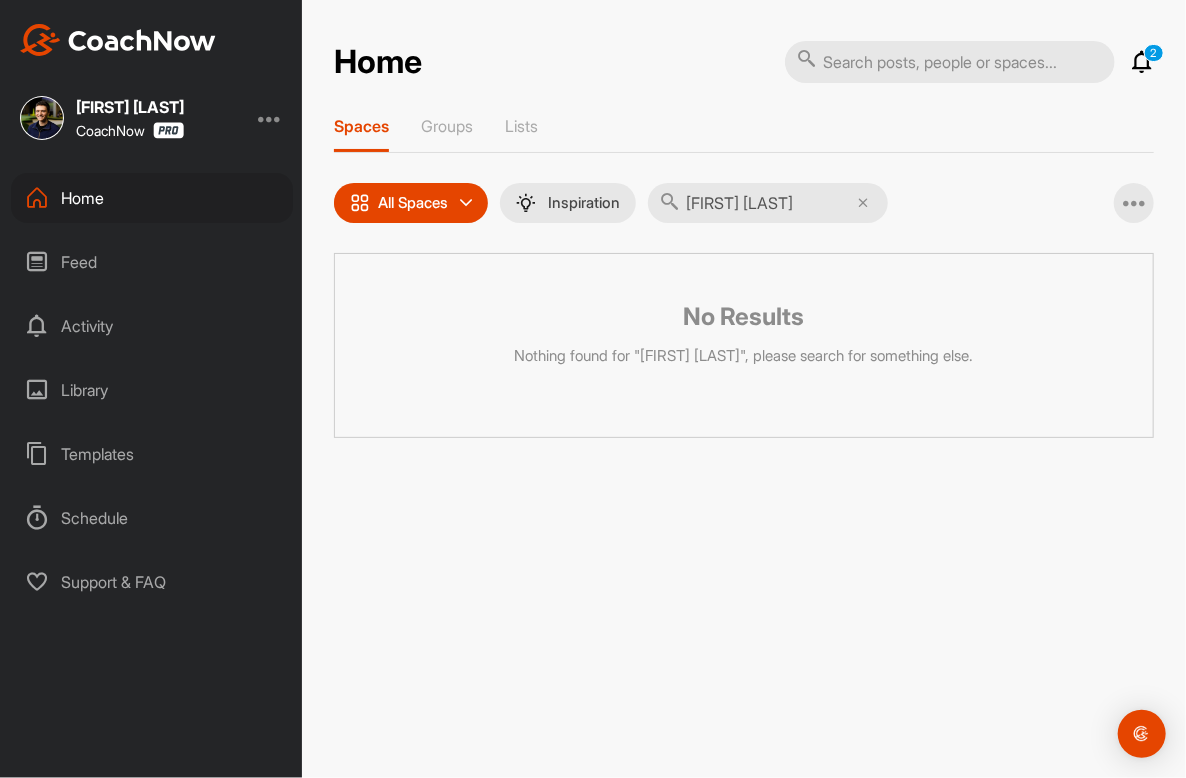 click at bounding box center (950, 62) 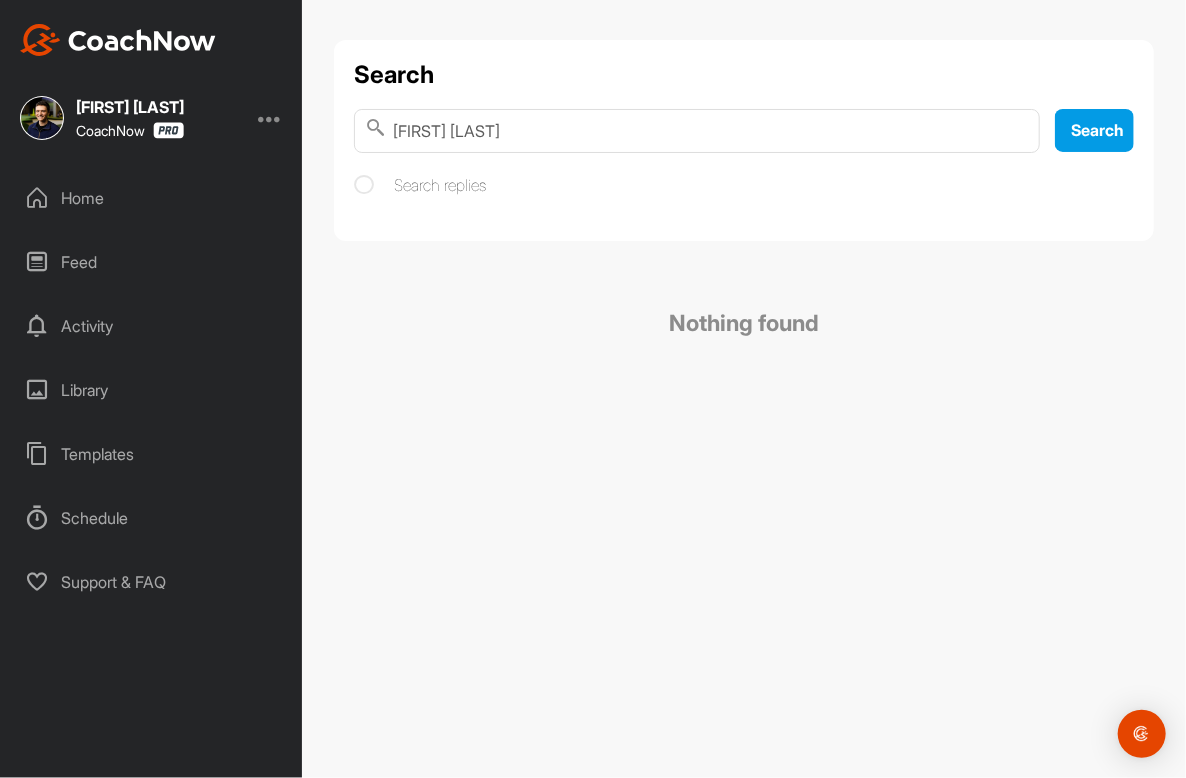 drag, startPoint x: 457, startPoint y: 133, endPoint x: 311, endPoint y: 145, distance: 146.49232 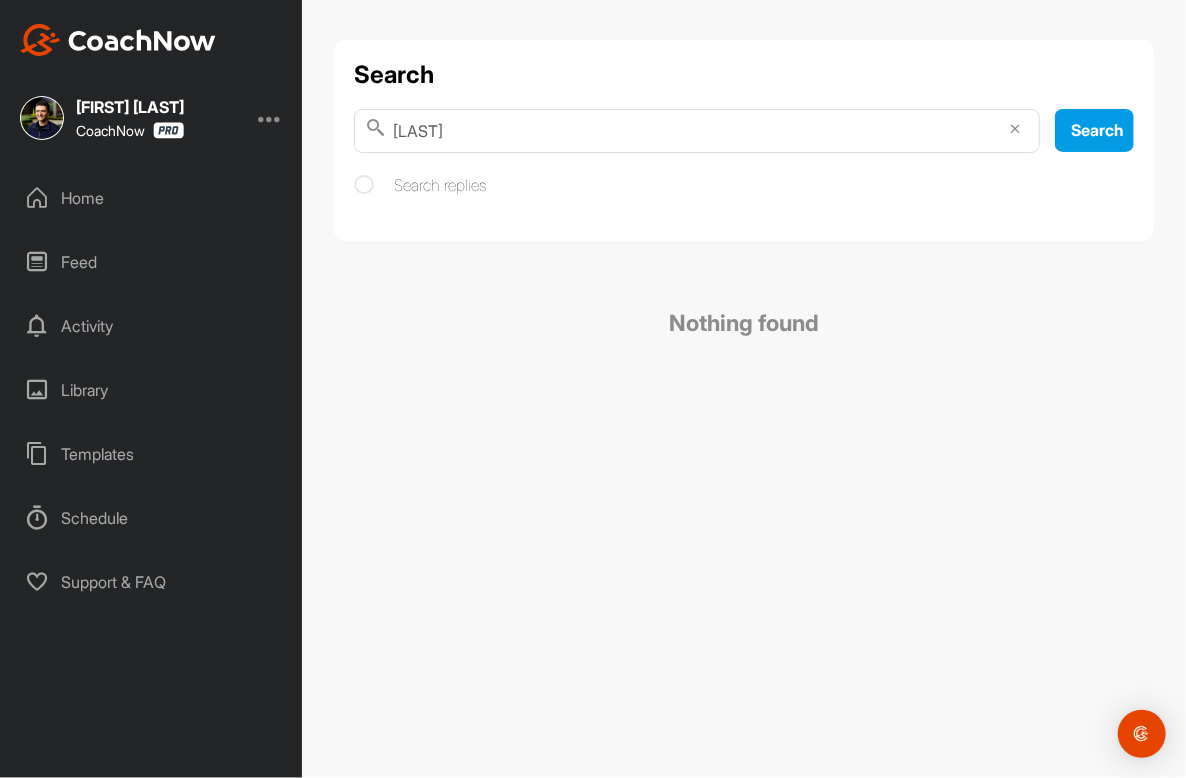 type on "Fulkerson" 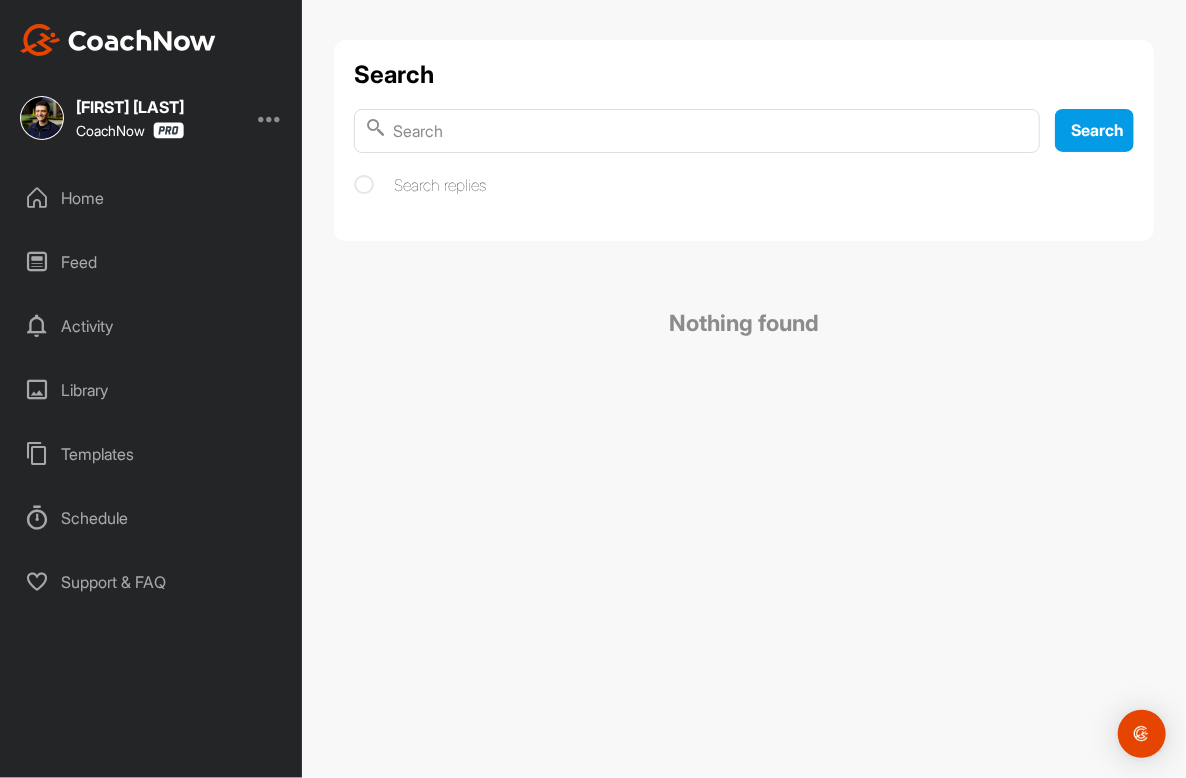 paste on "Andrew P Fulkerson" 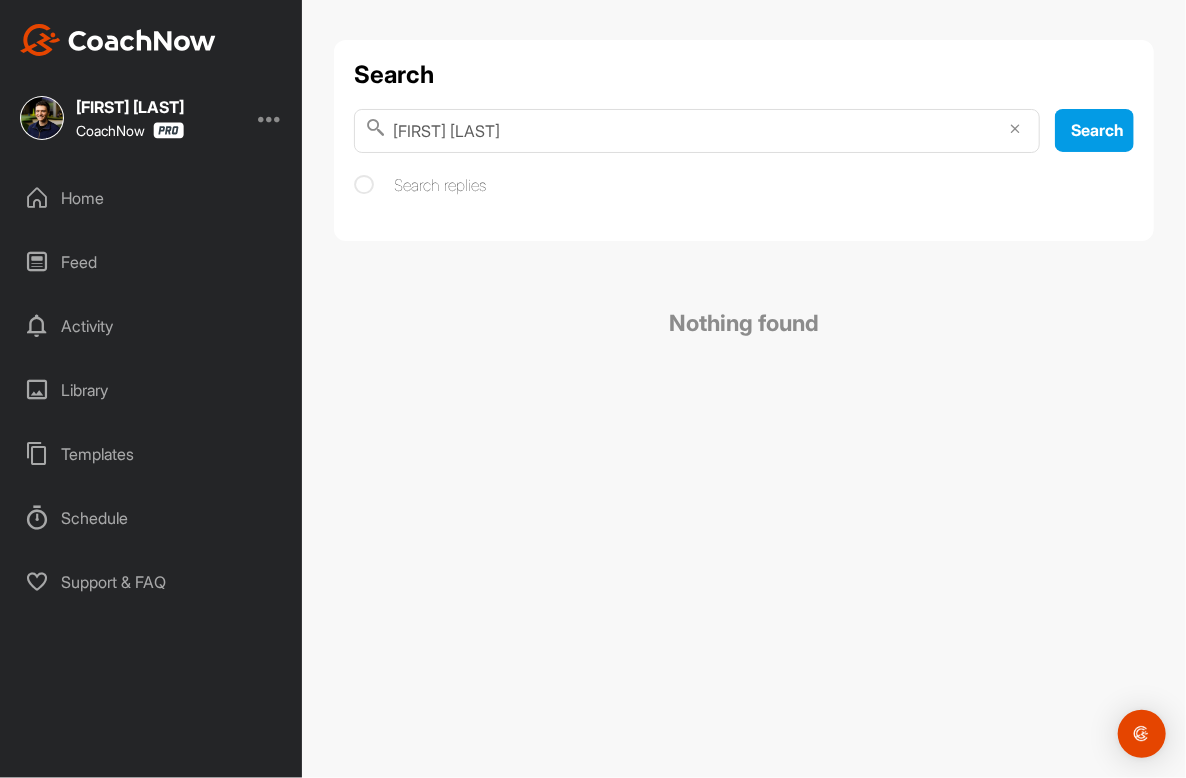 type on "Andrew P Fulkerson" 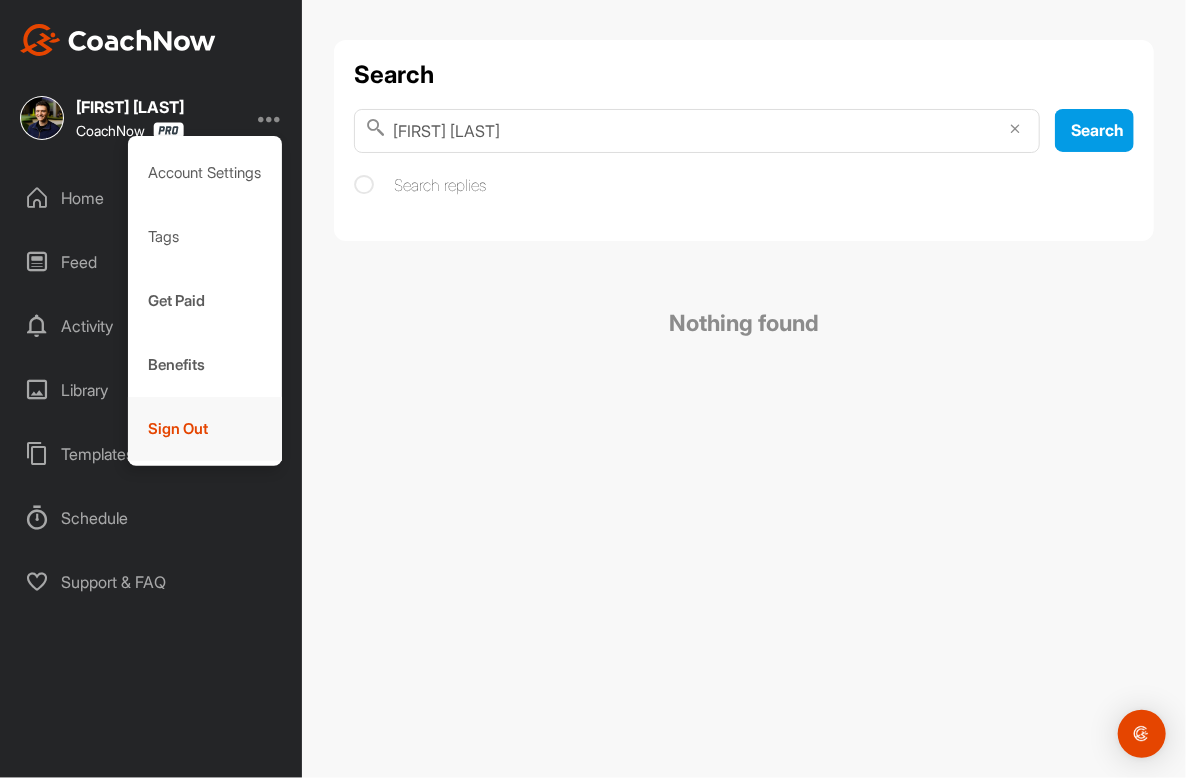 click on "Sign Out" at bounding box center (205, 429) 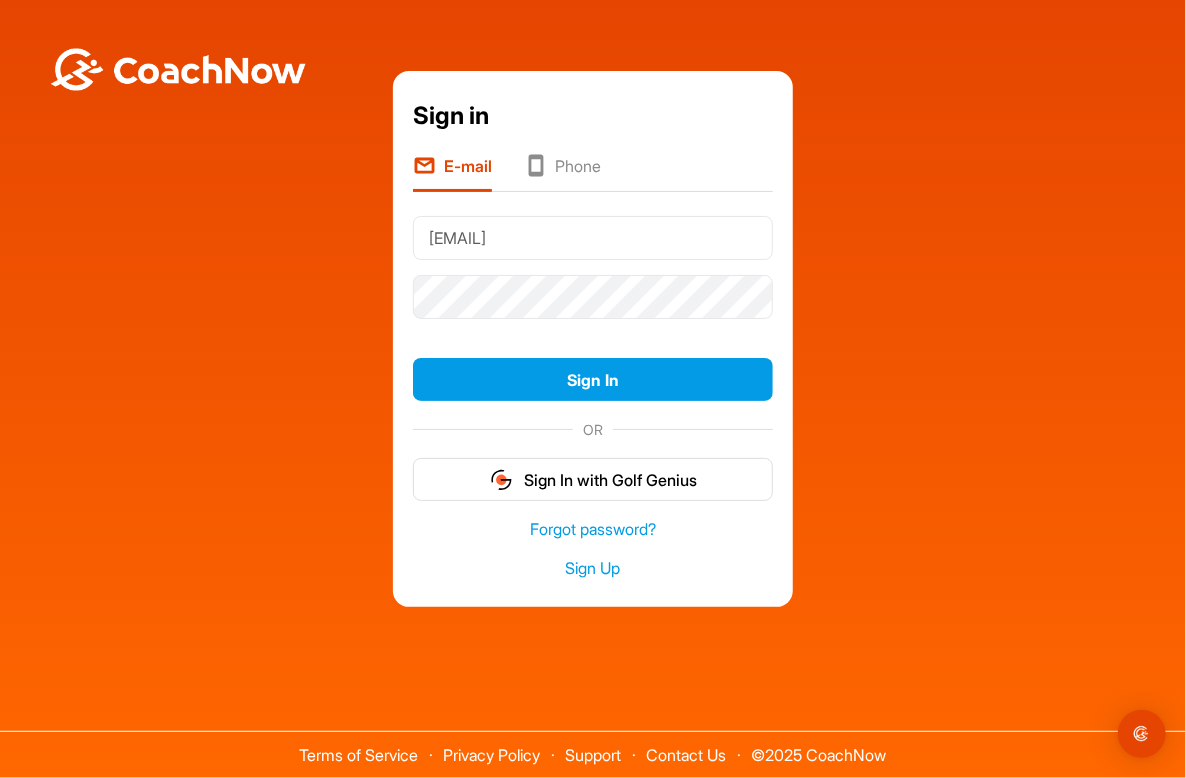 click on "Dom@thegolfroomeverywhere.com" at bounding box center [593, 238] 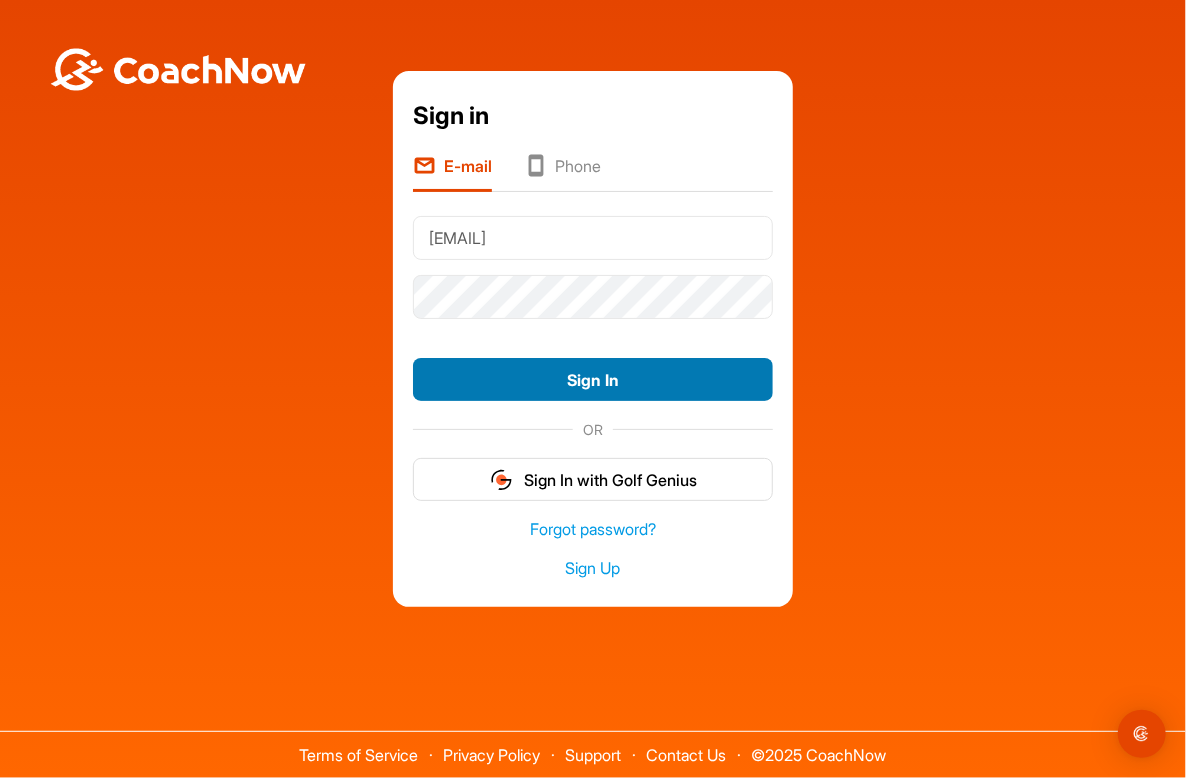 click on "Sign In" at bounding box center [593, 379] 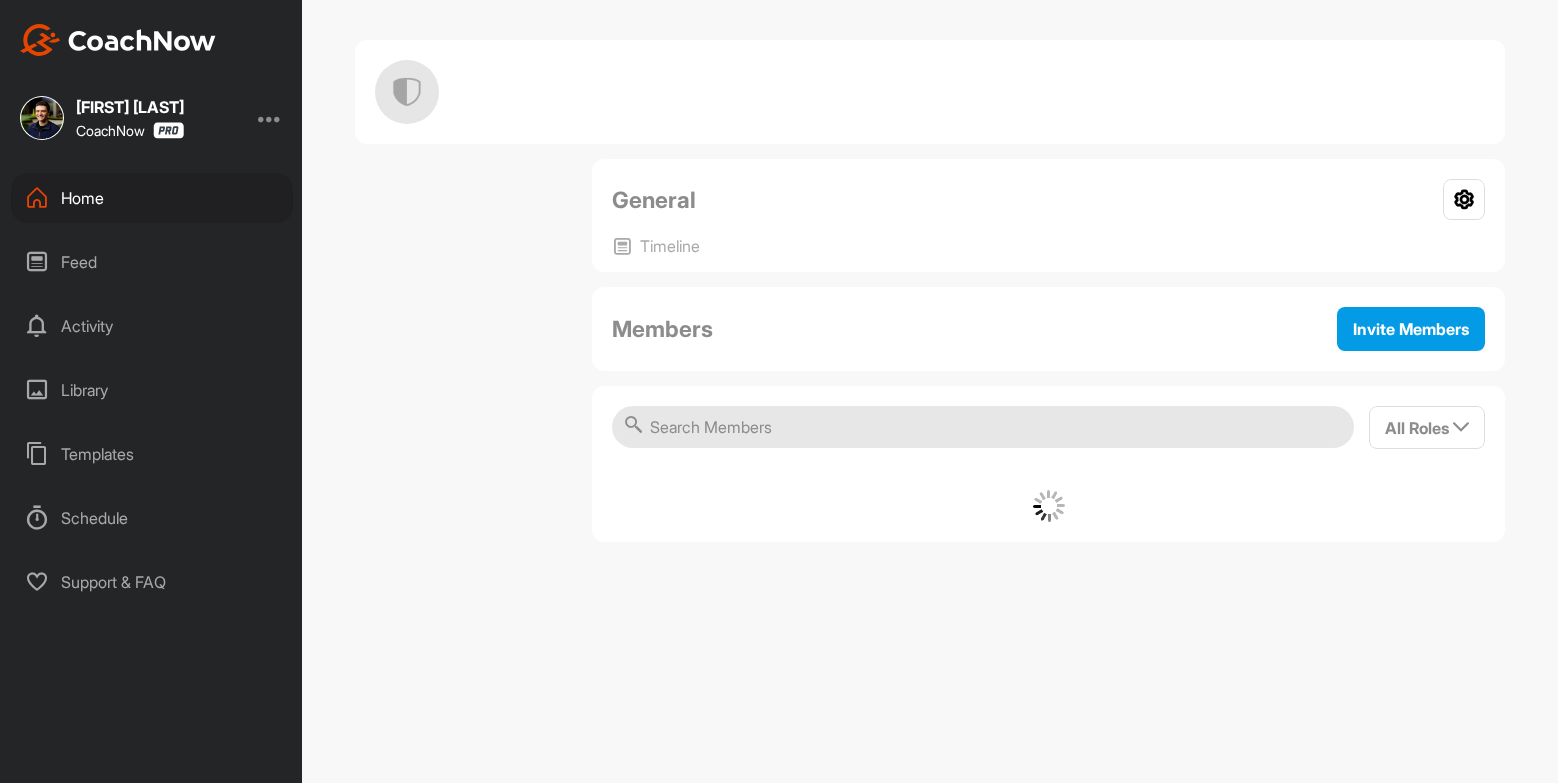 scroll, scrollTop: 0, scrollLeft: 0, axis: both 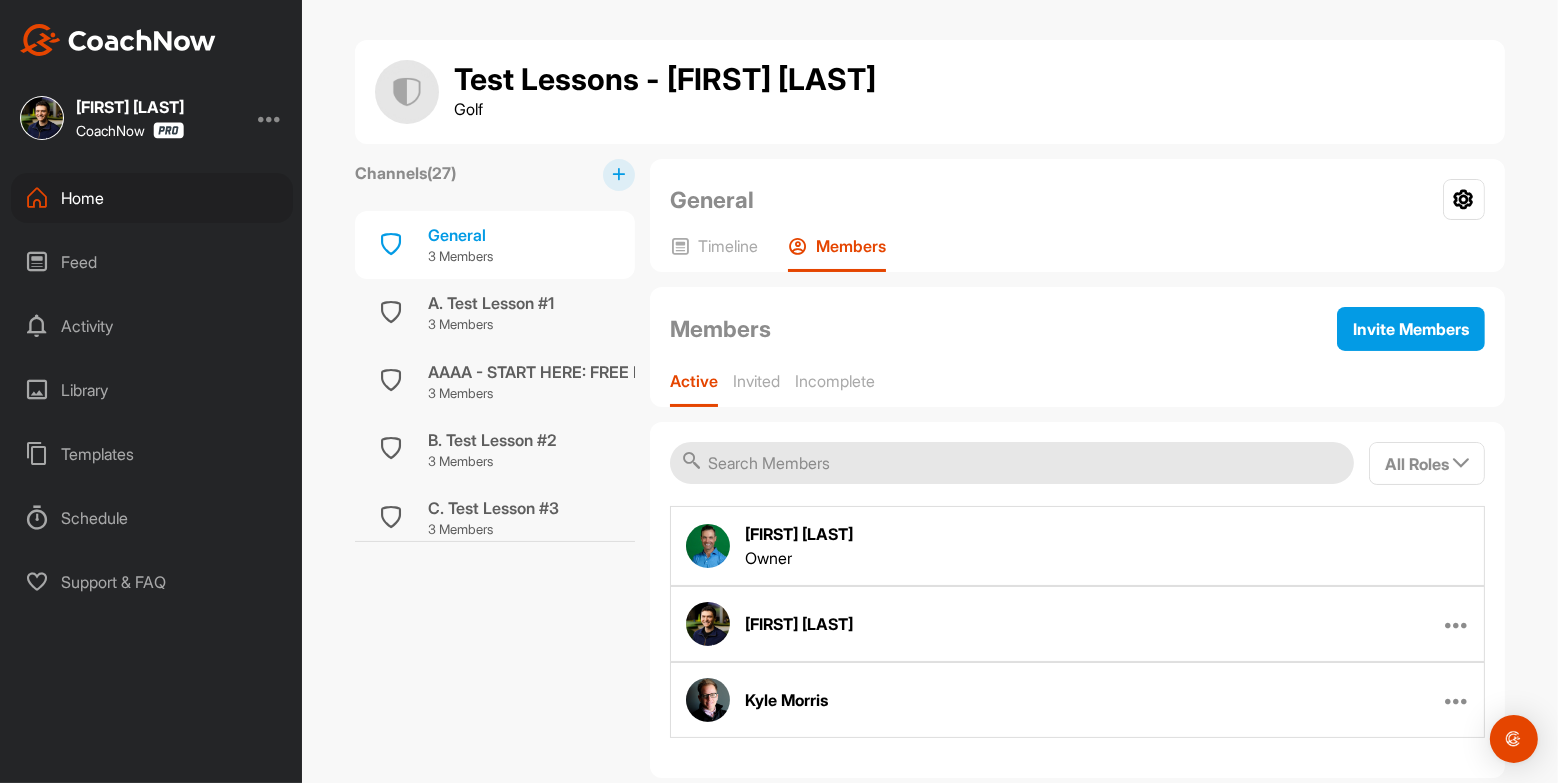click on "General Your Notifications Leave Group Timeline Members" at bounding box center (1077, 215) 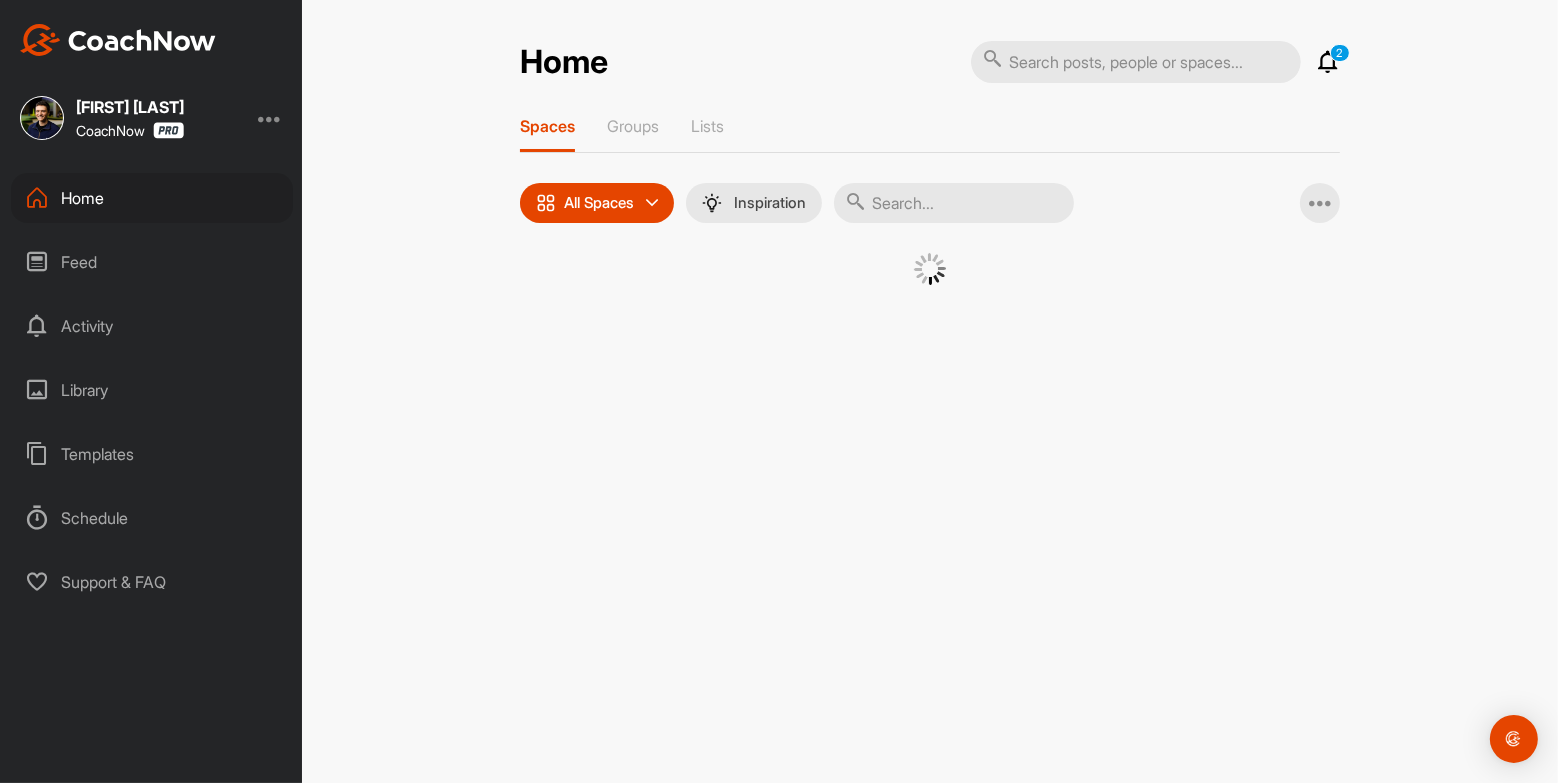 click at bounding box center (954, 203) 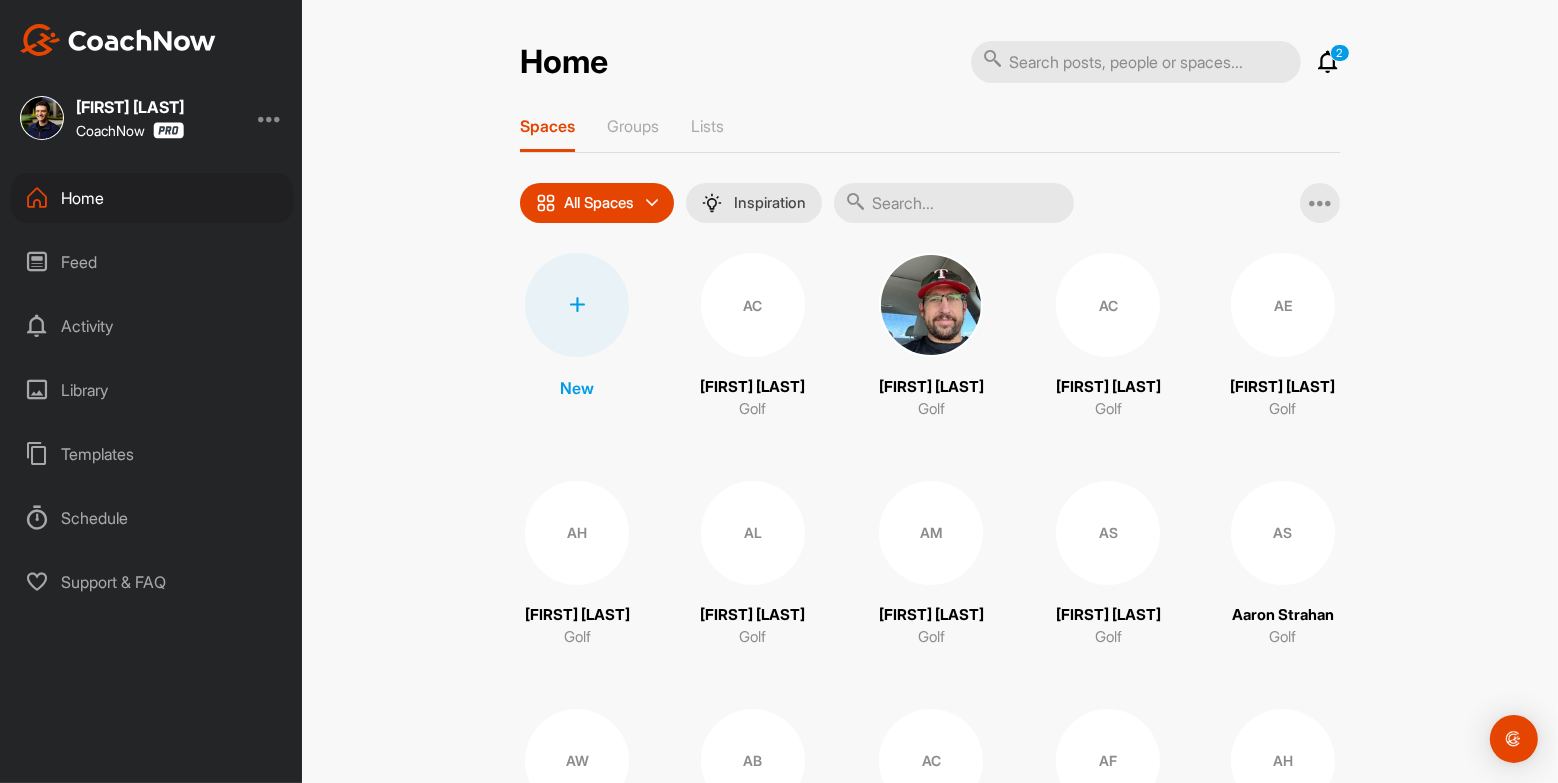 paste on "[FIRST] [LAST]" 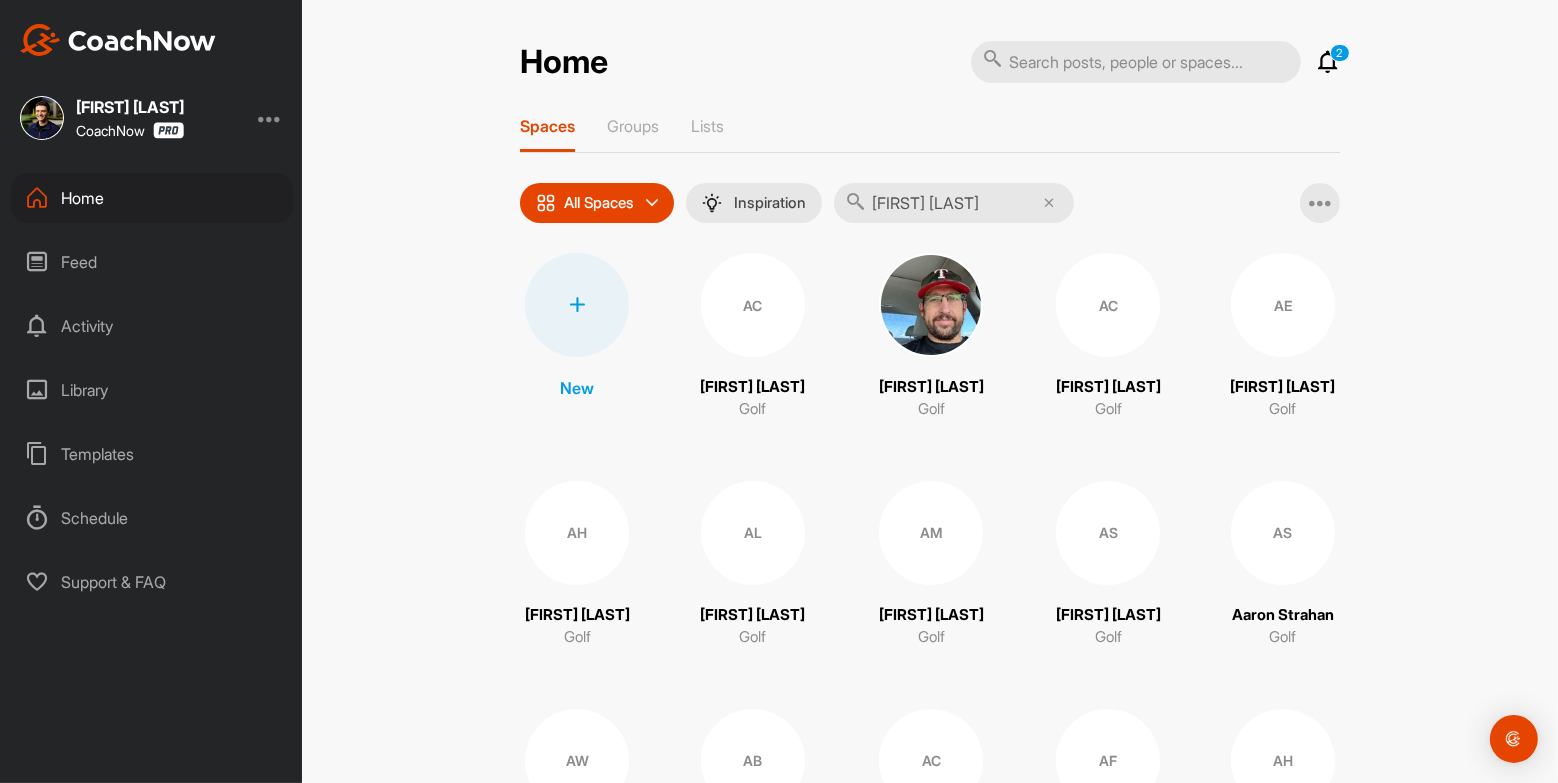 type on "[FIRST] [LAST]" 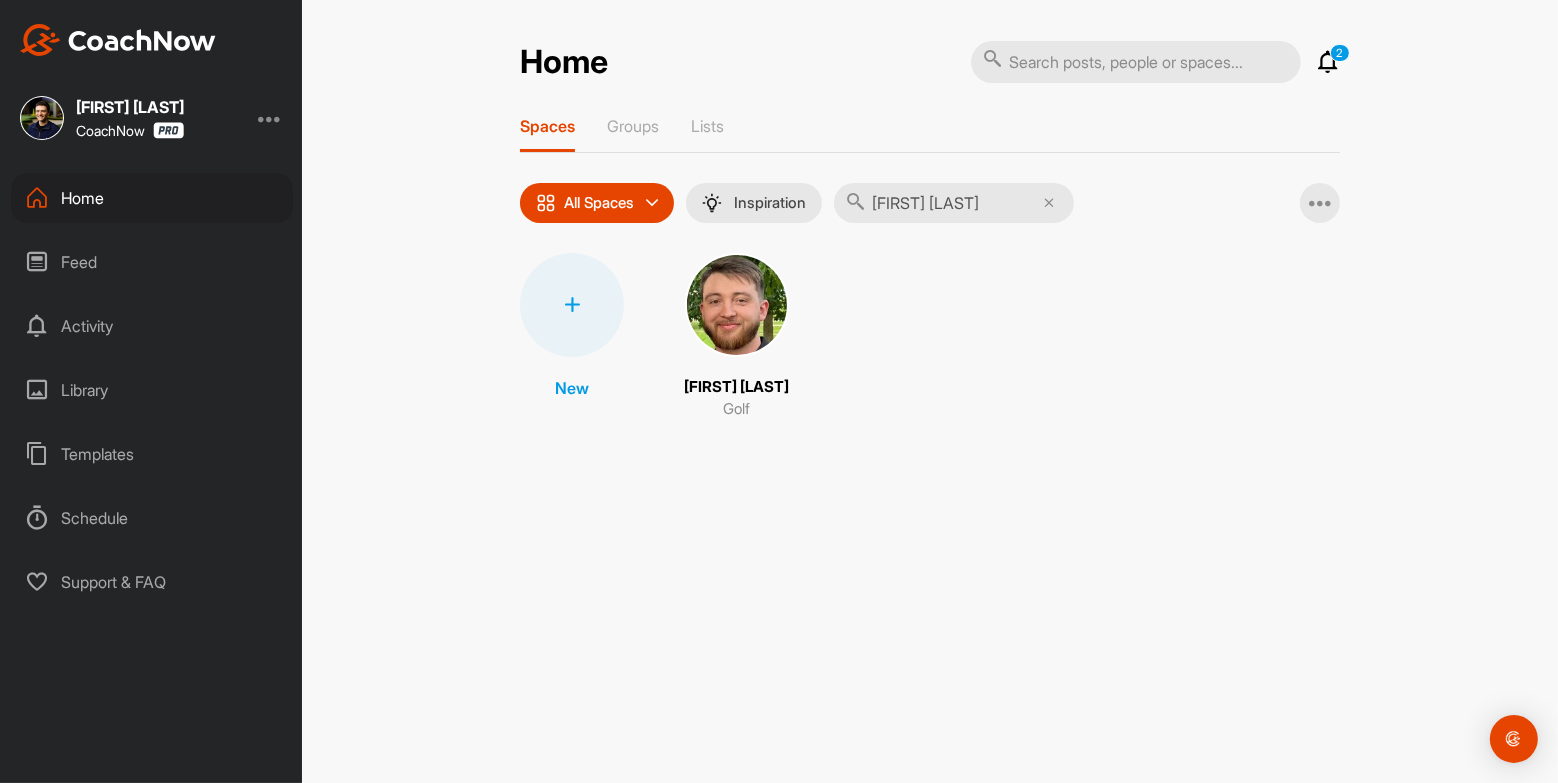 click at bounding box center (737, 305) 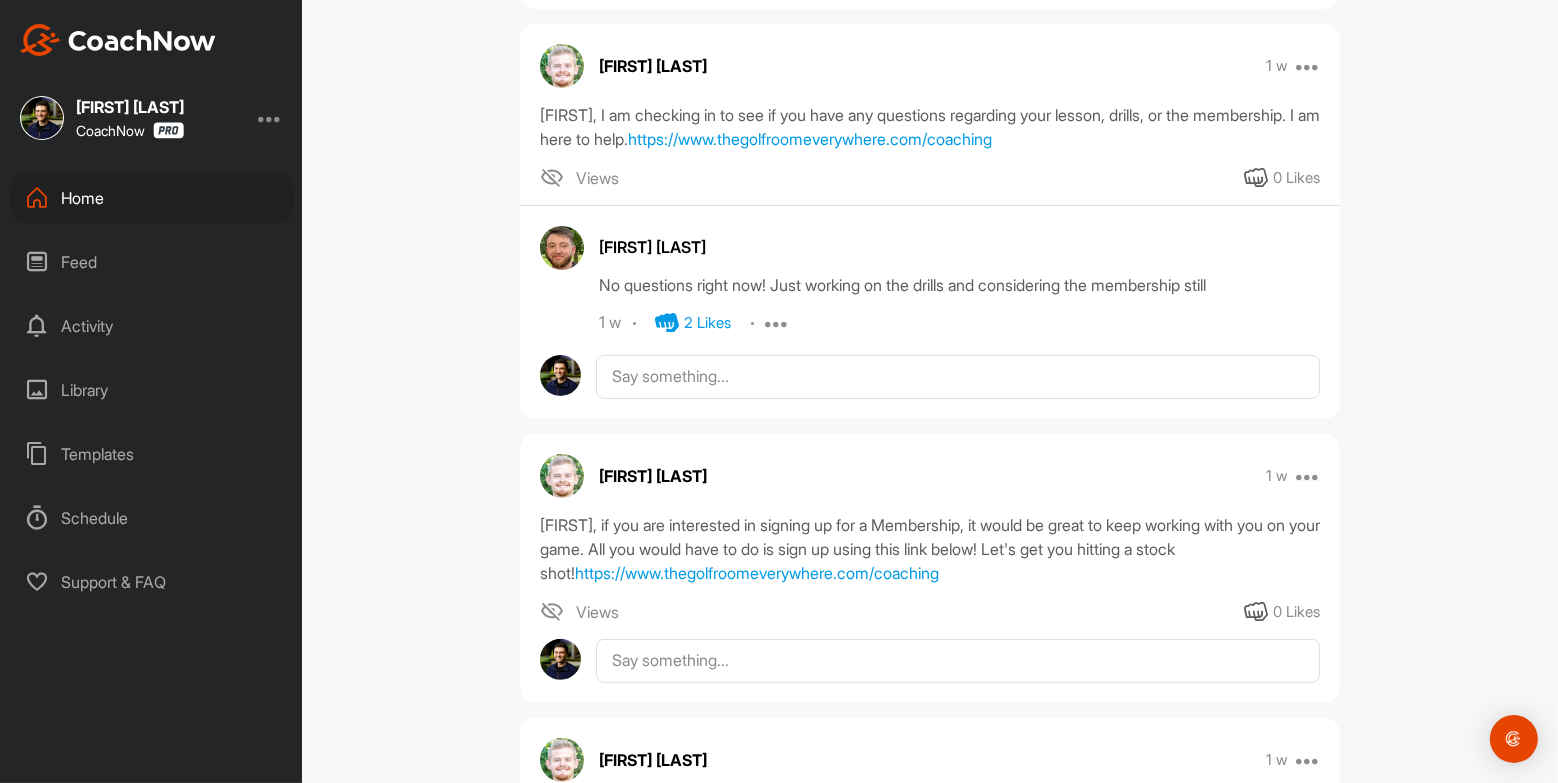 scroll, scrollTop: 909, scrollLeft: 0, axis: vertical 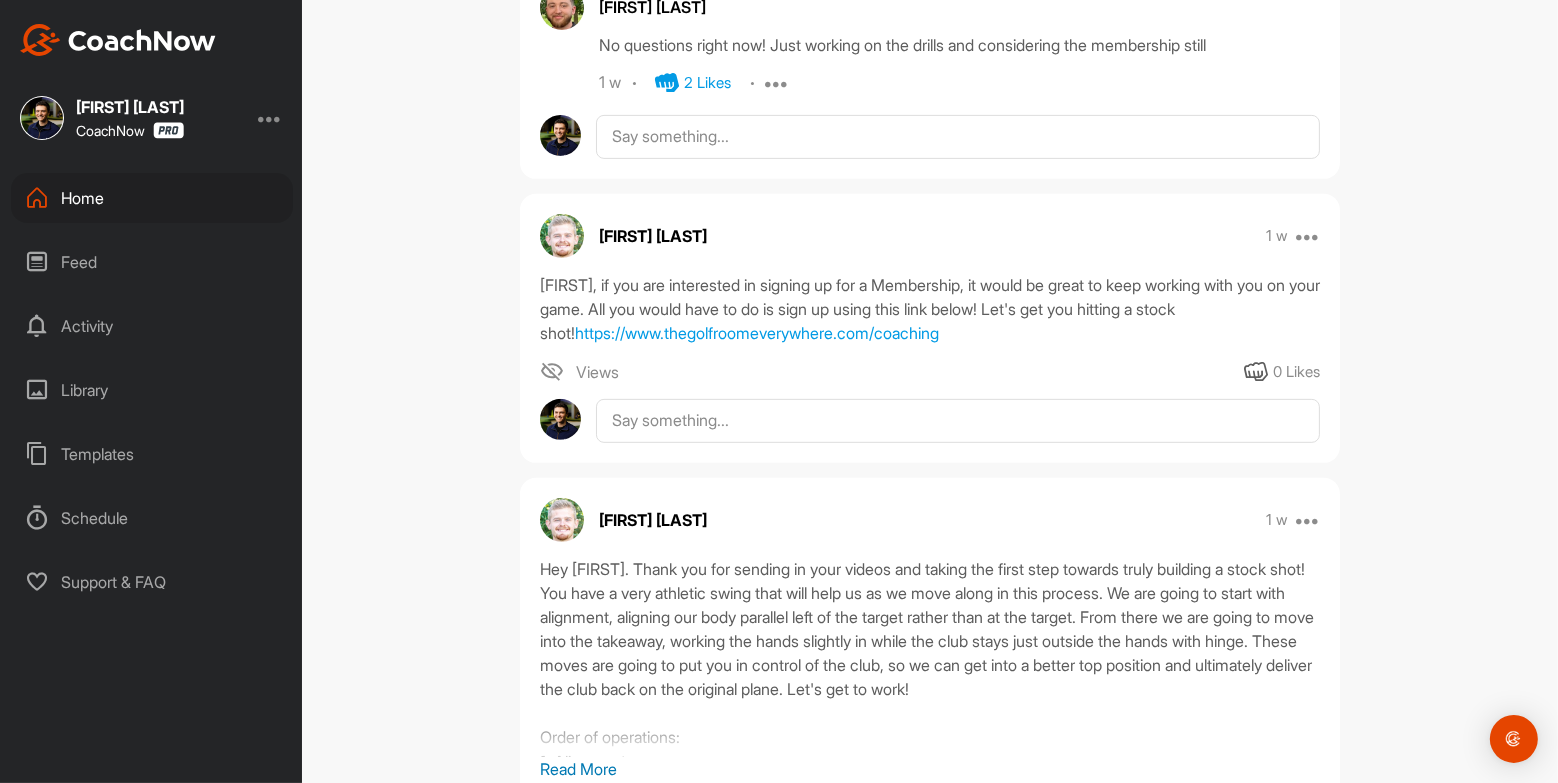 click on "[FIRST], I am checking in to see if you have any questions regarding your lesson, drills, or the membership. I am here to help." at bounding box center (930, 391) 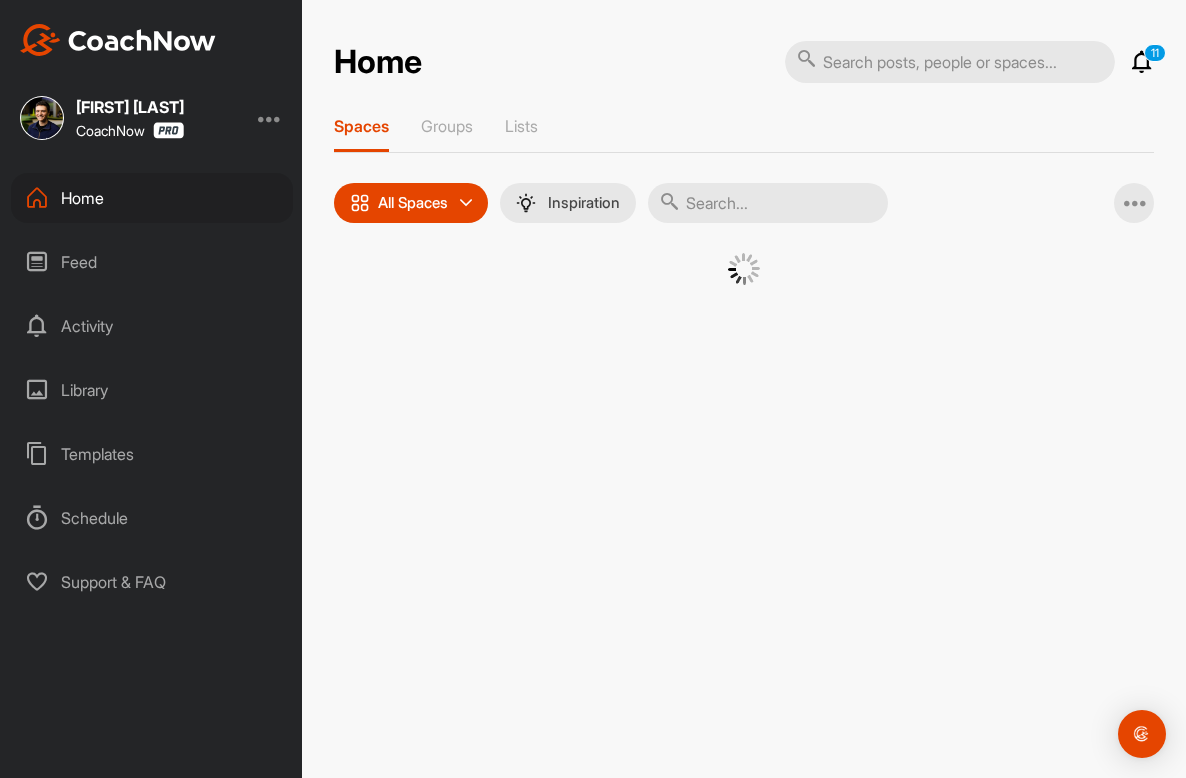 scroll, scrollTop: 0, scrollLeft: 0, axis: both 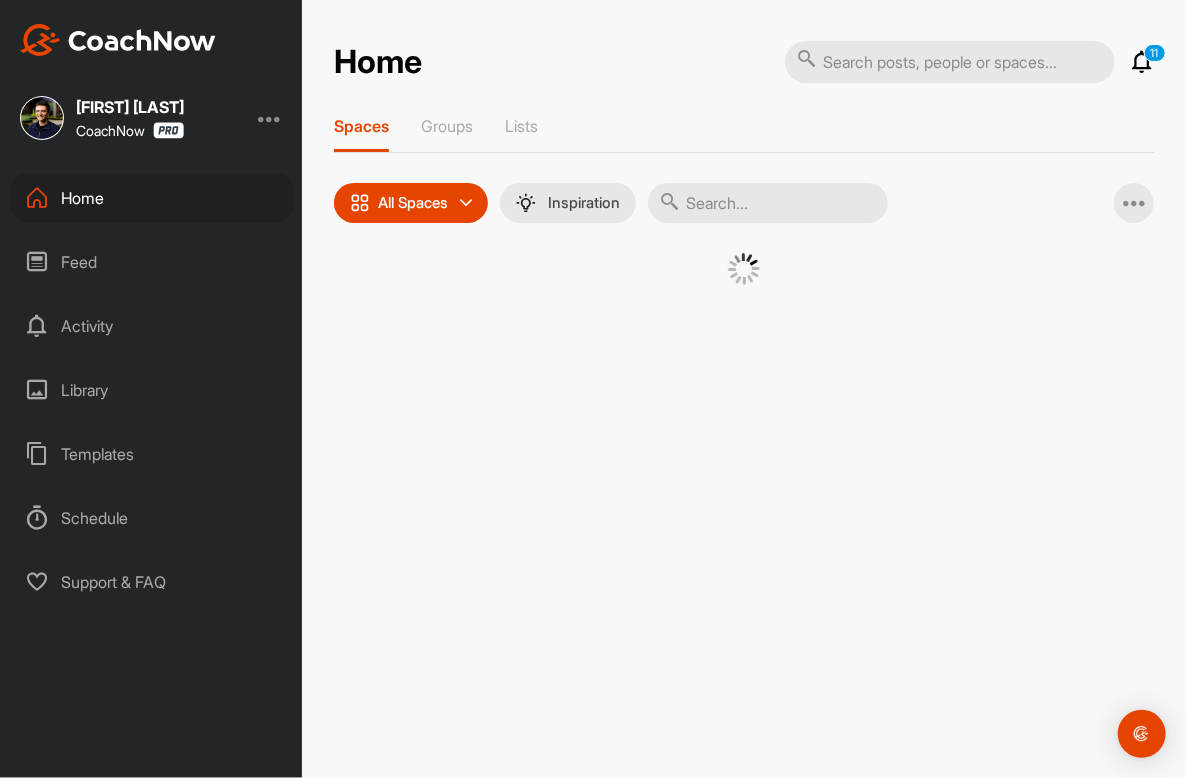 click at bounding box center (768, 203) 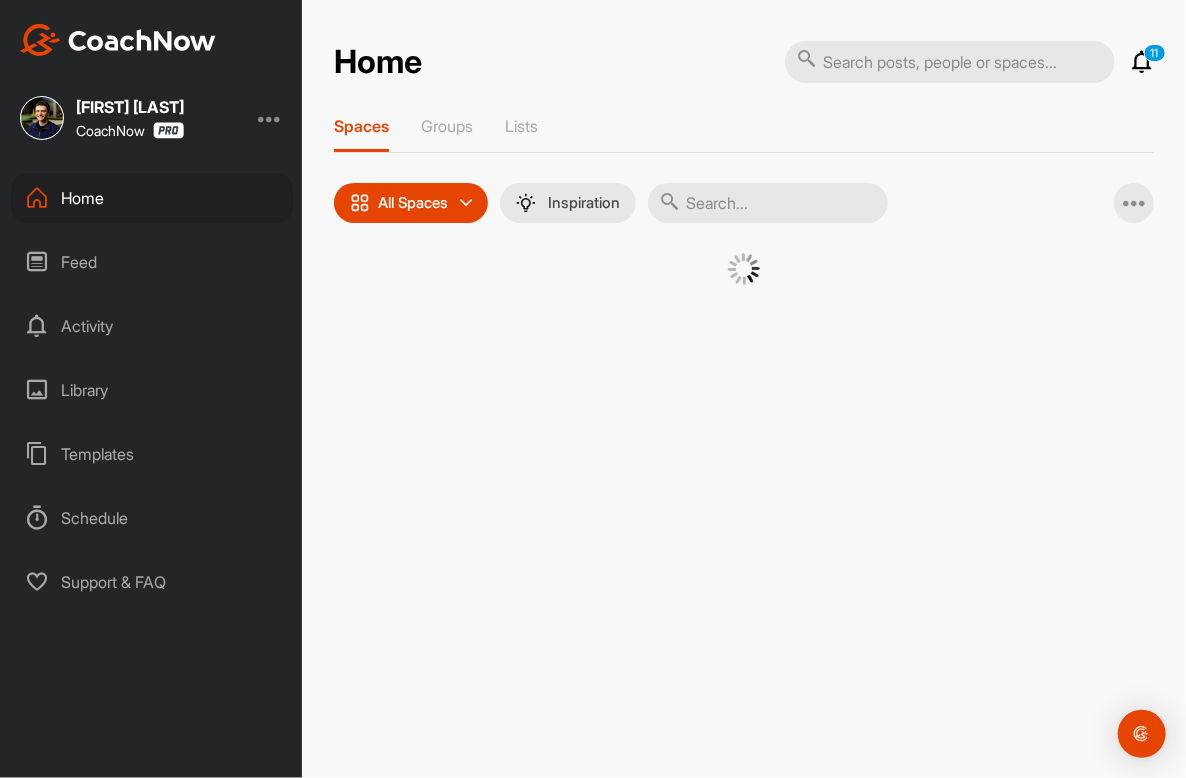 paste on "[FIRST] [LAST]" 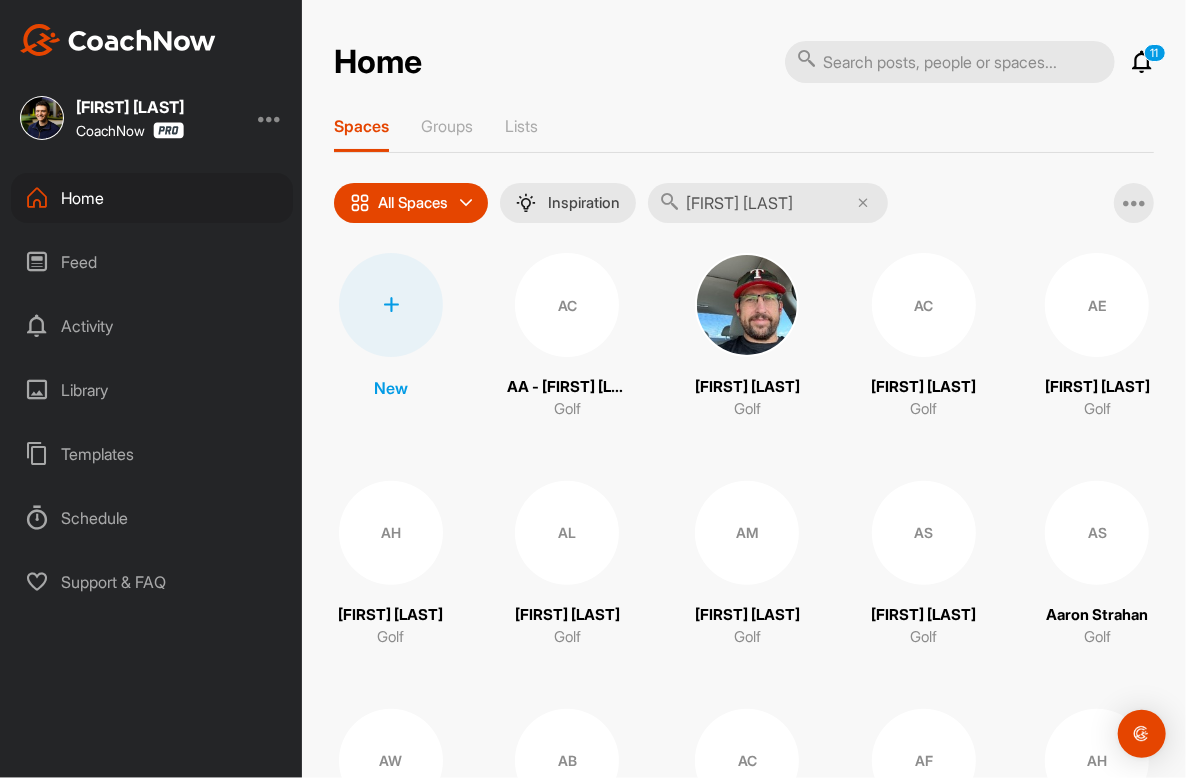 type on "[FIRST] [LAST]" 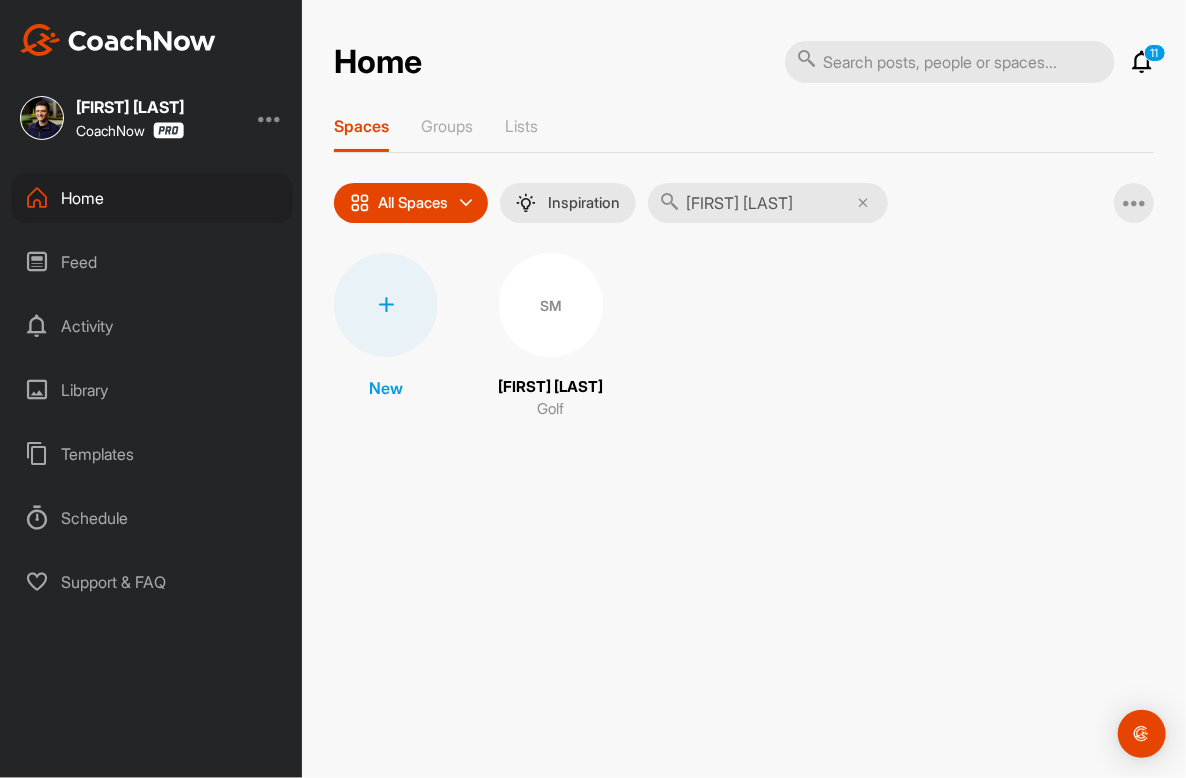 click on "SM" at bounding box center (551, 305) 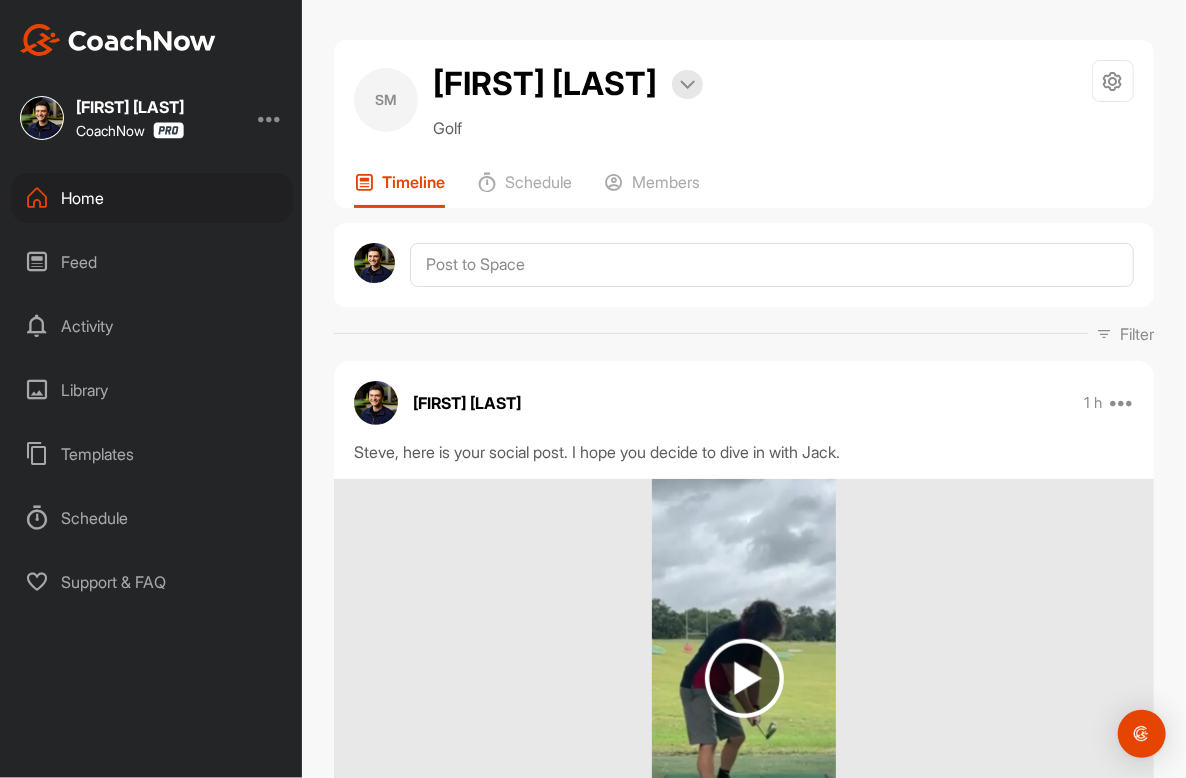 click on "Home" at bounding box center (152, 198) 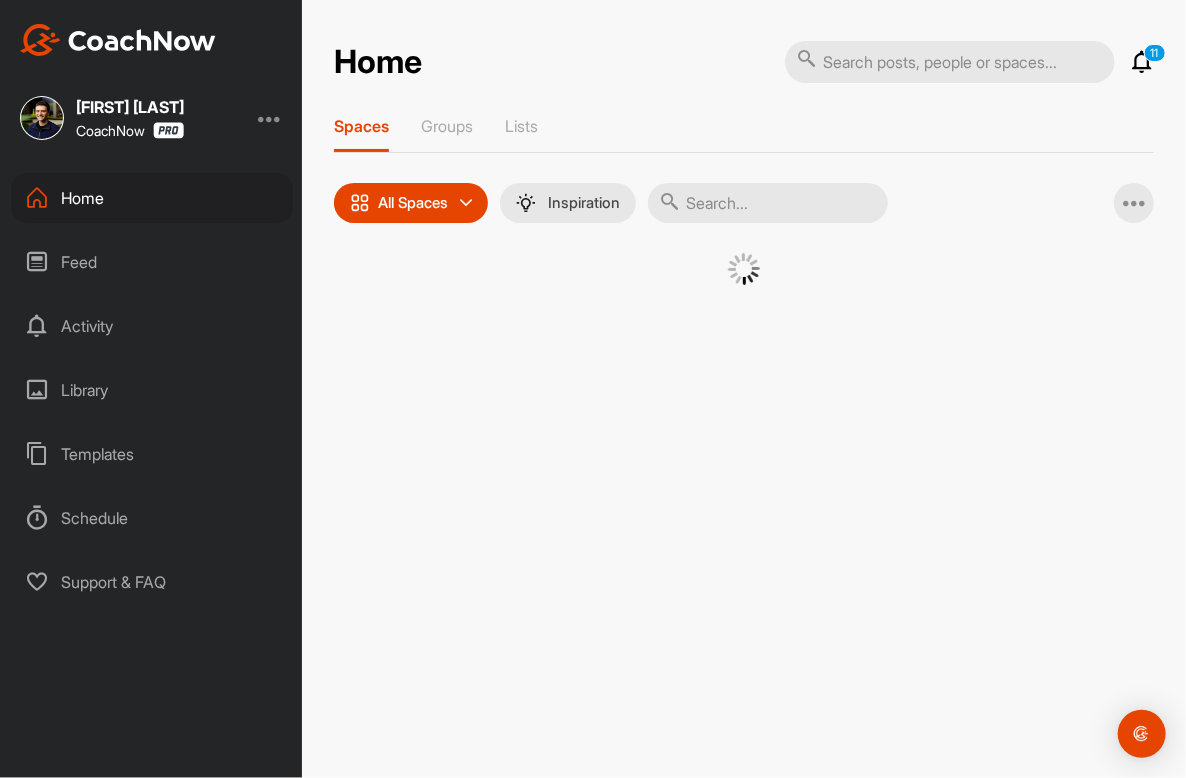 drag, startPoint x: 798, startPoint y: 192, endPoint x: 789, endPoint y: 180, distance: 15 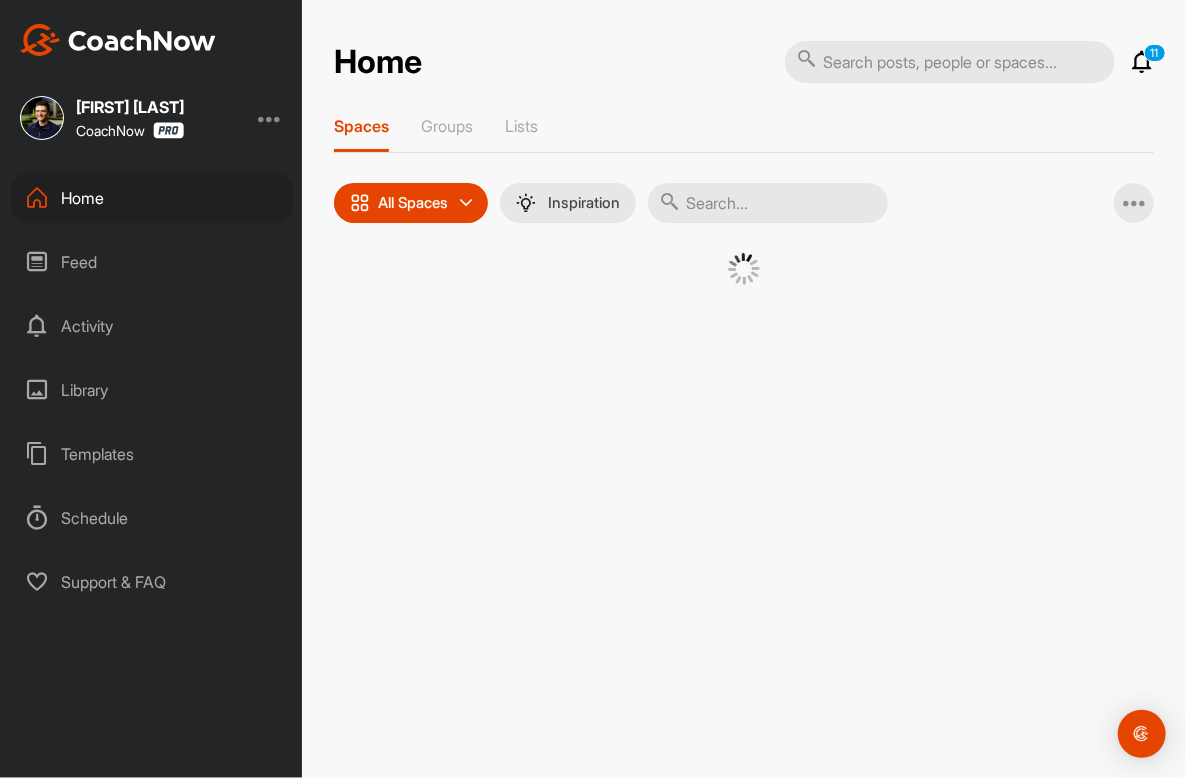 click on "Spaces Groups Lists All Spaces All spaces SMART LISTS Unanswered by me 15 days inactive 15 days active Inspiration Add Multiple Spaces" at bounding box center (744, 225) 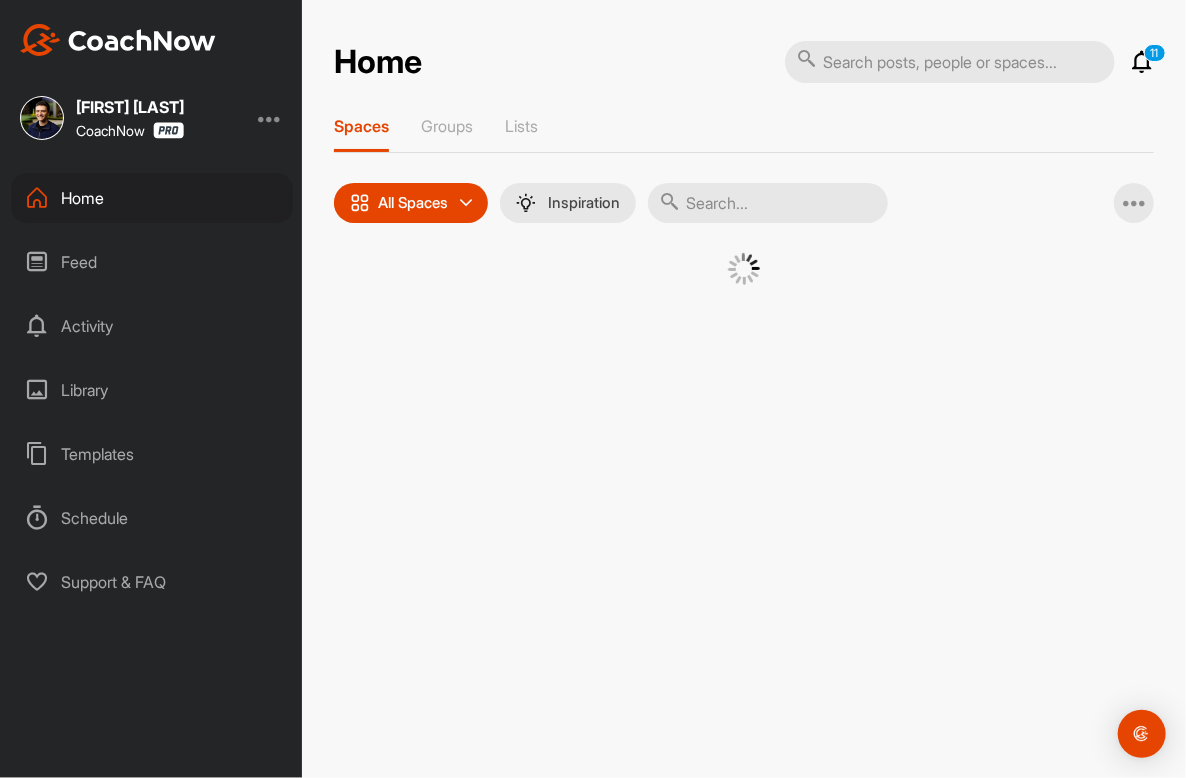paste on "[FIRST] [LAST]" 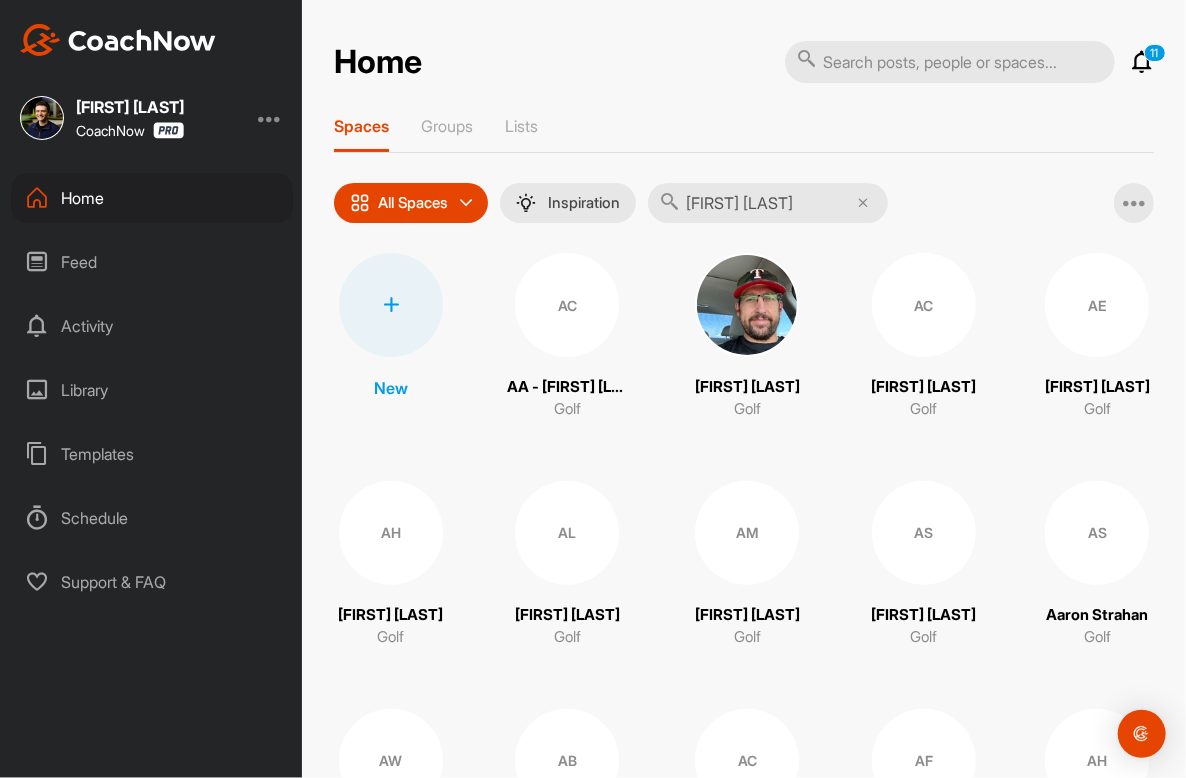 type on "[FIRST] [LAST]" 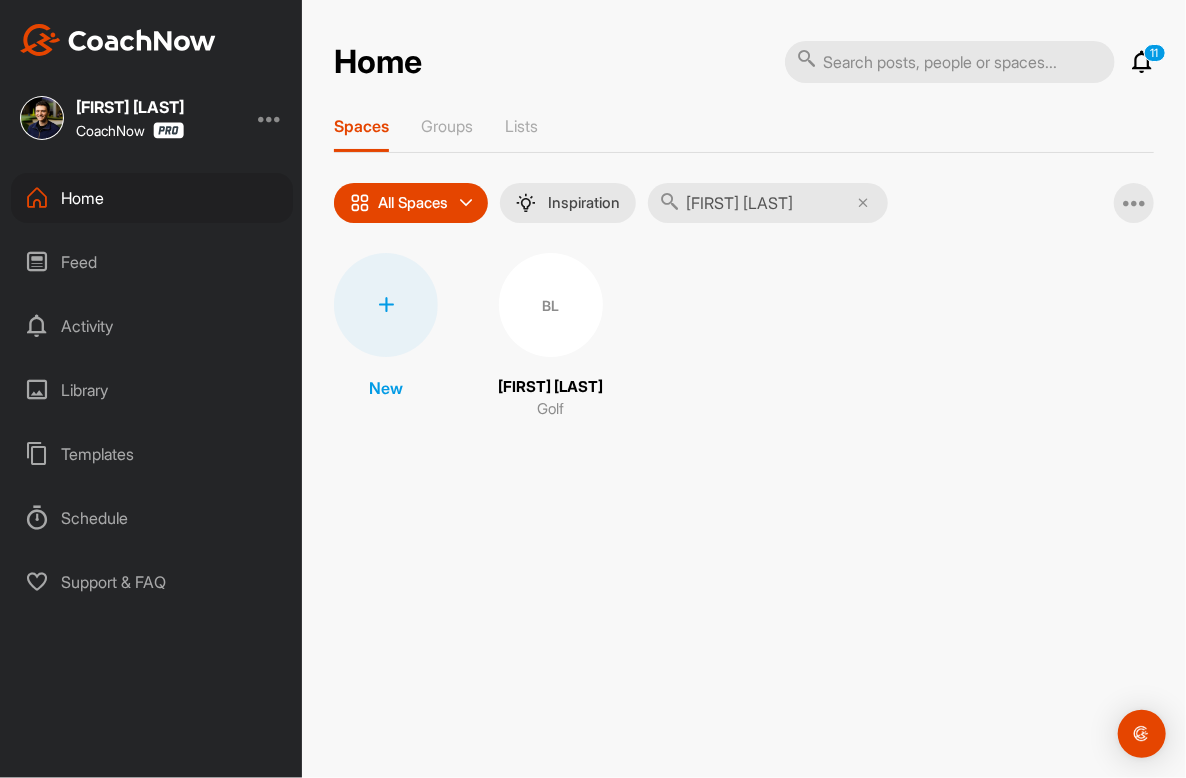 click on "BL" at bounding box center (551, 305) 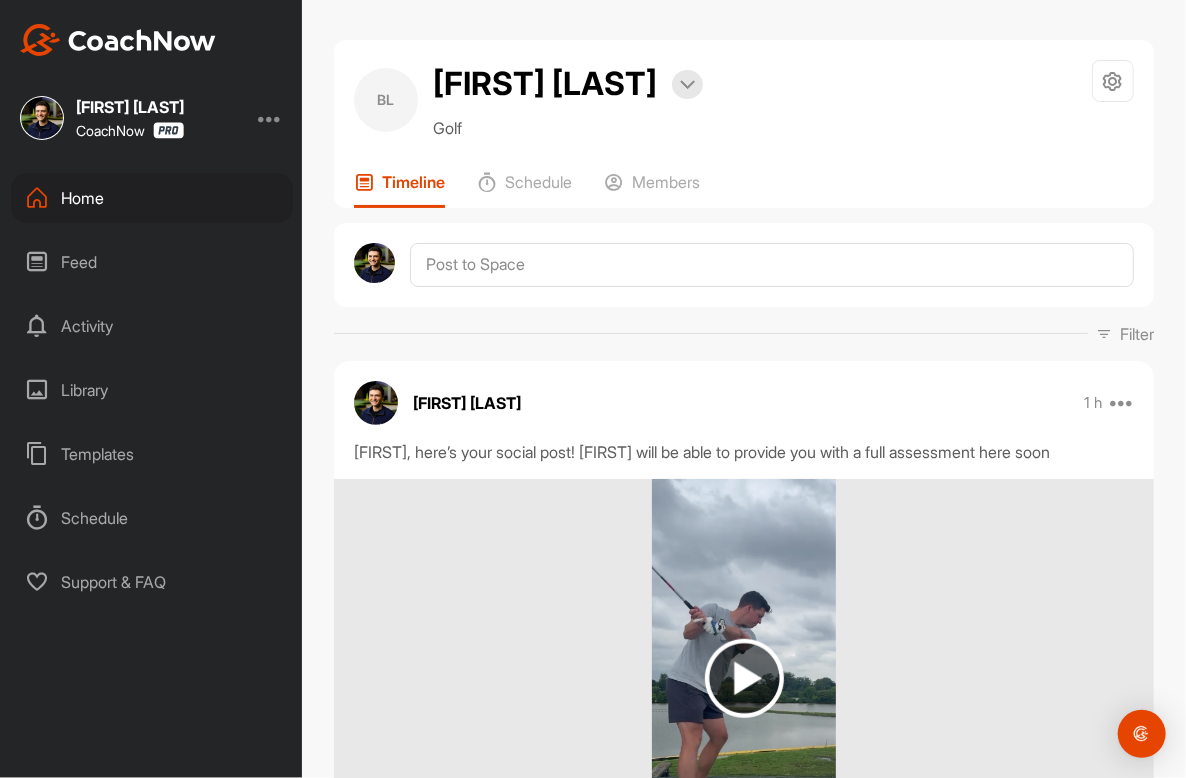 click on "Home" at bounding box center [152, 198] 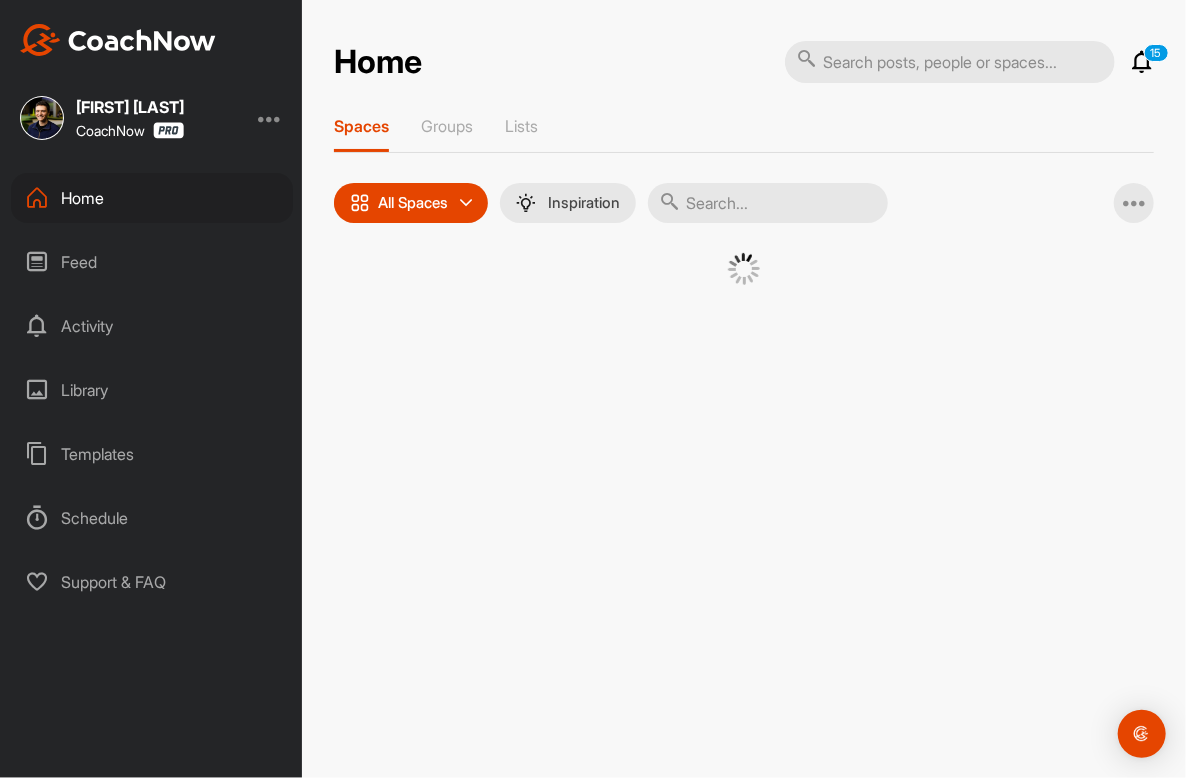click at bounding box center (768, 203) 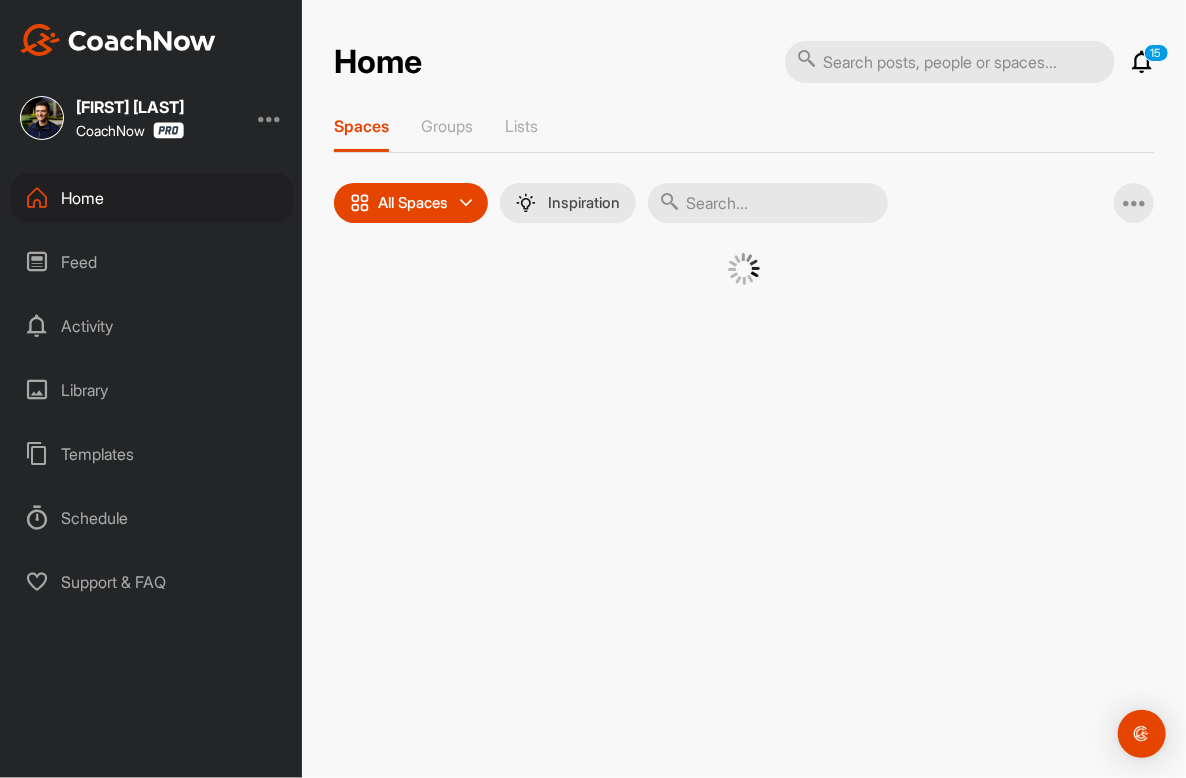 paste on "[FIRST] [LAST]" 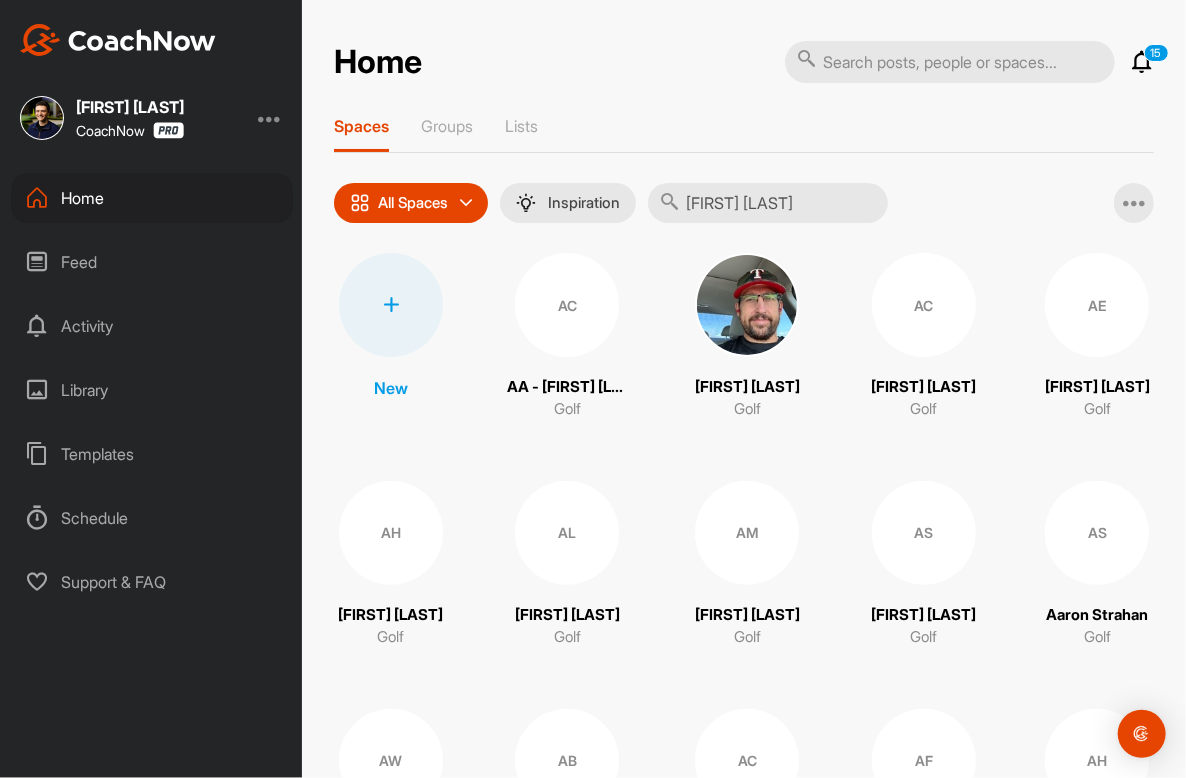 type on "[FIRST] [LAST]" 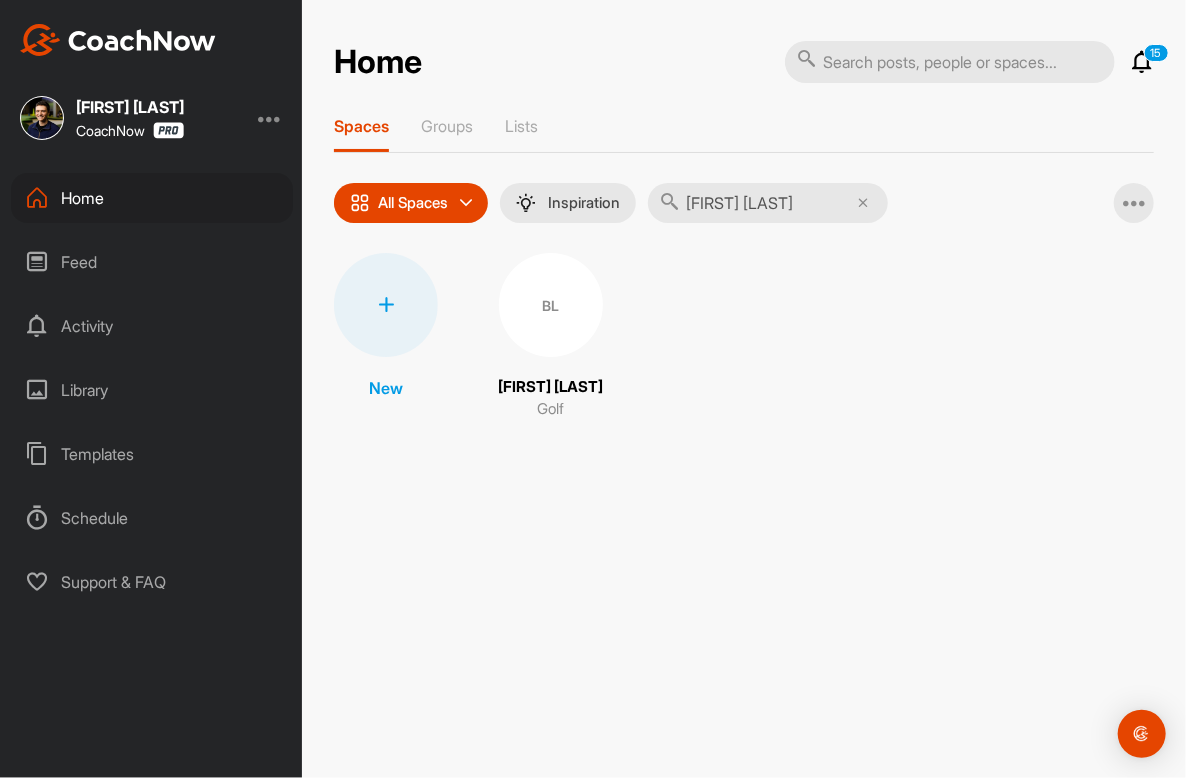 click on "BL" at bounding box center [551, 305] 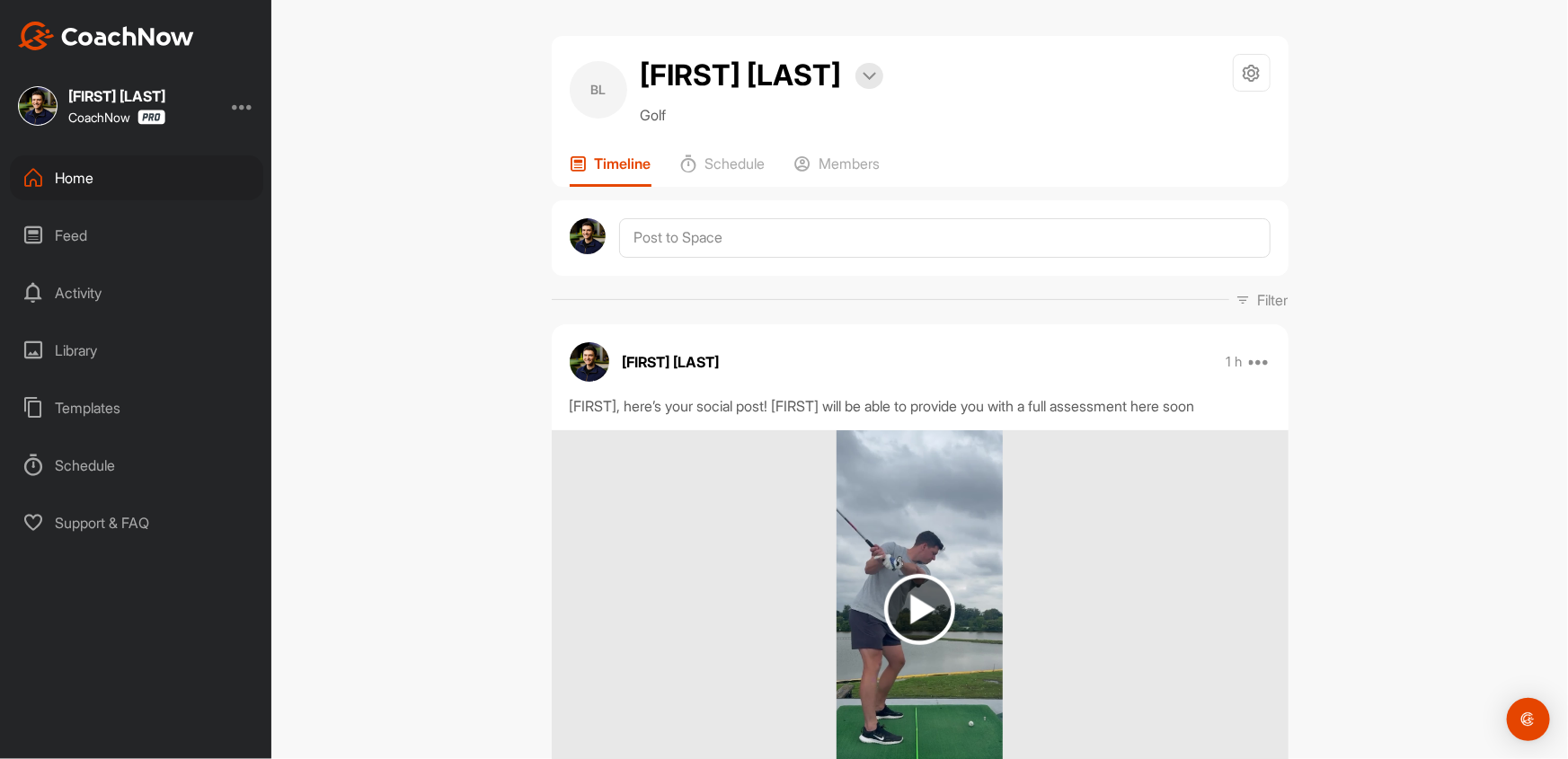 click on "Home" at bounding box center [137, 178] 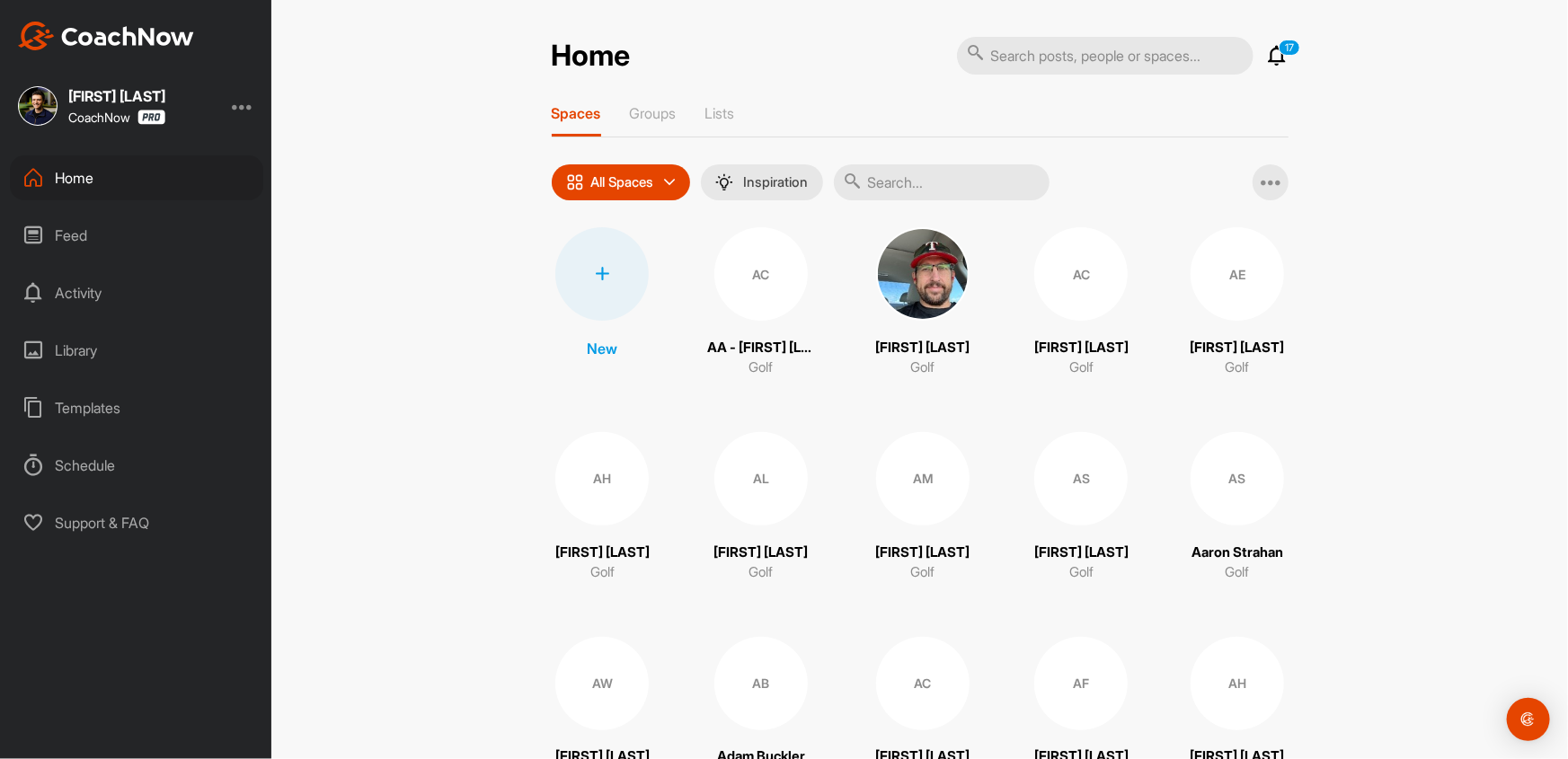click at bounding box center [1105, 56] 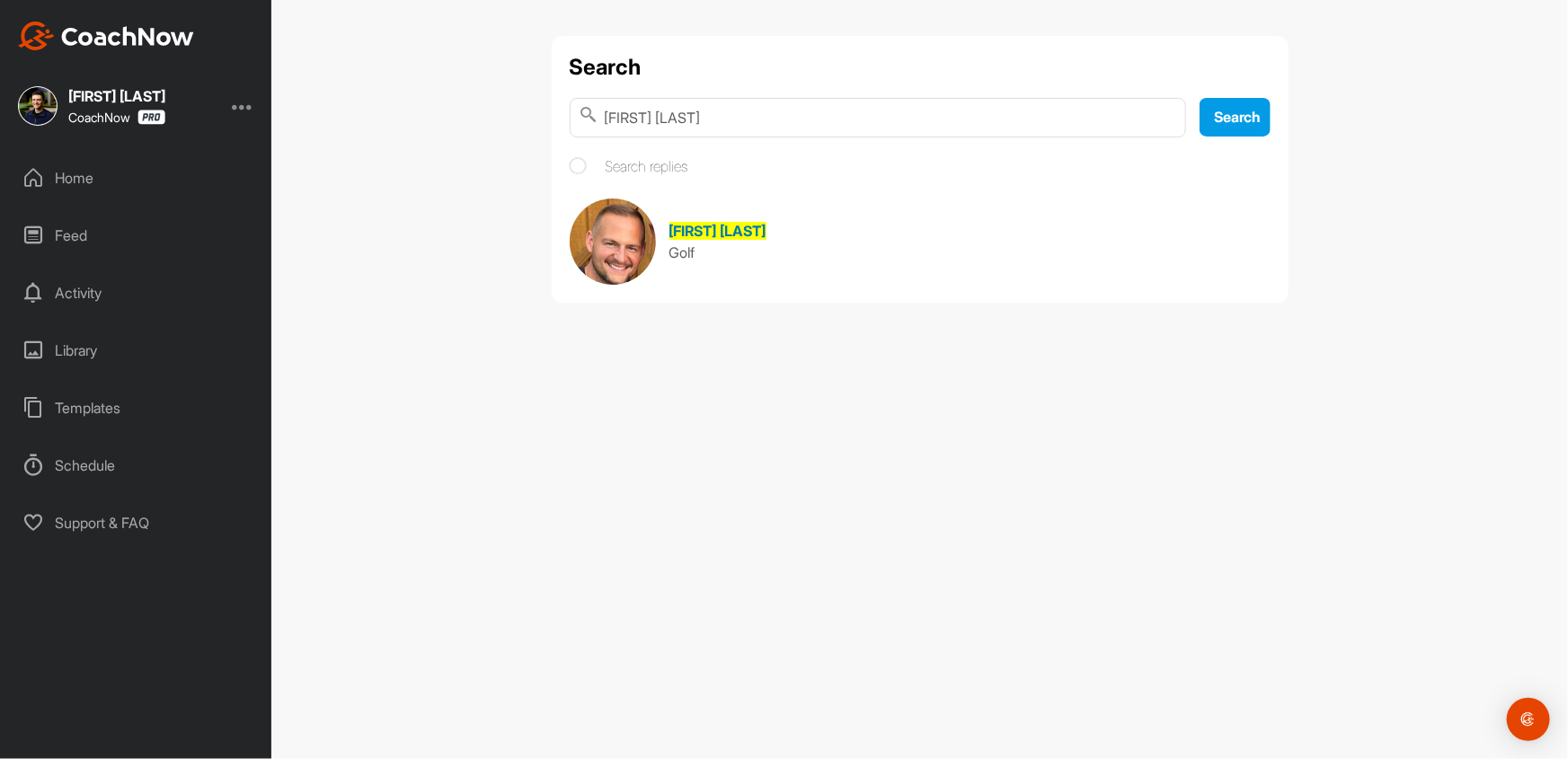 click on "Golf" at bounding box center [718, 252] 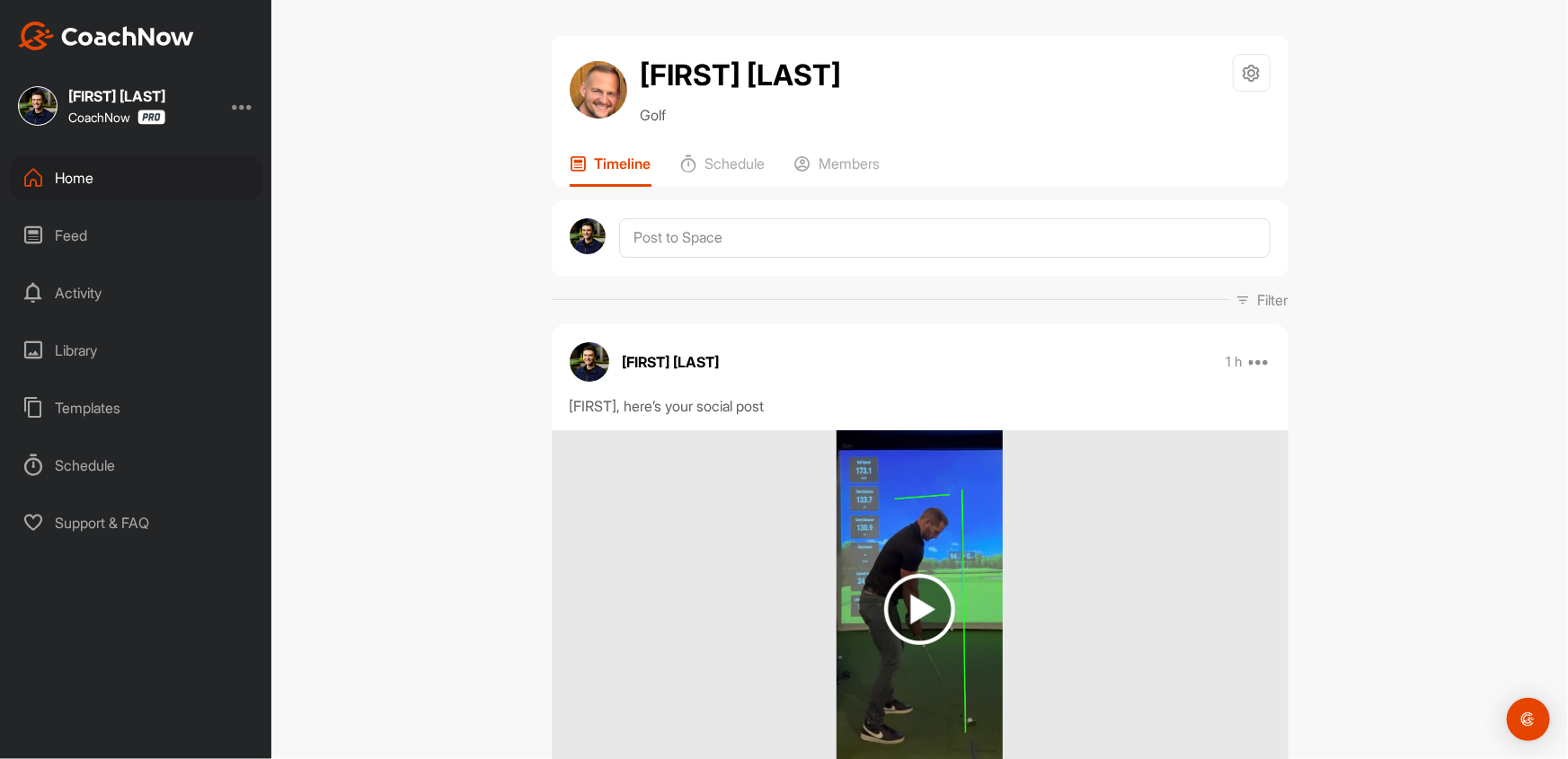 click on "Home" at bounding box center (137, 178) 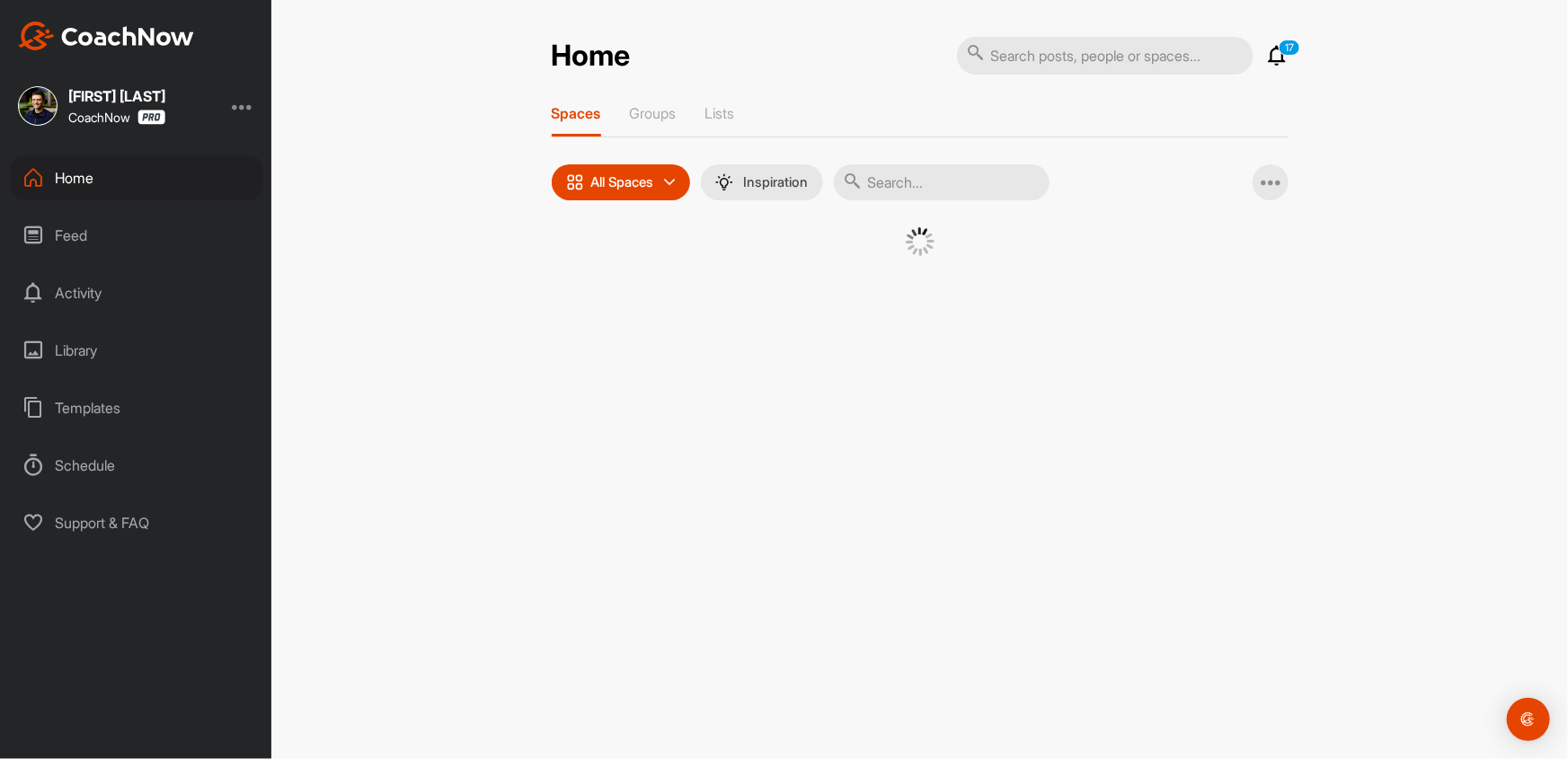 click at bounding box center (942, 182) 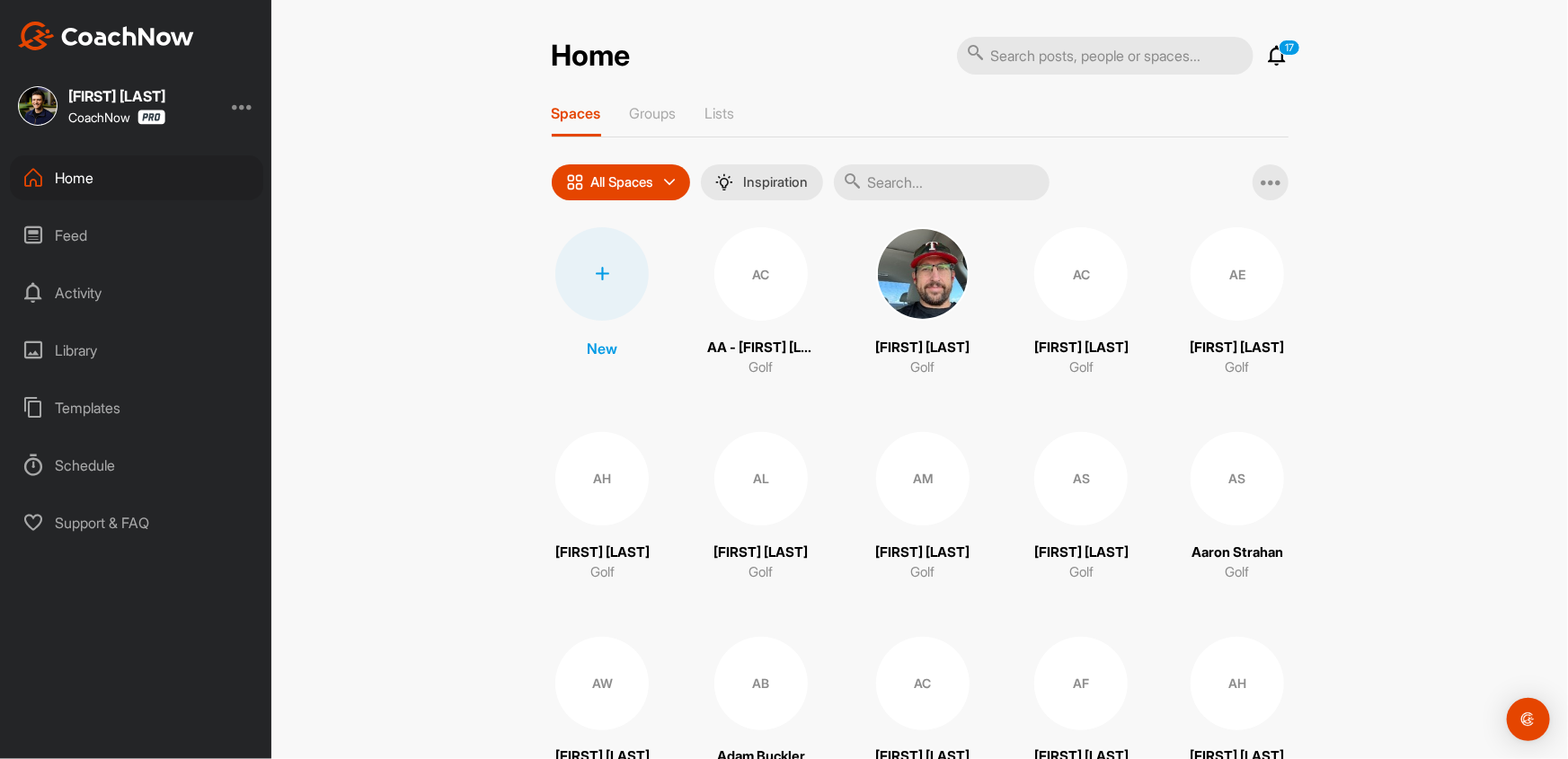 paste on "Tommy Murray" 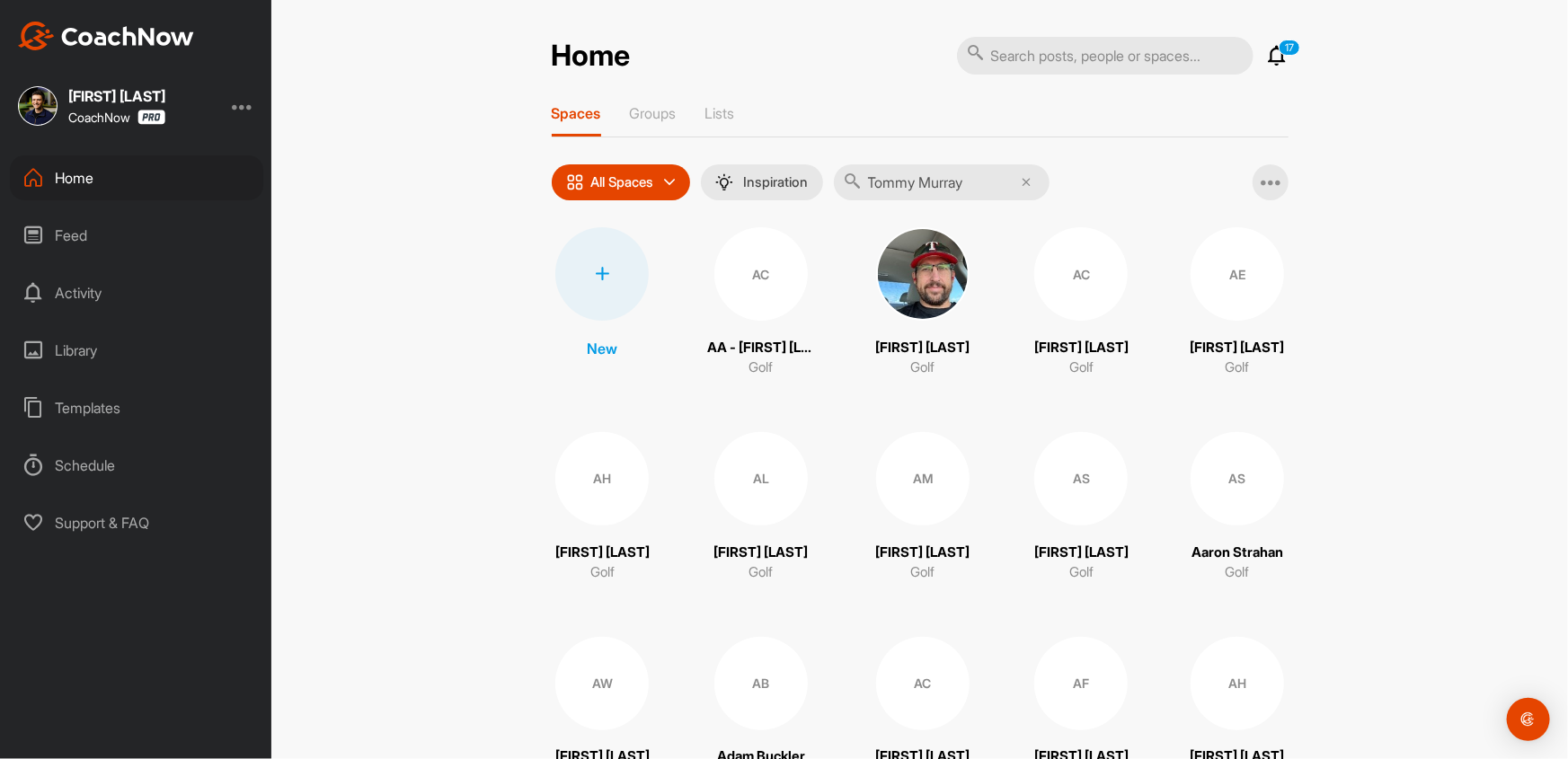 type on "Tommy Murray" 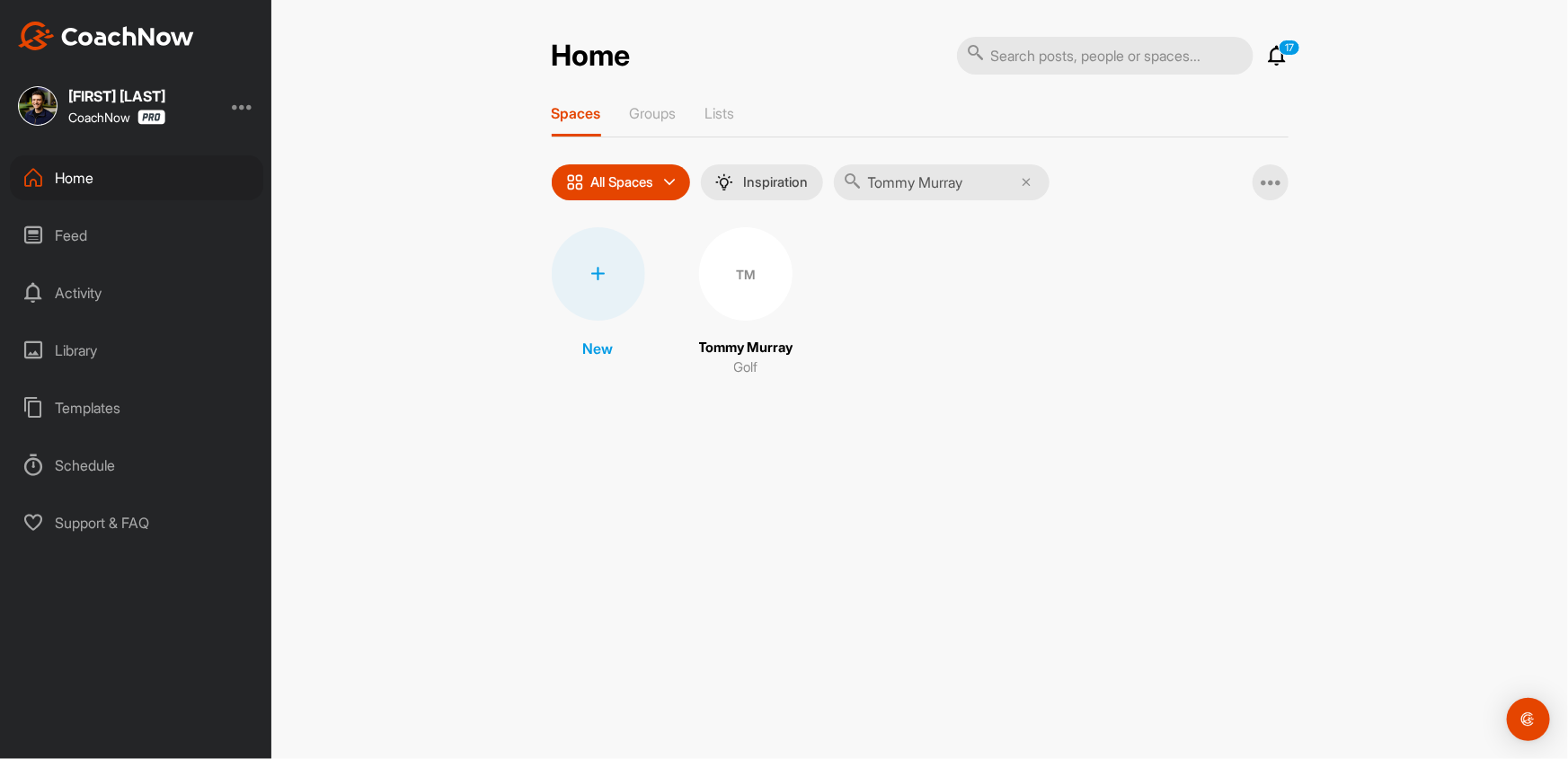 click on "TM" at bounding box center [746, 274] 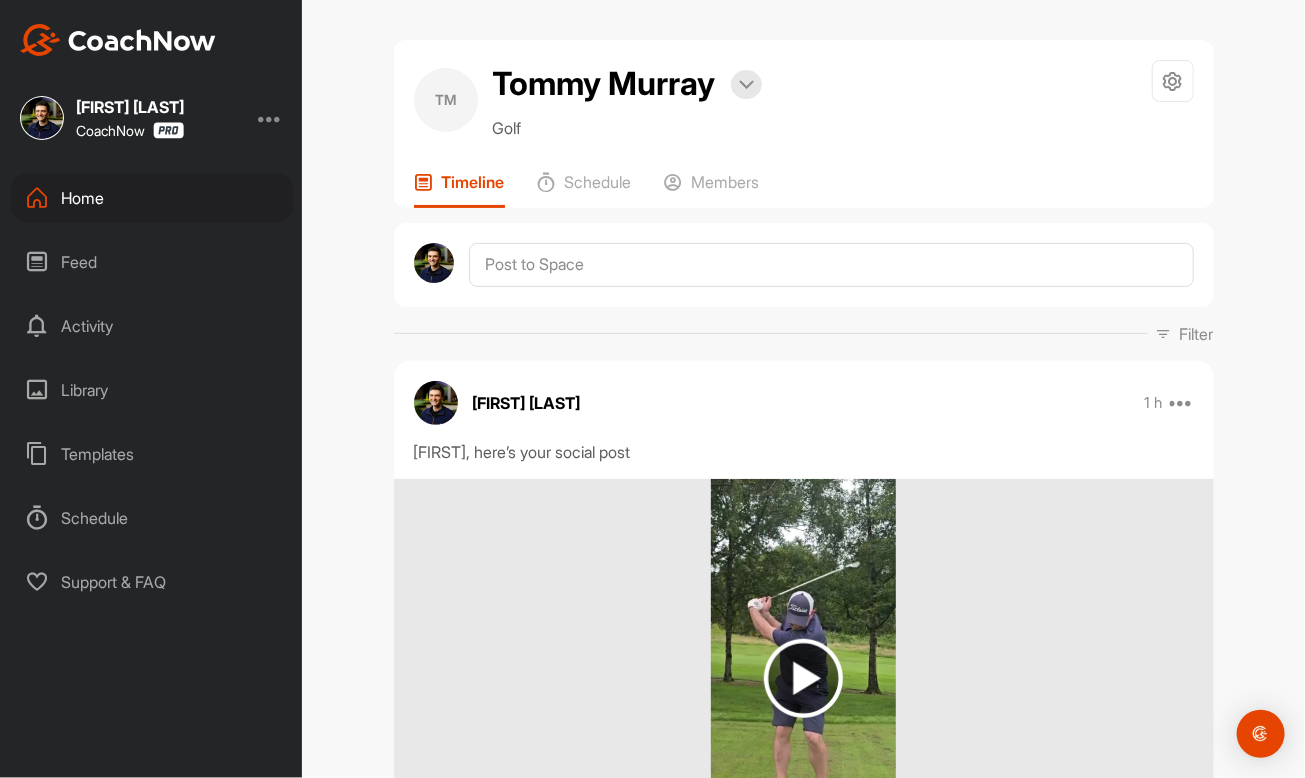 click on "Home" at bounding box center (152, 198) 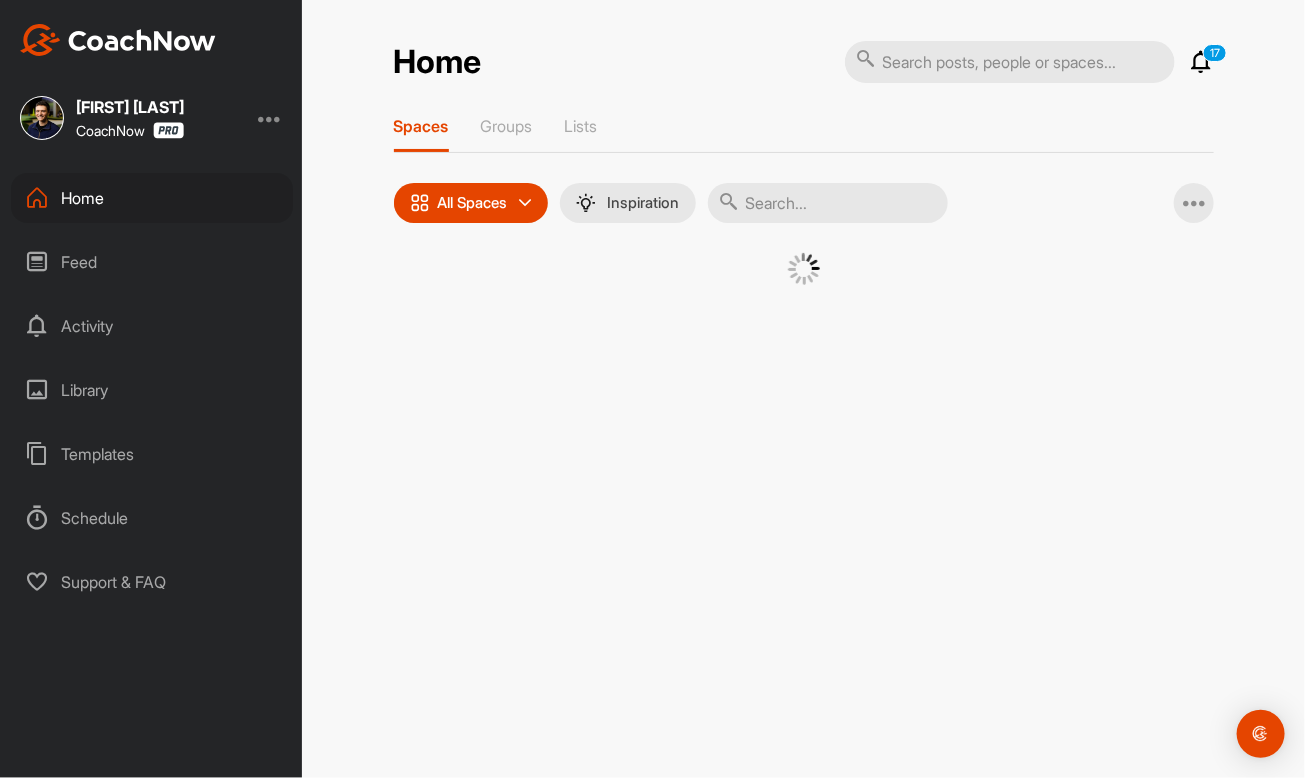 click at bounding box center (730, 201) 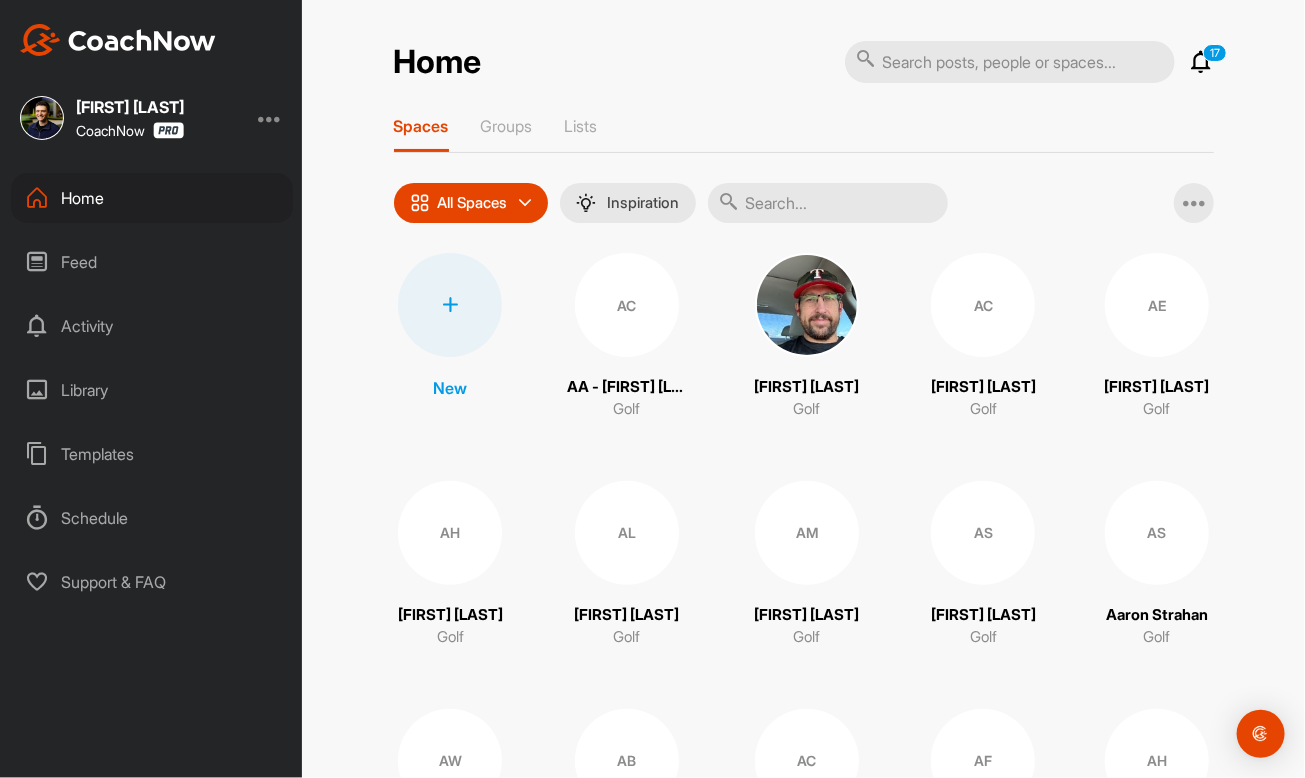 click at bounding box center (828, 203) 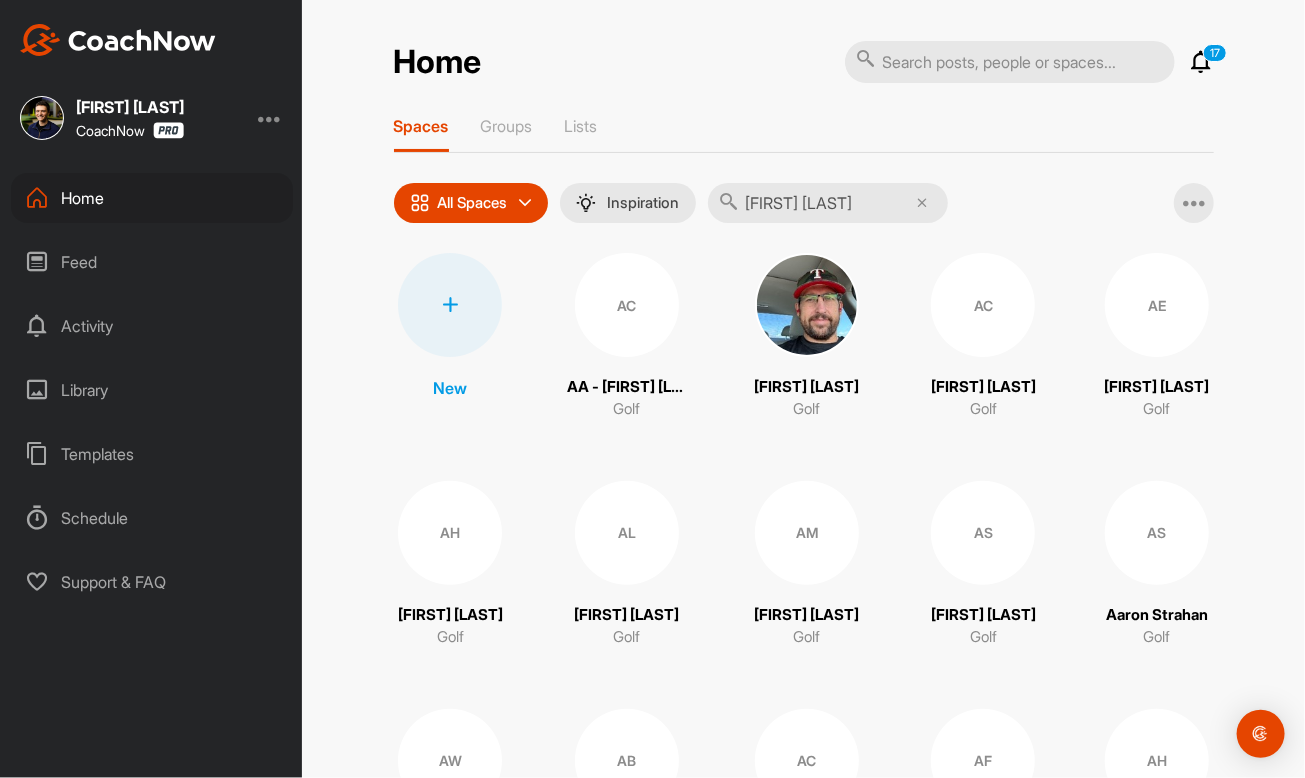 type on "[FIRST] [LAST]" 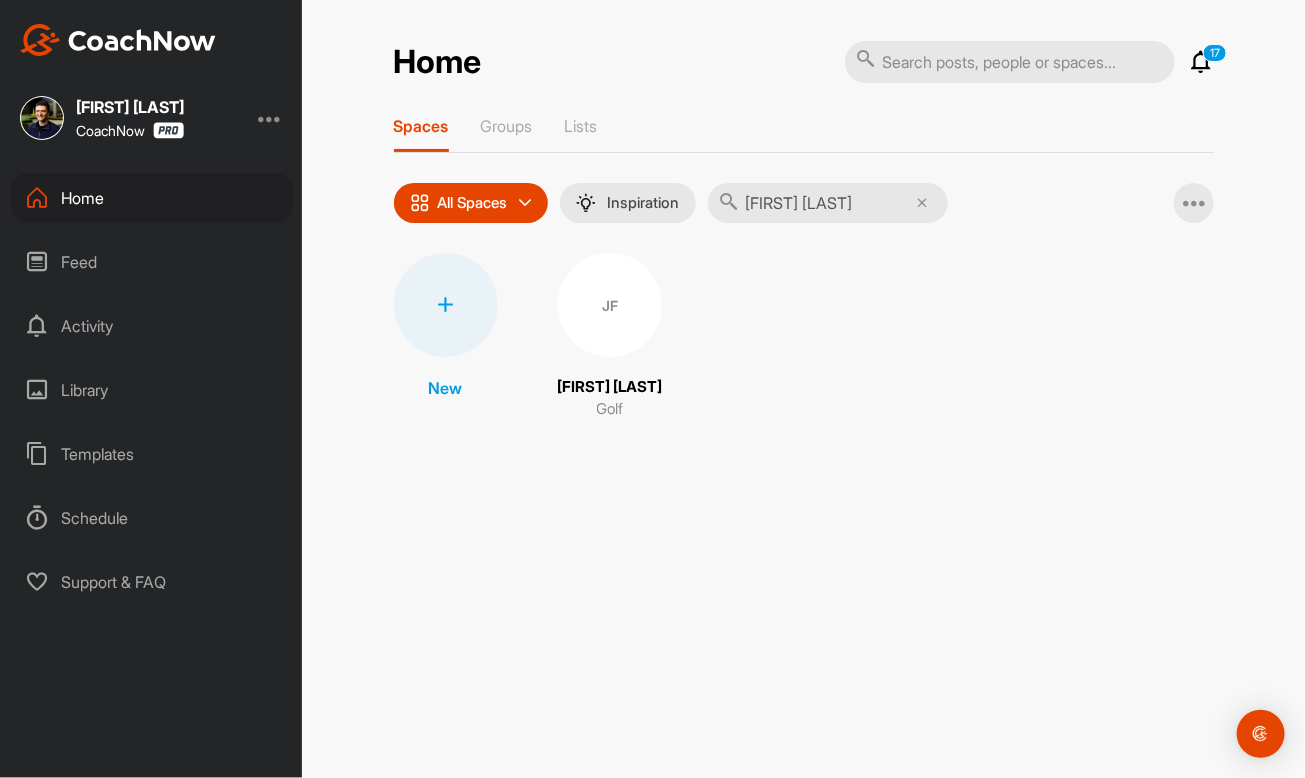 click on "JF" at bounding box center (610, 305) 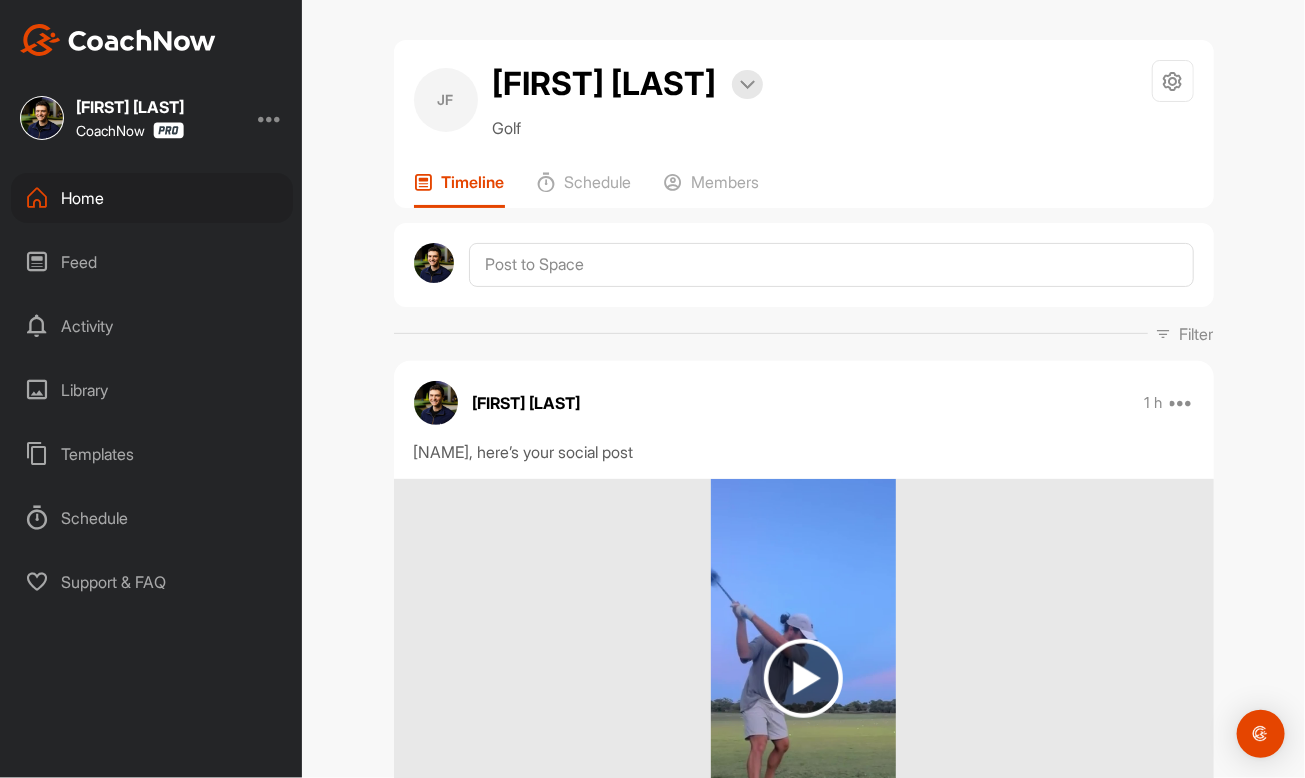click on "Home" at bounding box center (152, 198) 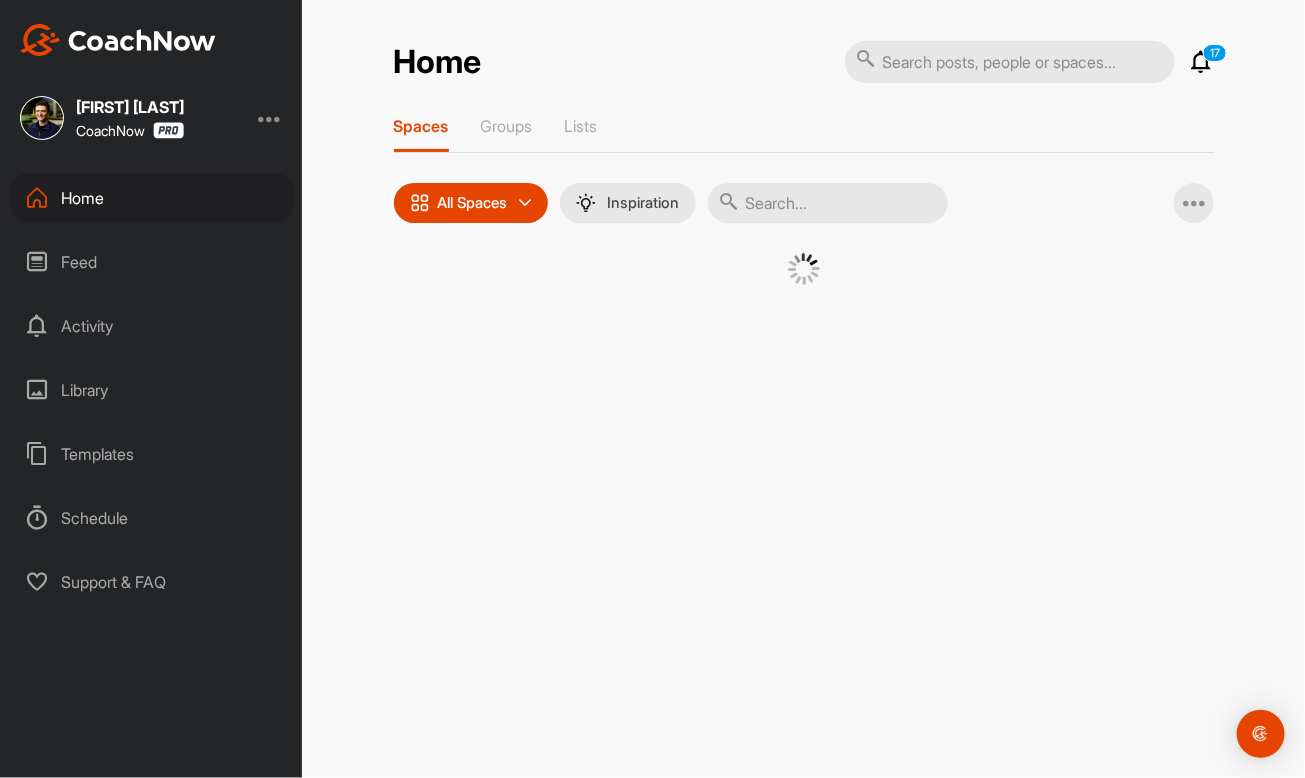 click at bounding box center [828, 203] 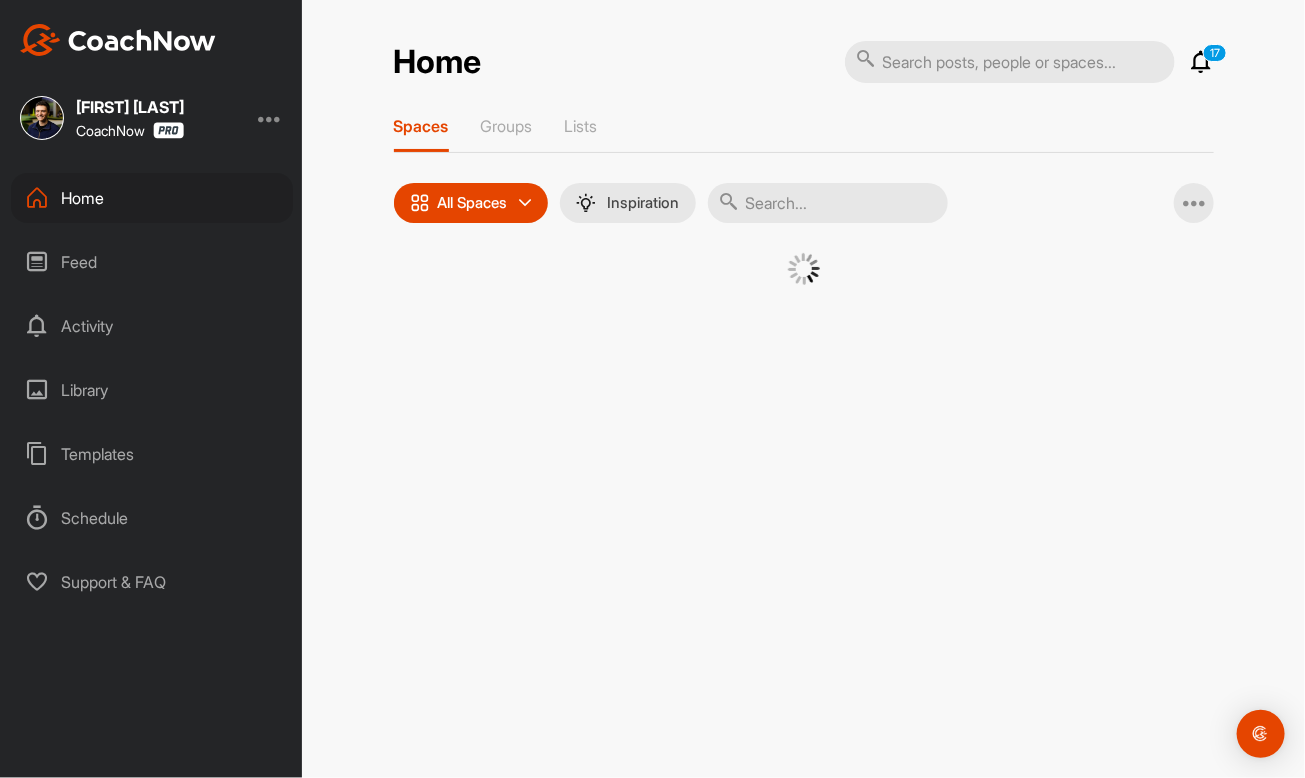 paste on "[FIRST] [LAST]" 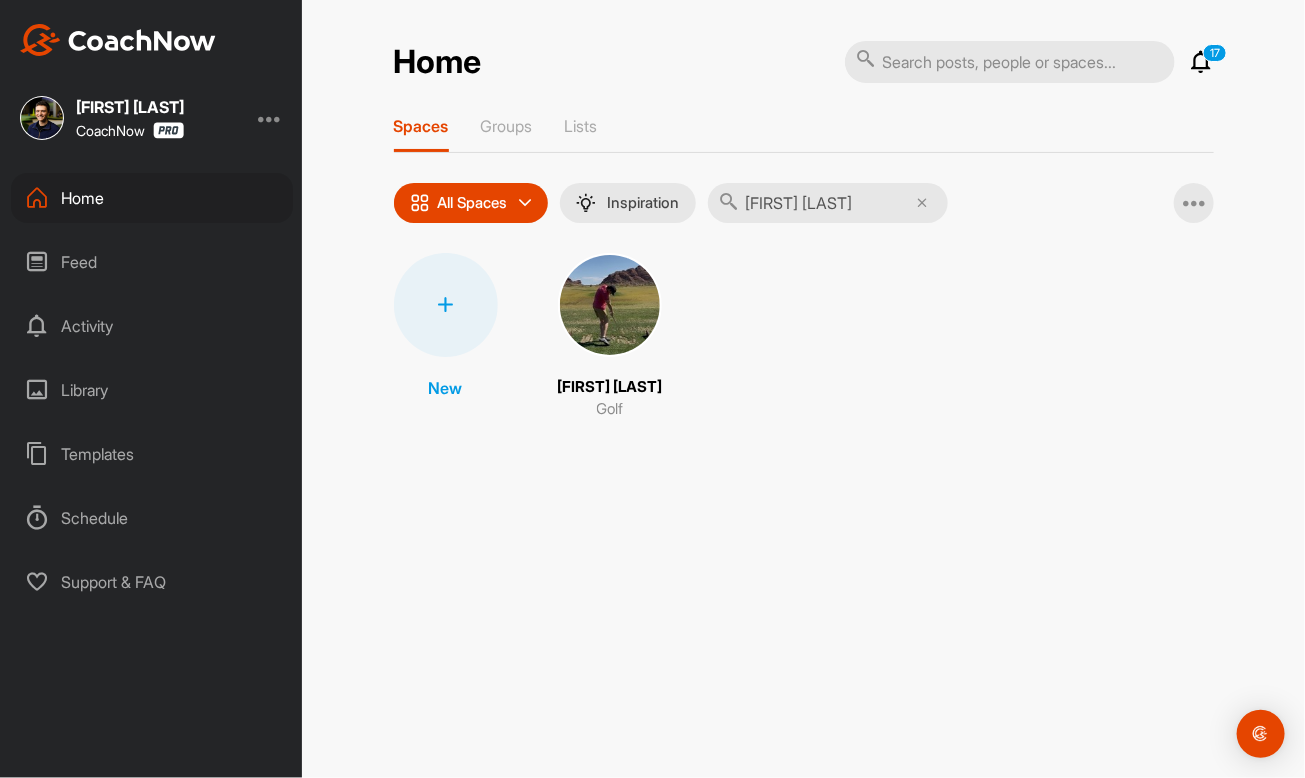 type on "[FIRST] [LAST]" 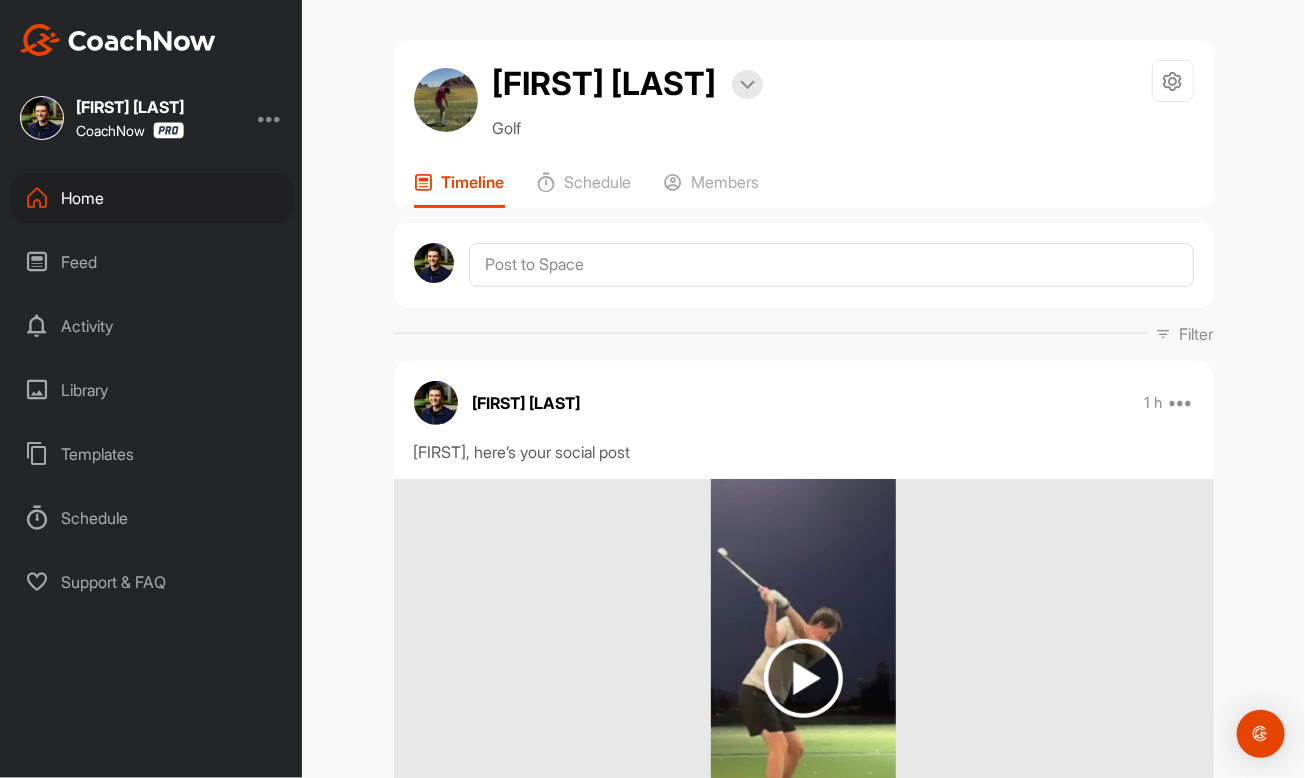 click on "Home" at bounding box center [152, 198] 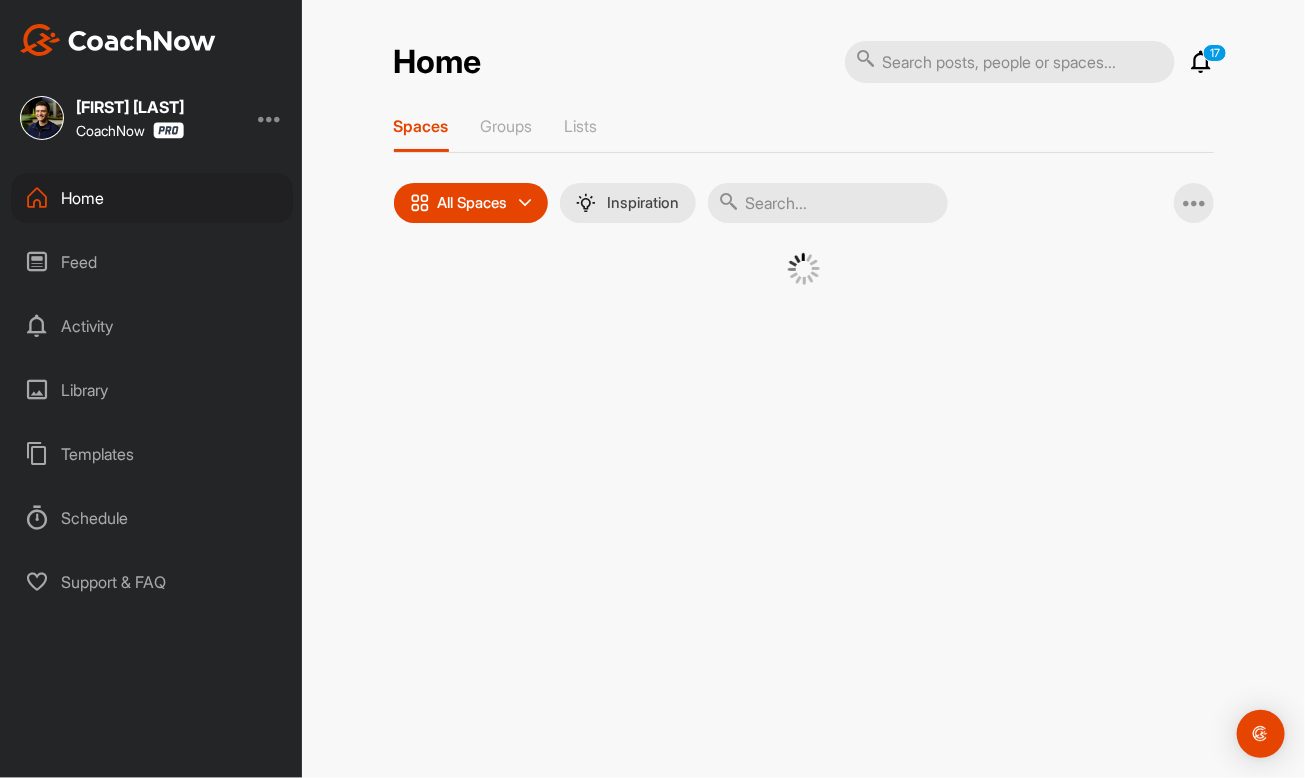 click at bounding box center [828, 203] 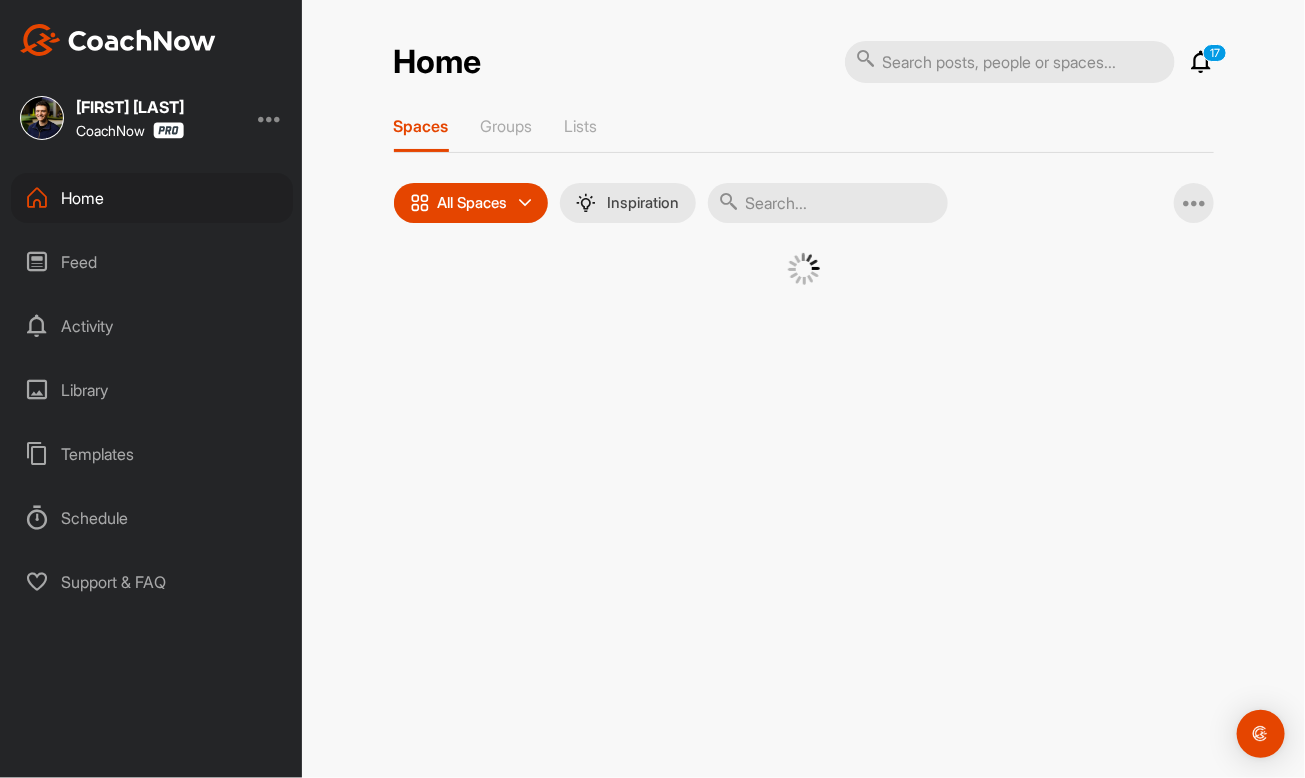 paste on "Tyson Farr" 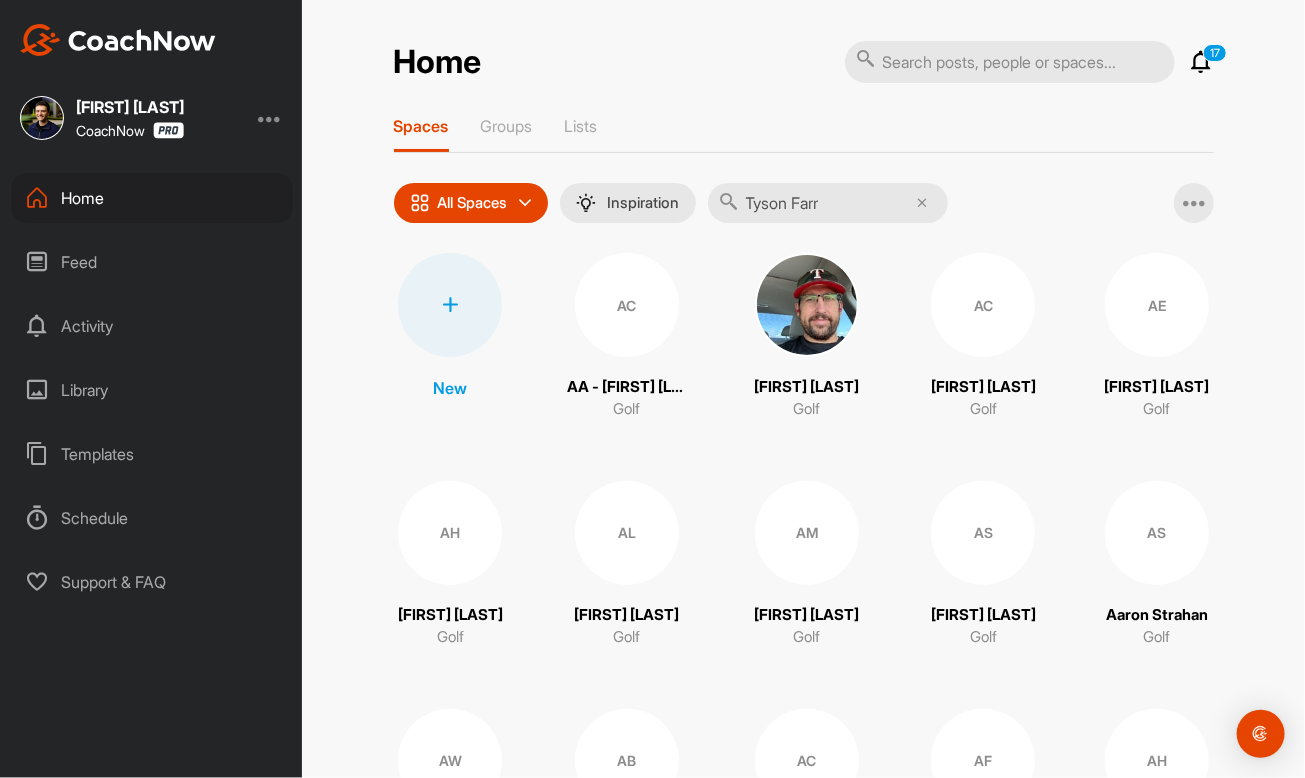 type on "Tyson Farr" 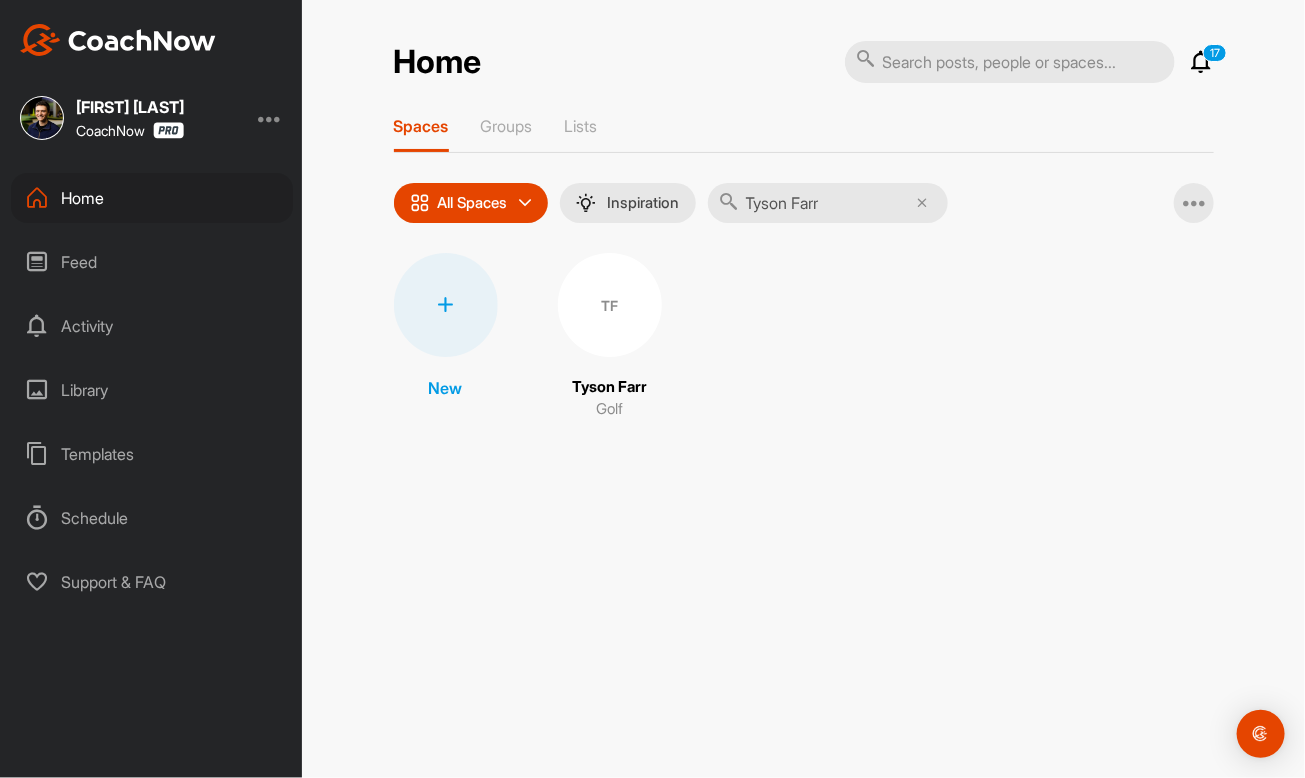 click on "TF" at bounding box center (610, 305) 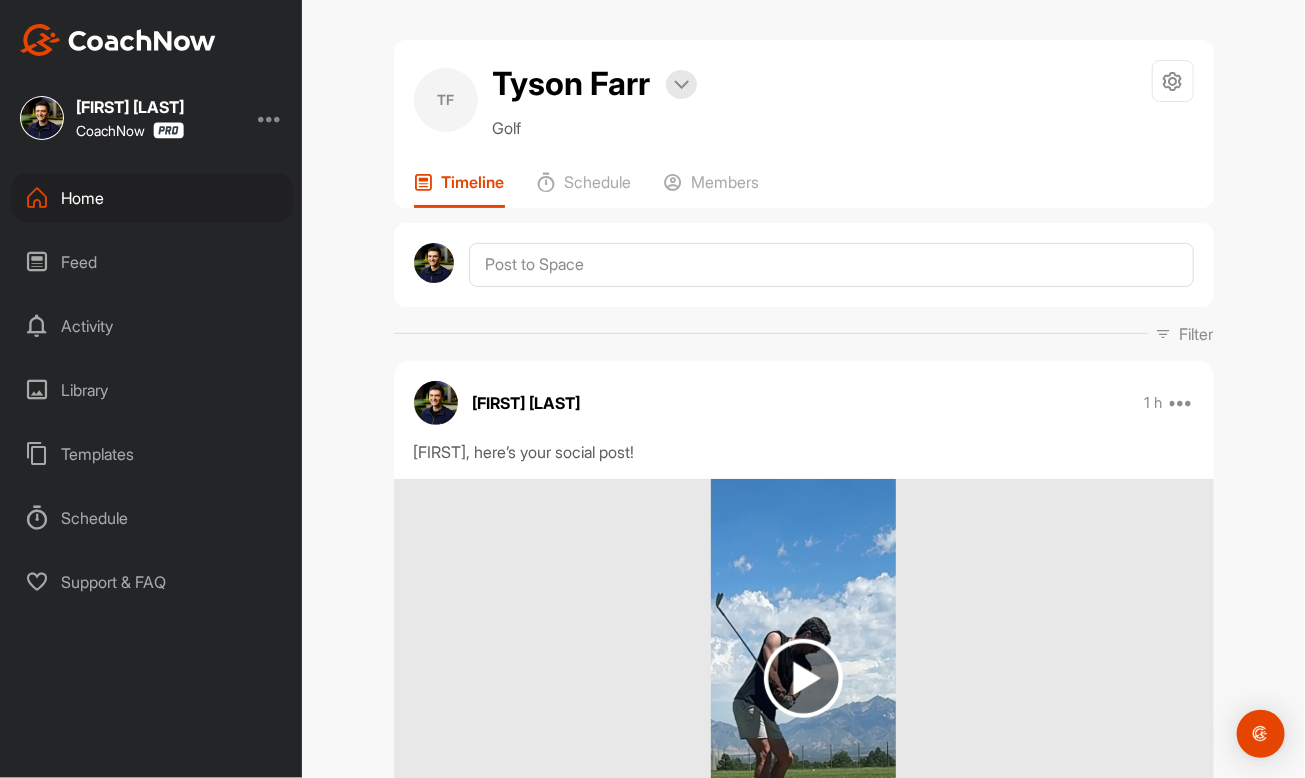 click on "Home" at bounding box center [152, 198] 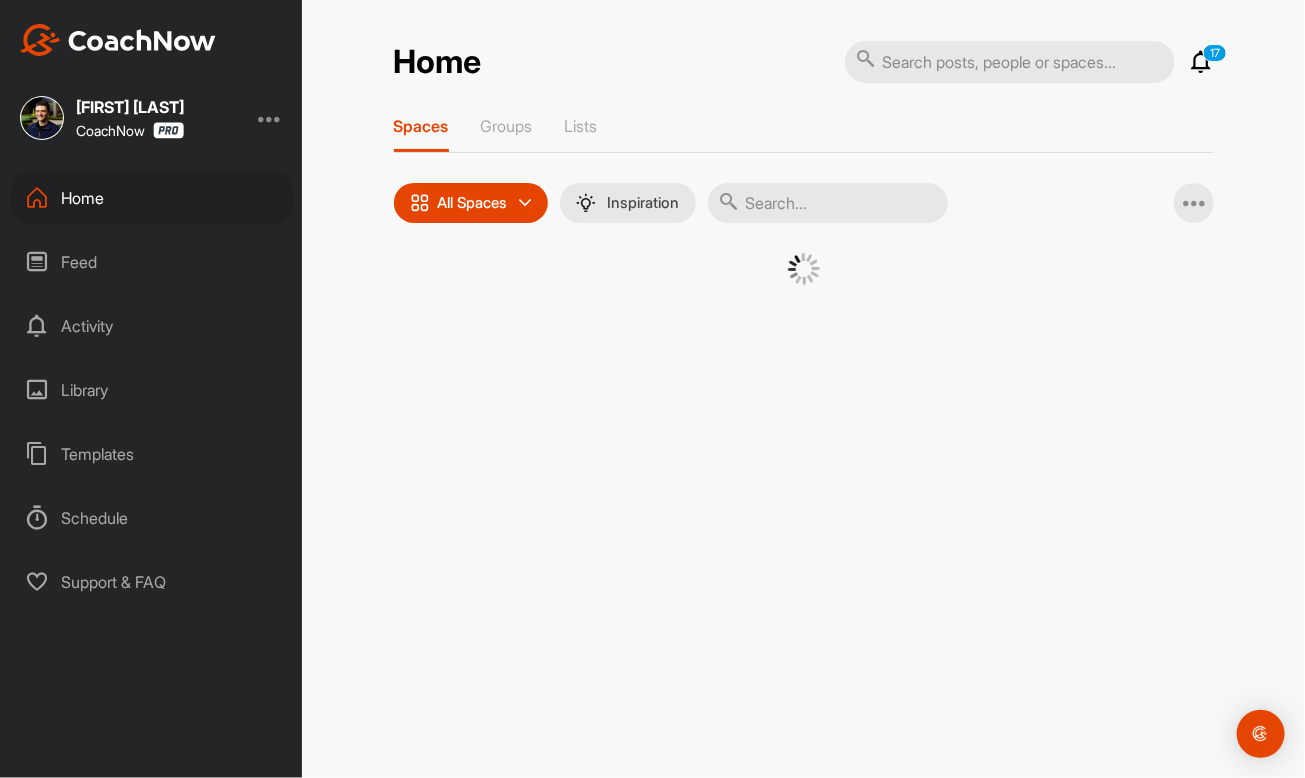 click at bounding box center (828, 203) 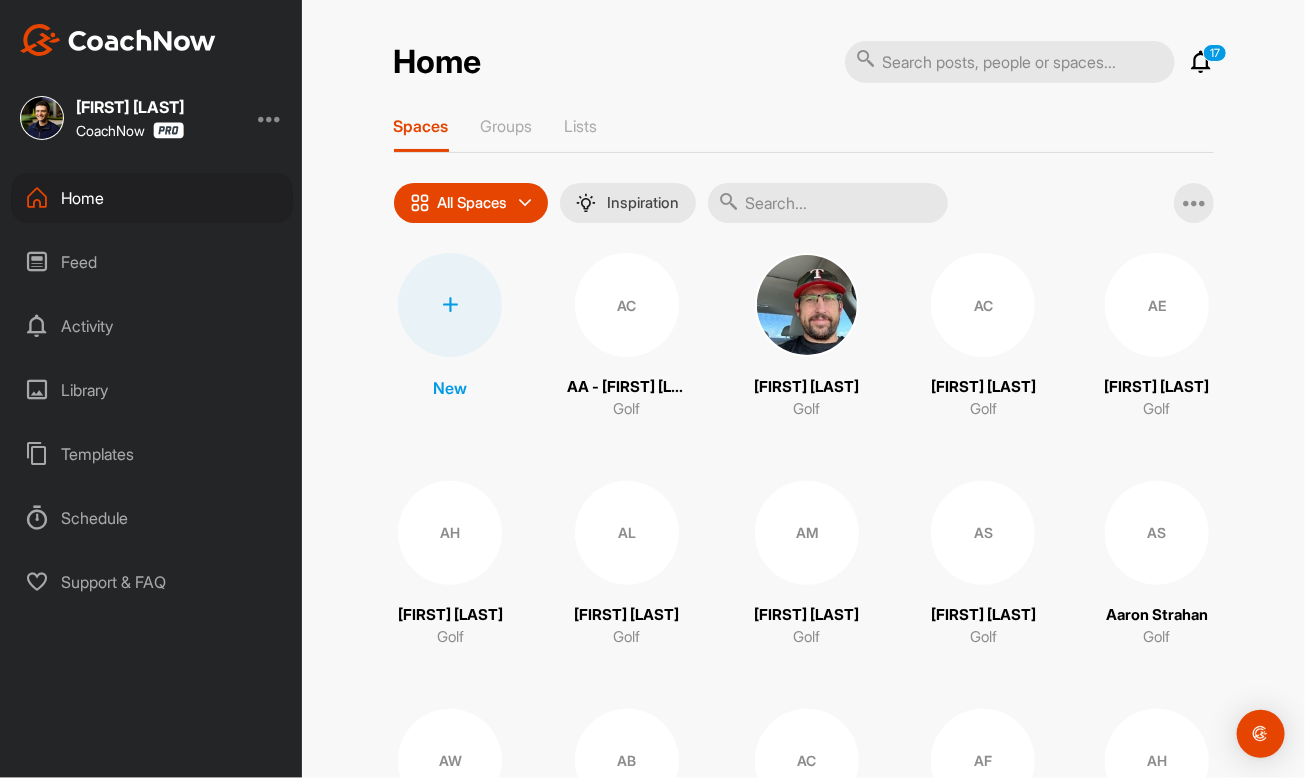 paste on "[FIRST] [LAST]" 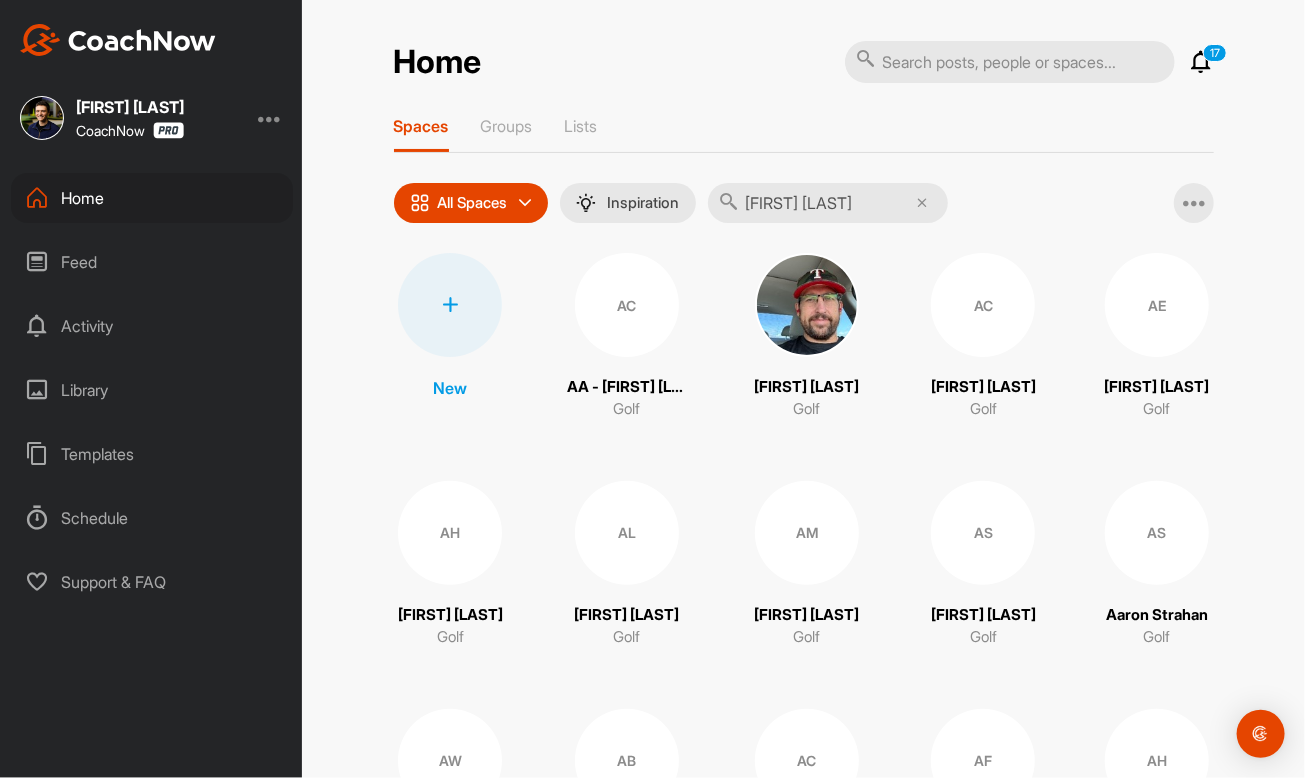 type on "[FIRST] [LAST]" 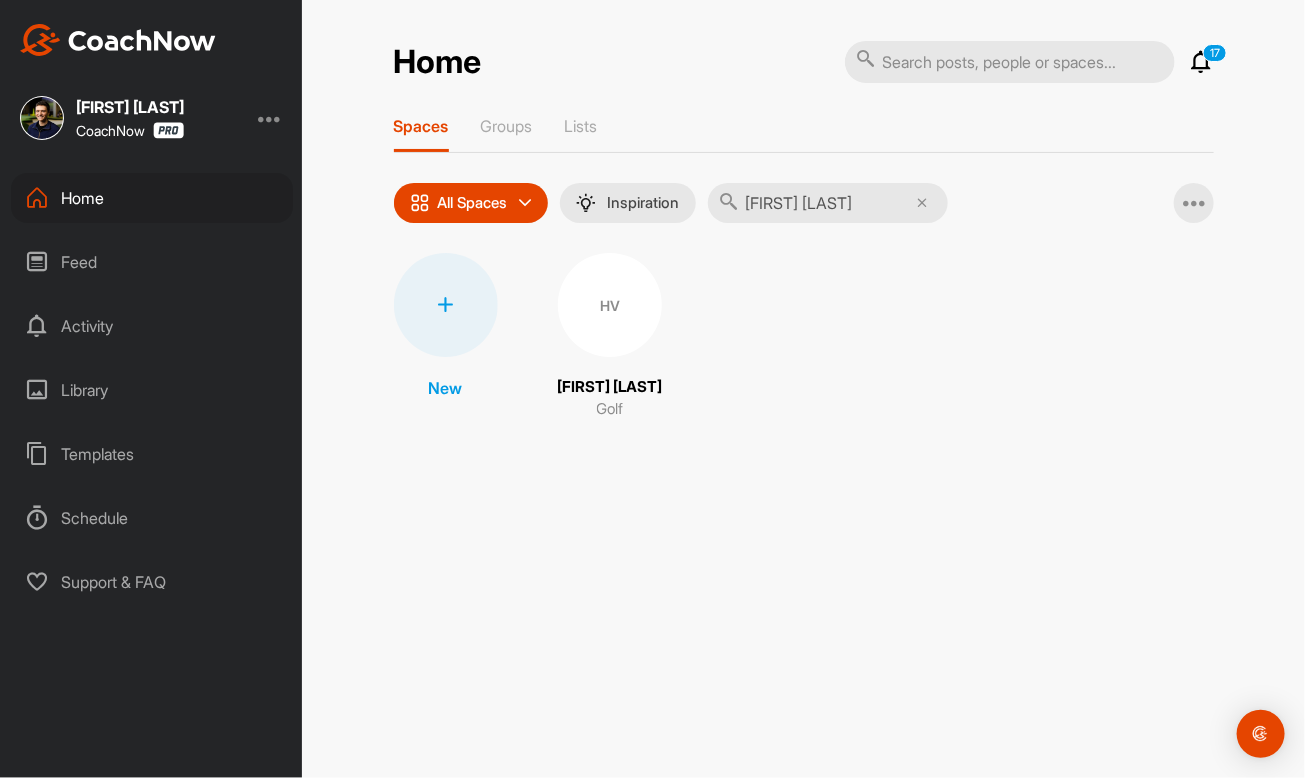 click on "HV" at bounding box center (610, 305) 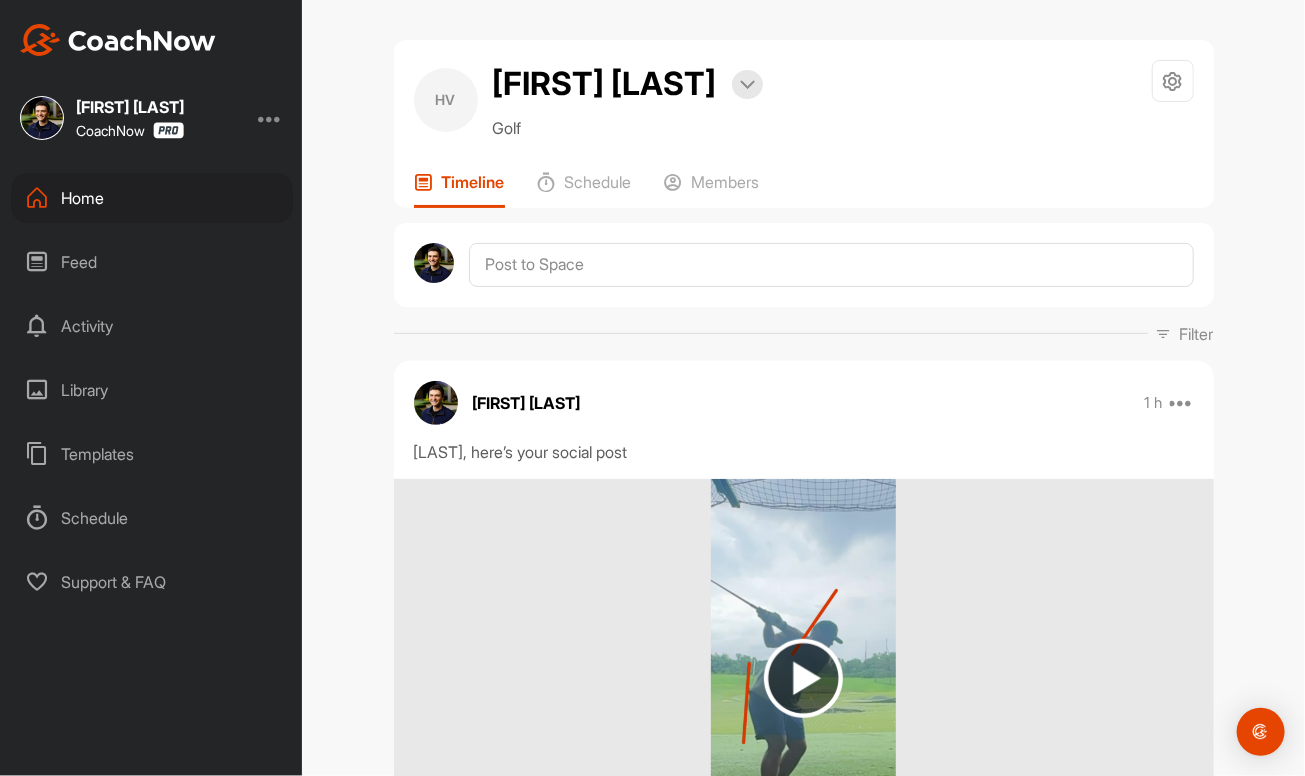click on "Home" at bounding box center (152, 198) 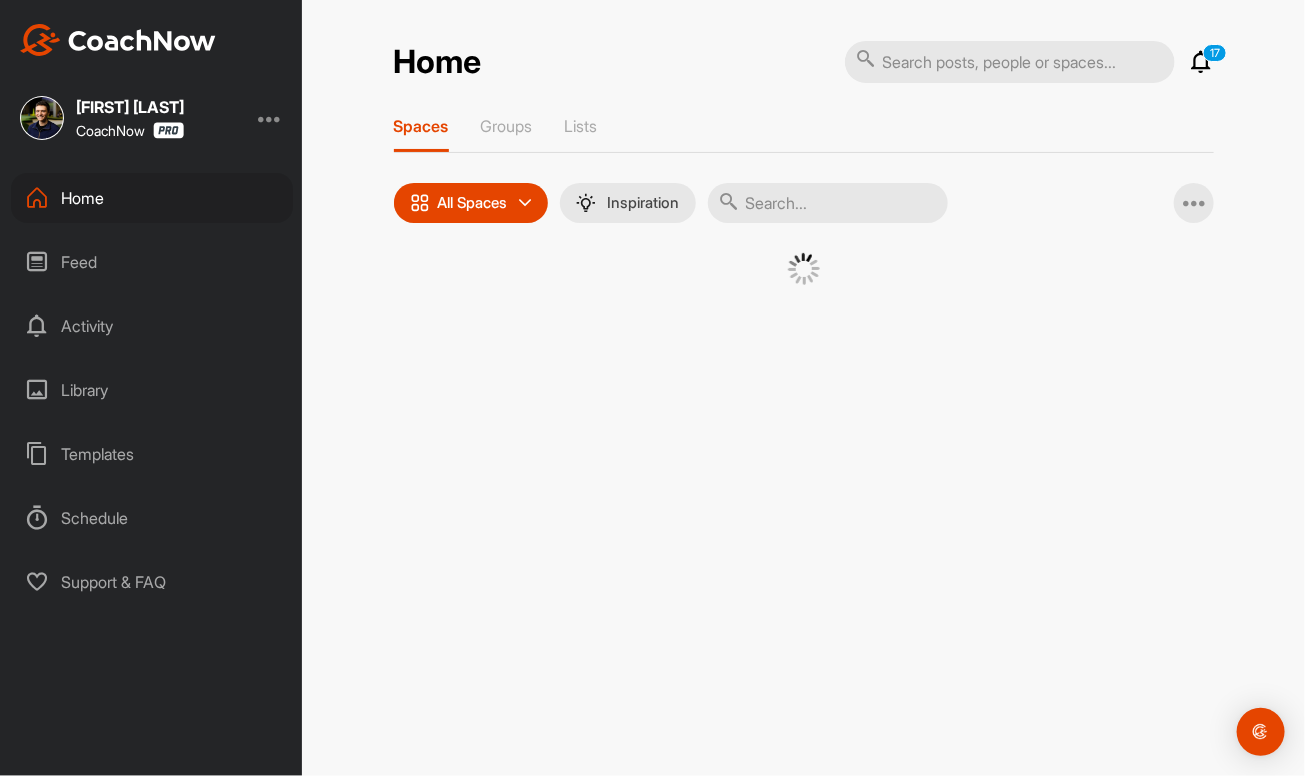 click at bounding box center [828, 203] 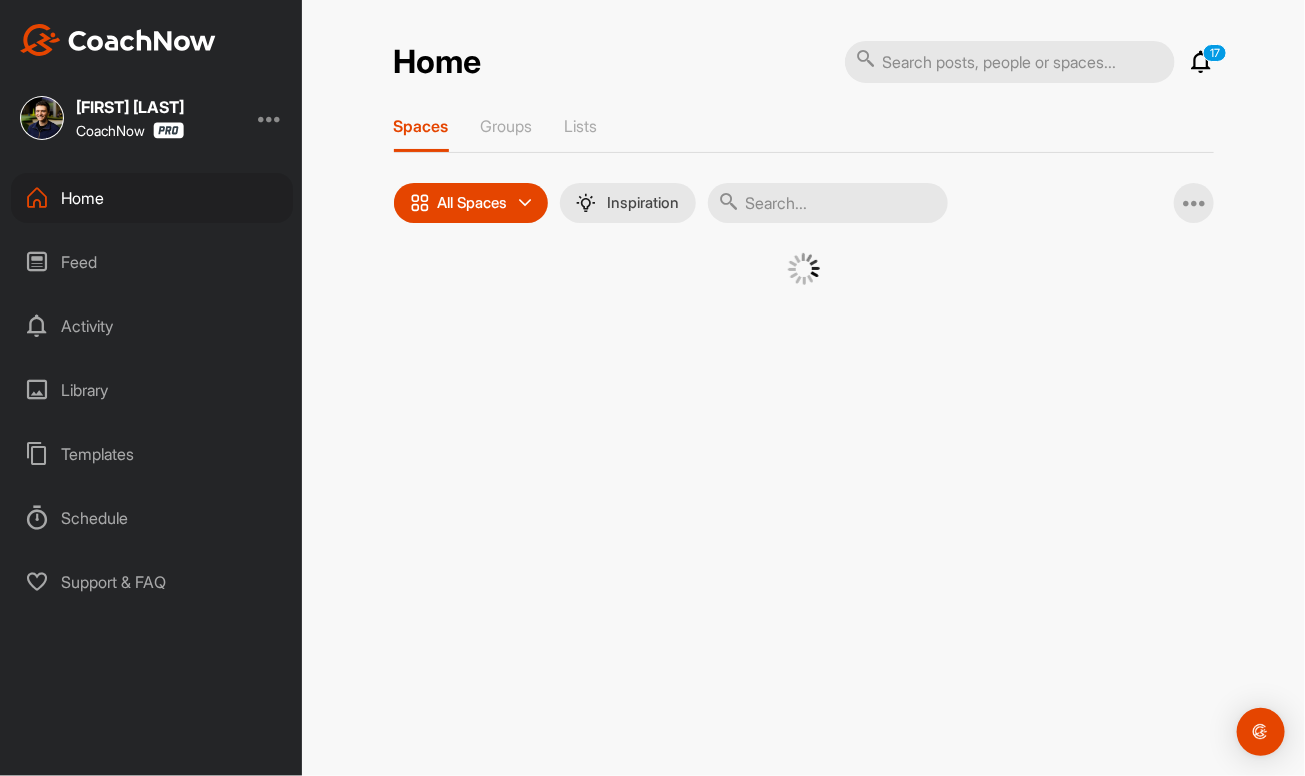 paste on "Brendan murray" 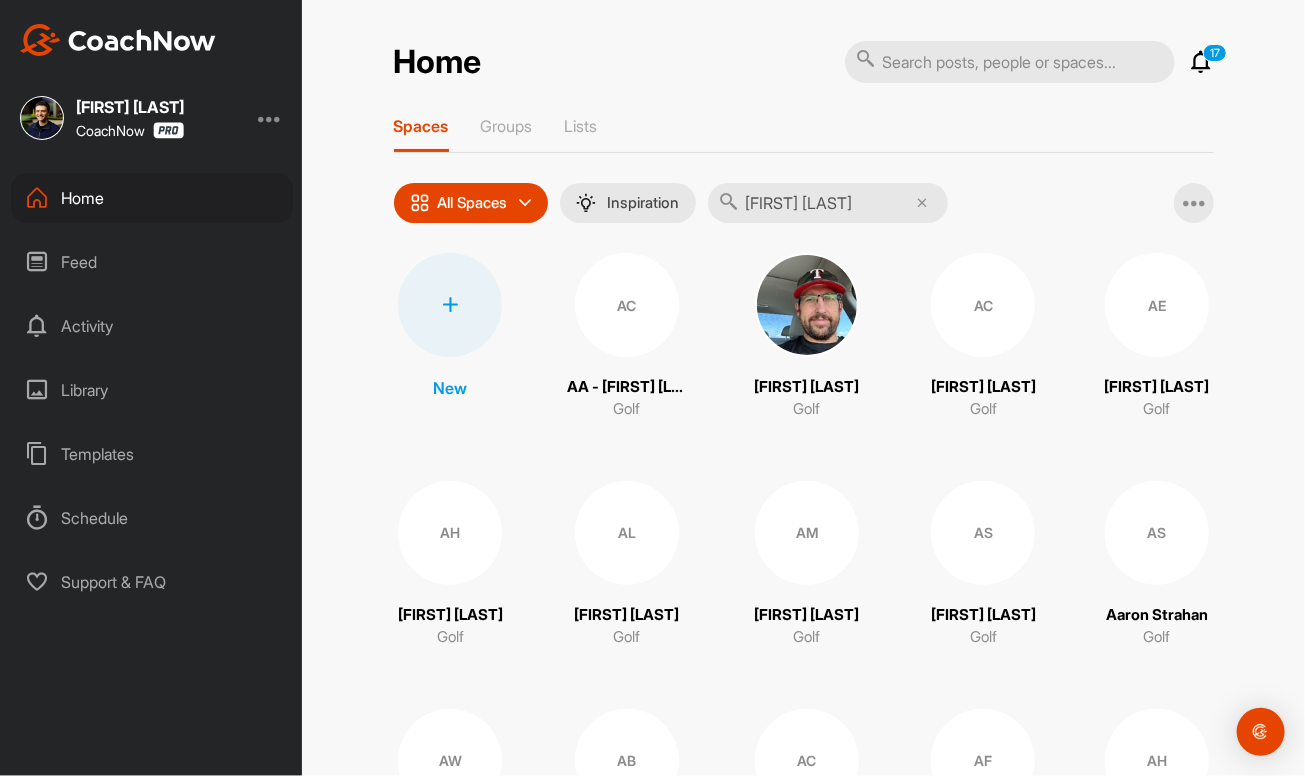 type on "Brendan murray" 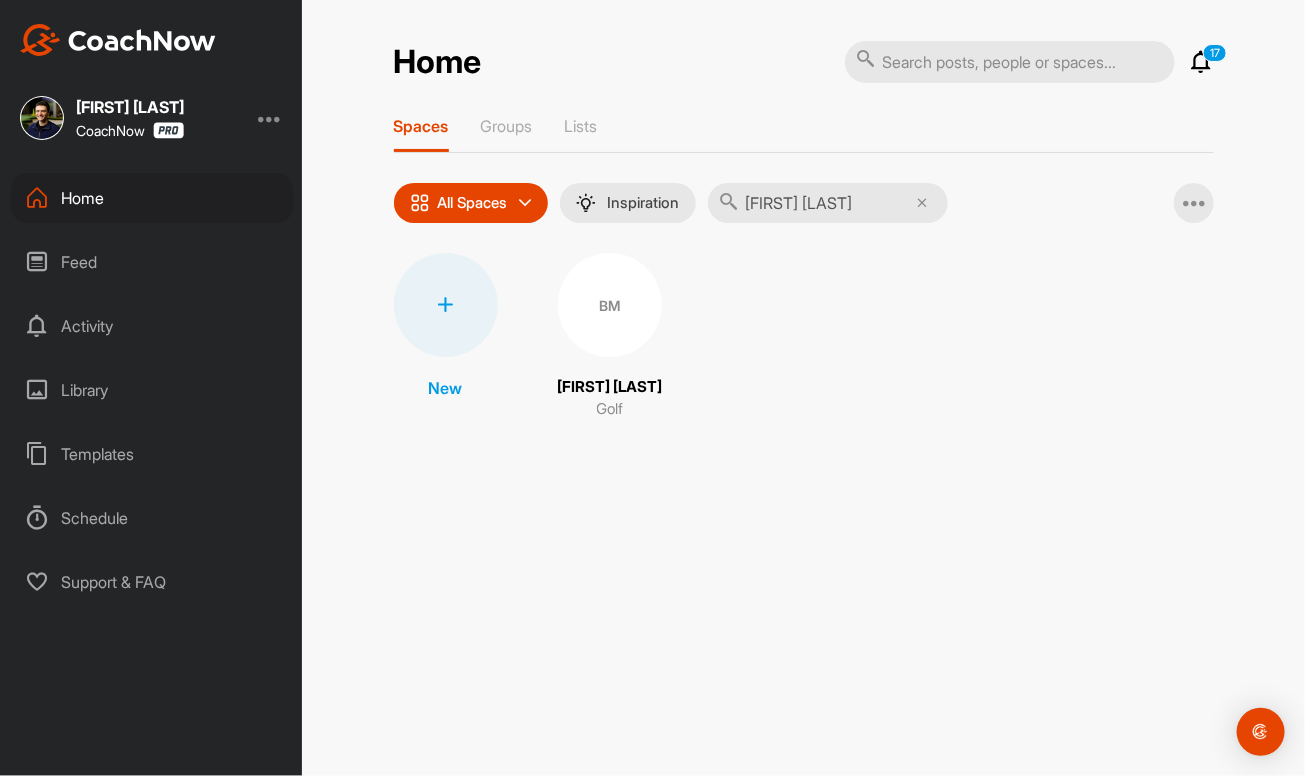 click on "BM" at bounding box center (610, 305) 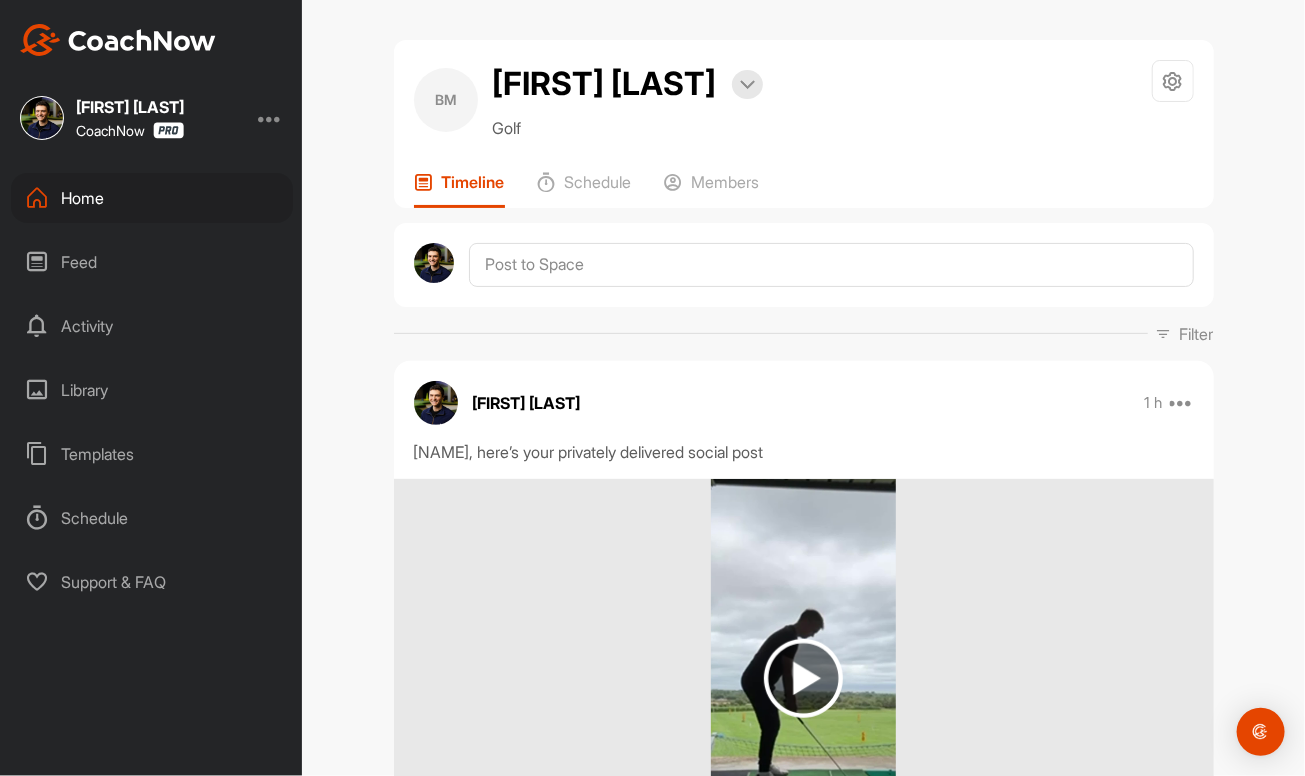 click on "Home" at bounding box center (152, 198) 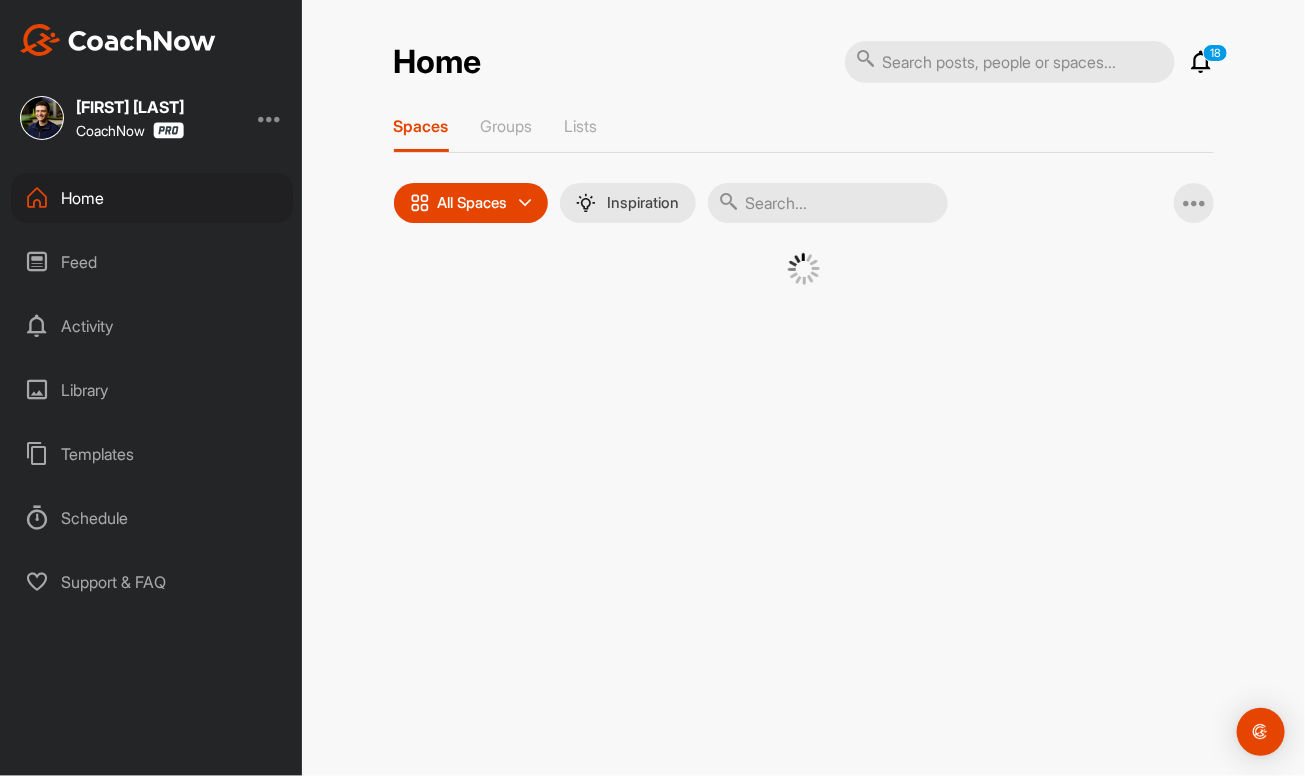 click at bounding box center [828, 203] 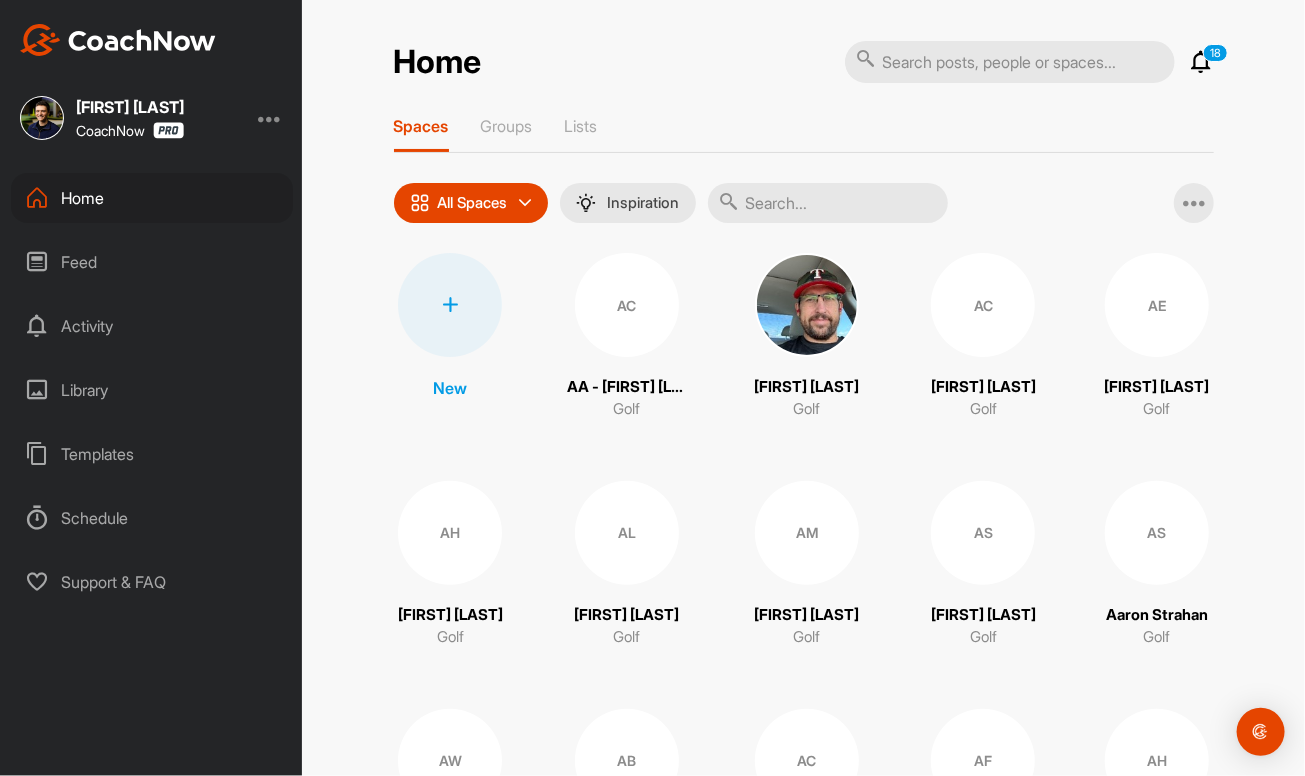paste on "Andrew Chunn" 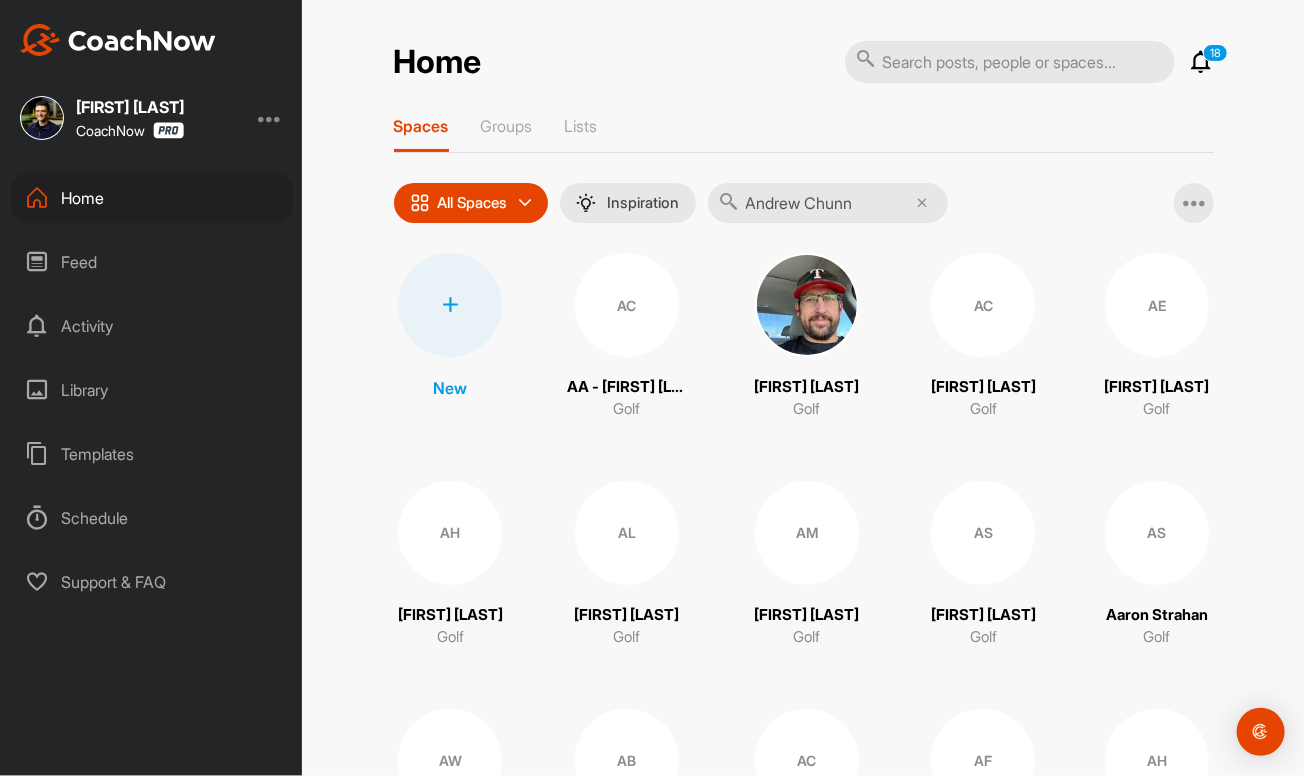 type on "Andrew Chunn" 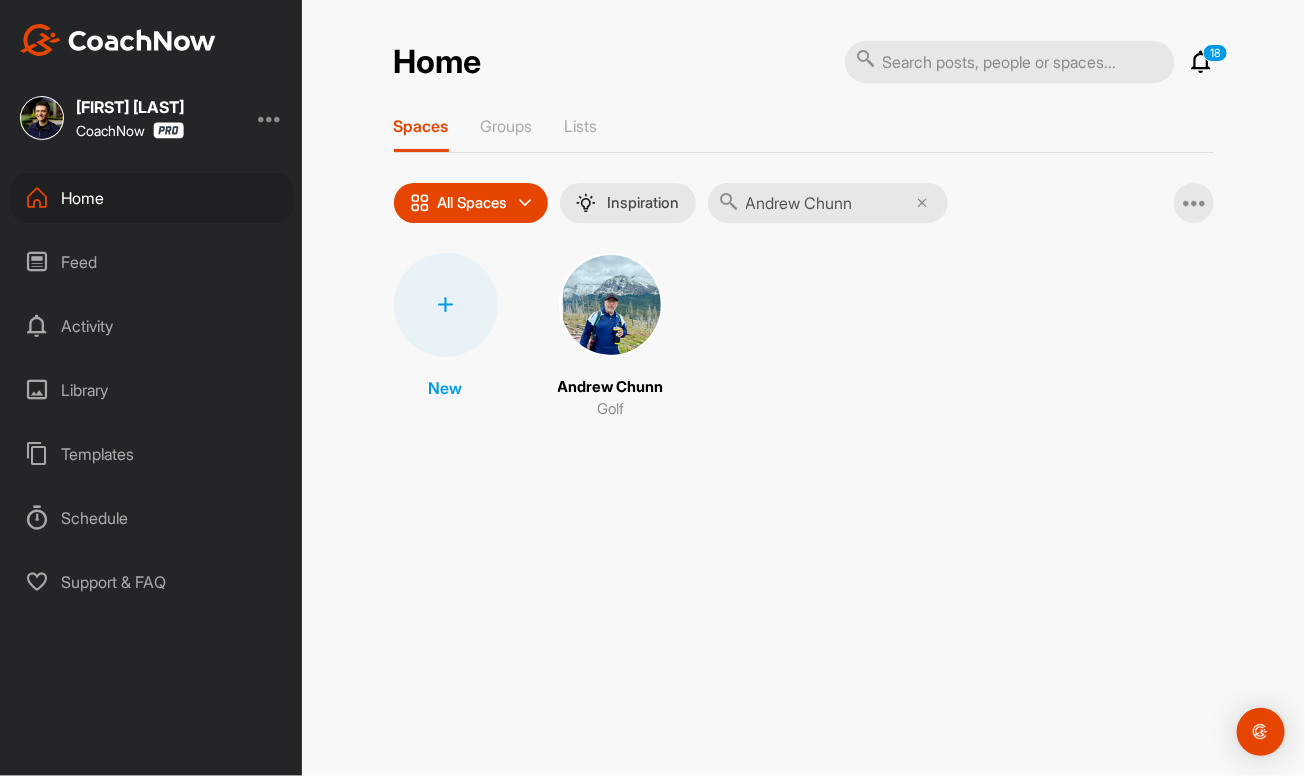 click at bounding box center (611, 305) 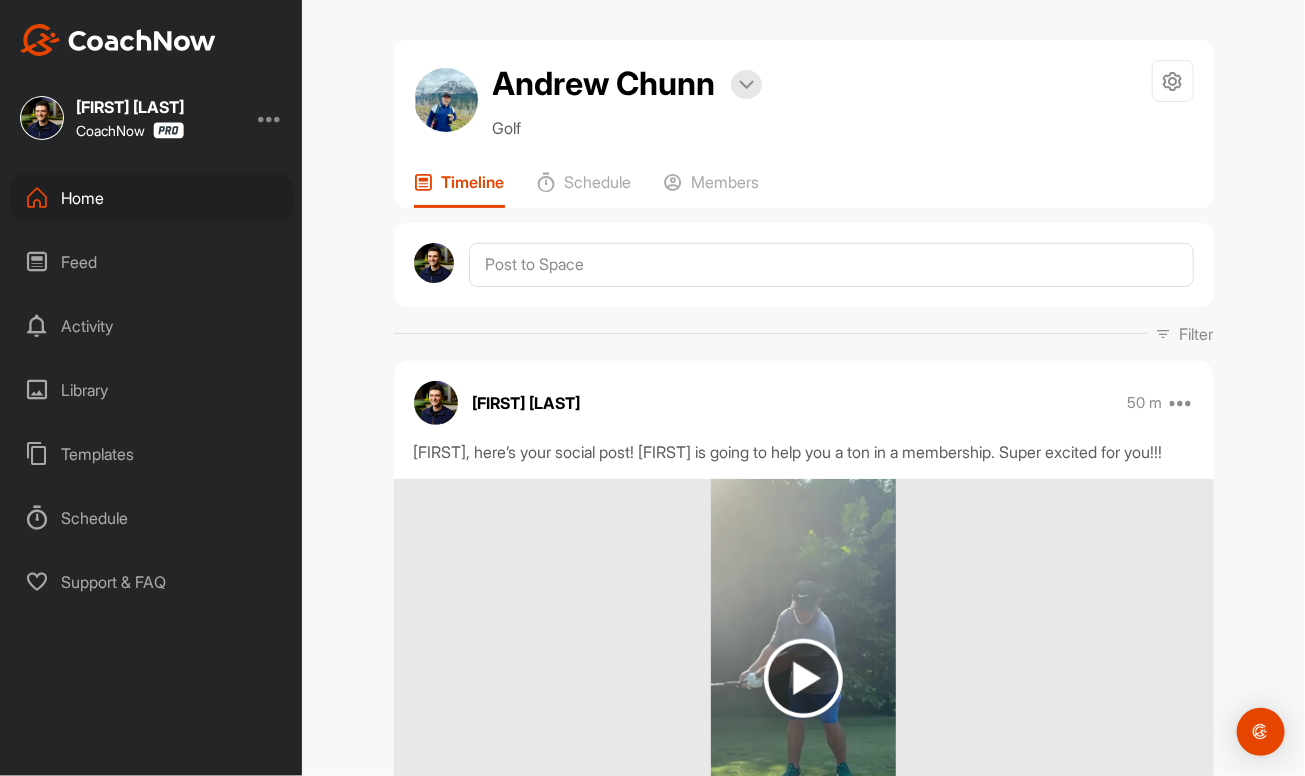 click on "Home" at bounding box center [152, 198] 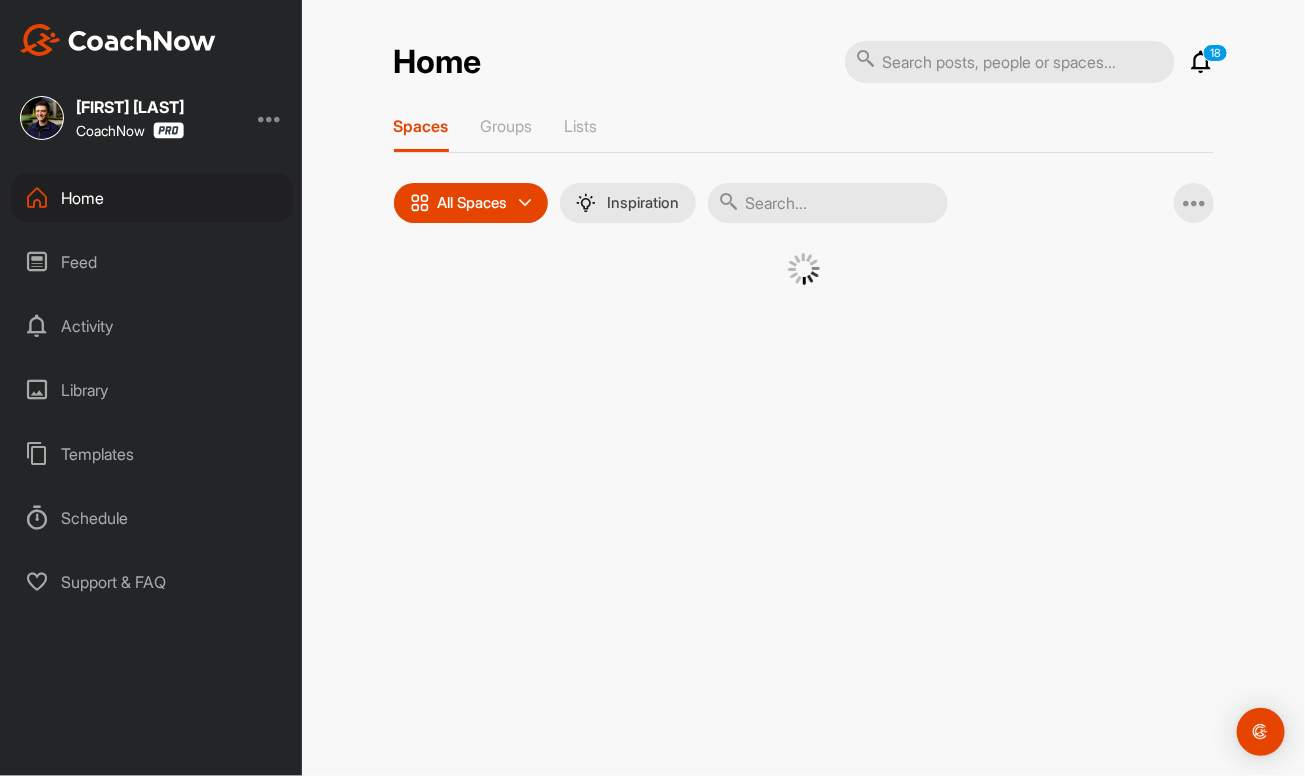 drag, startPoint x: 750, startPoint y: 210, endPoint x: 770, endPoint y: 226, distance: 25.612497 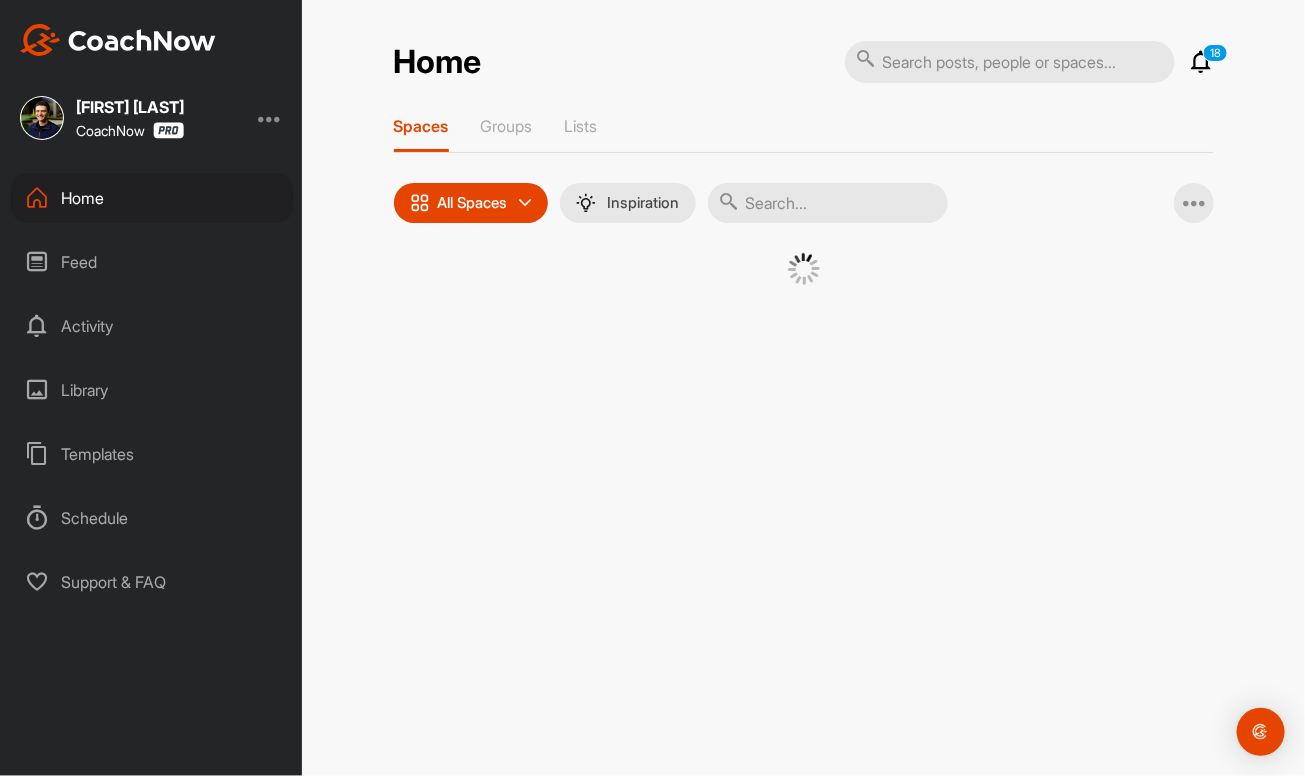 click at bounding box center (828, 203) 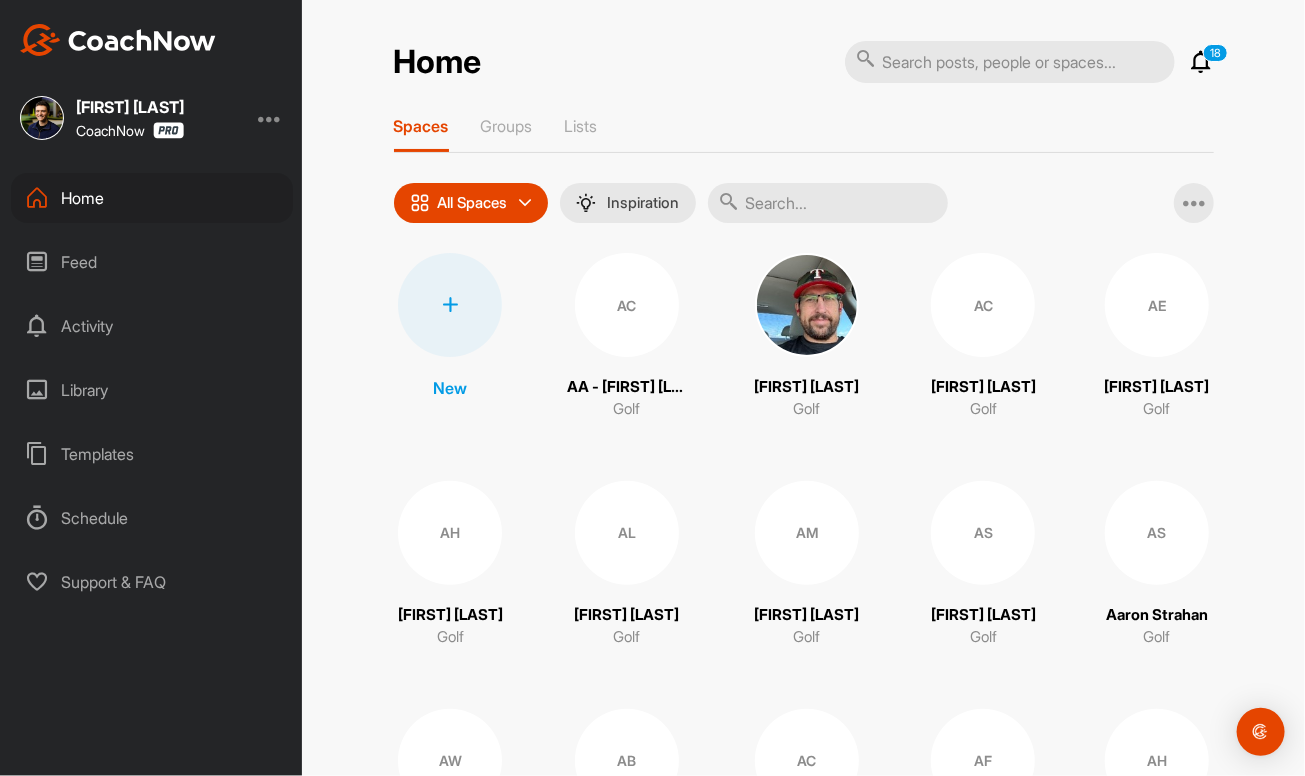 paste on "Jacob Dubbert" 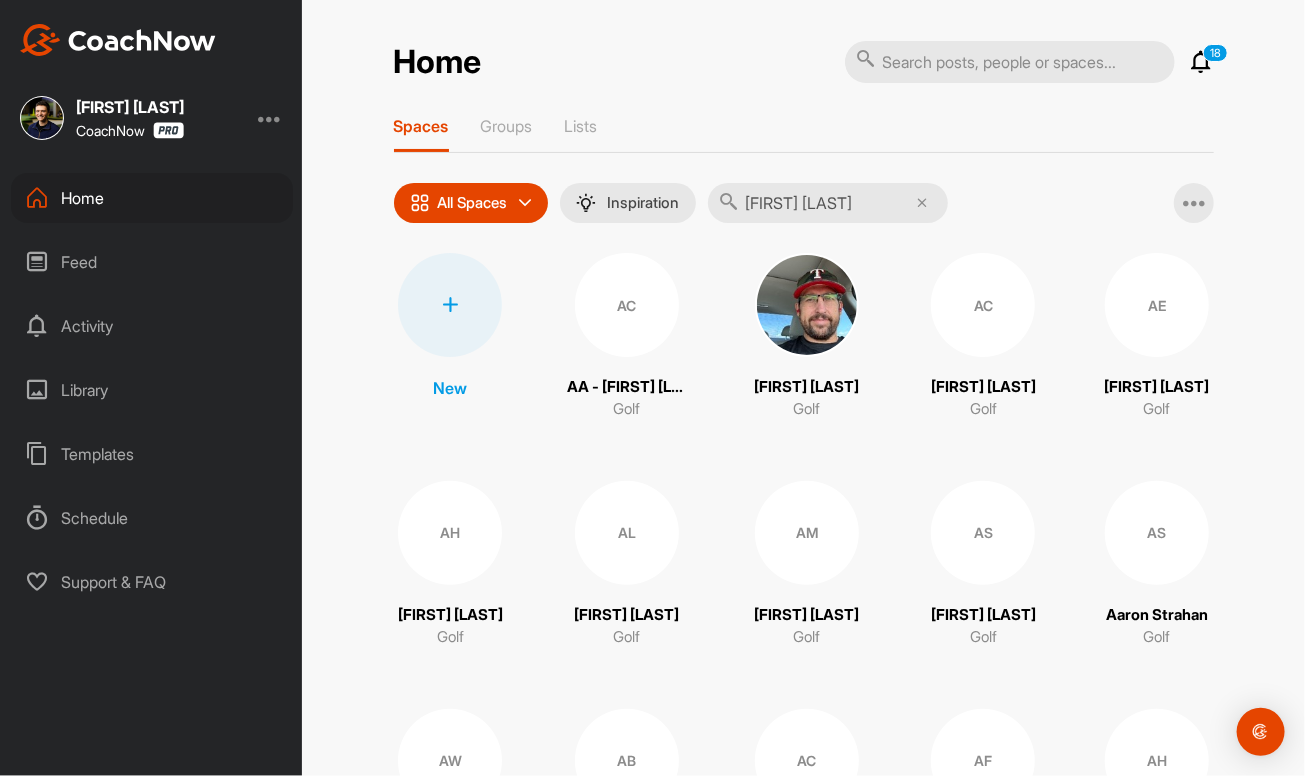 type on "Jacob Dubbert" 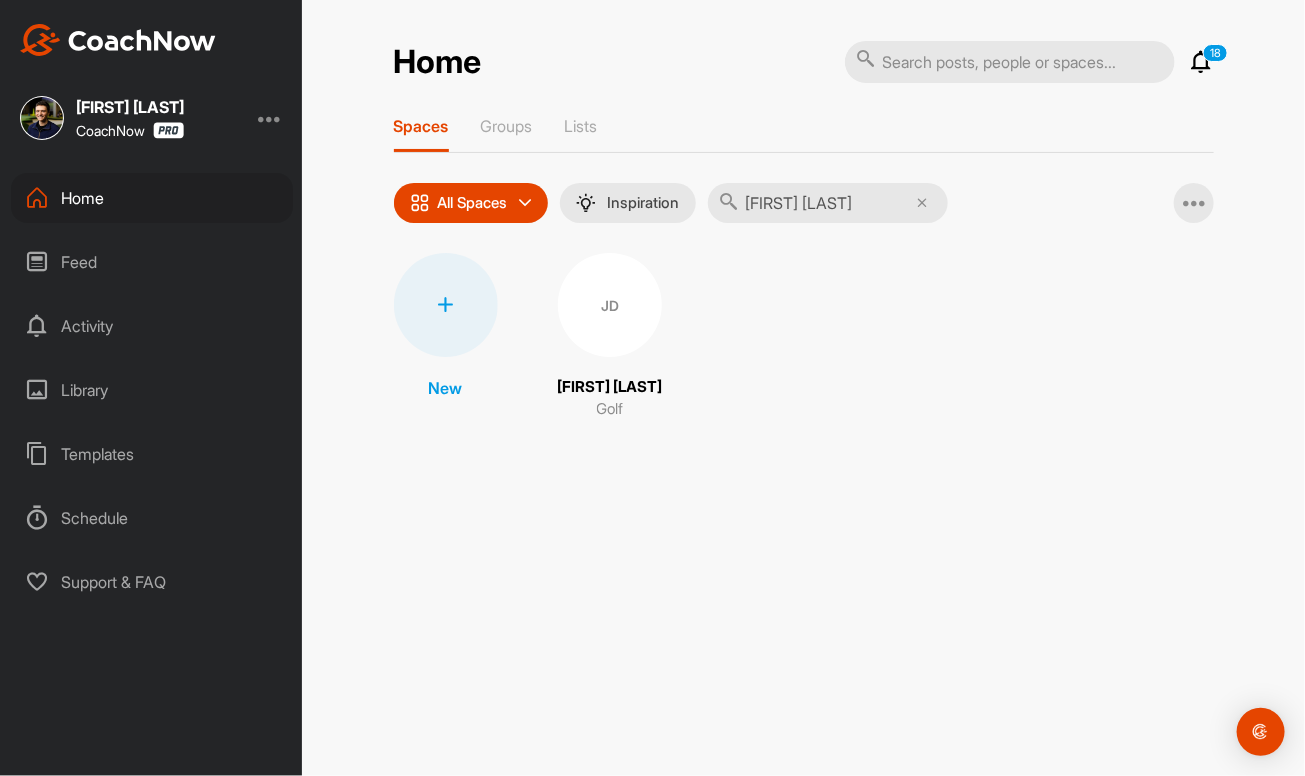 click on "JD" at bounding box center [610, 305] 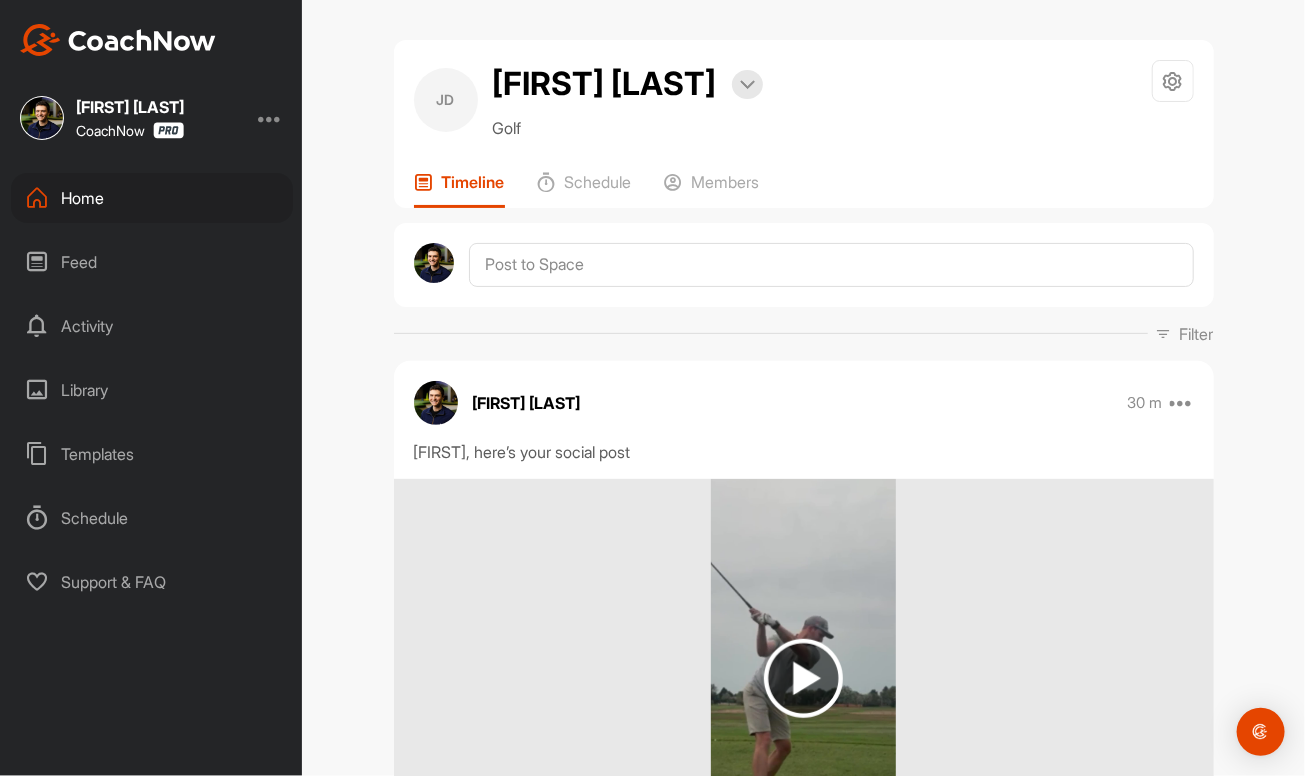 click on "Home" at bounding box center [152, 198] 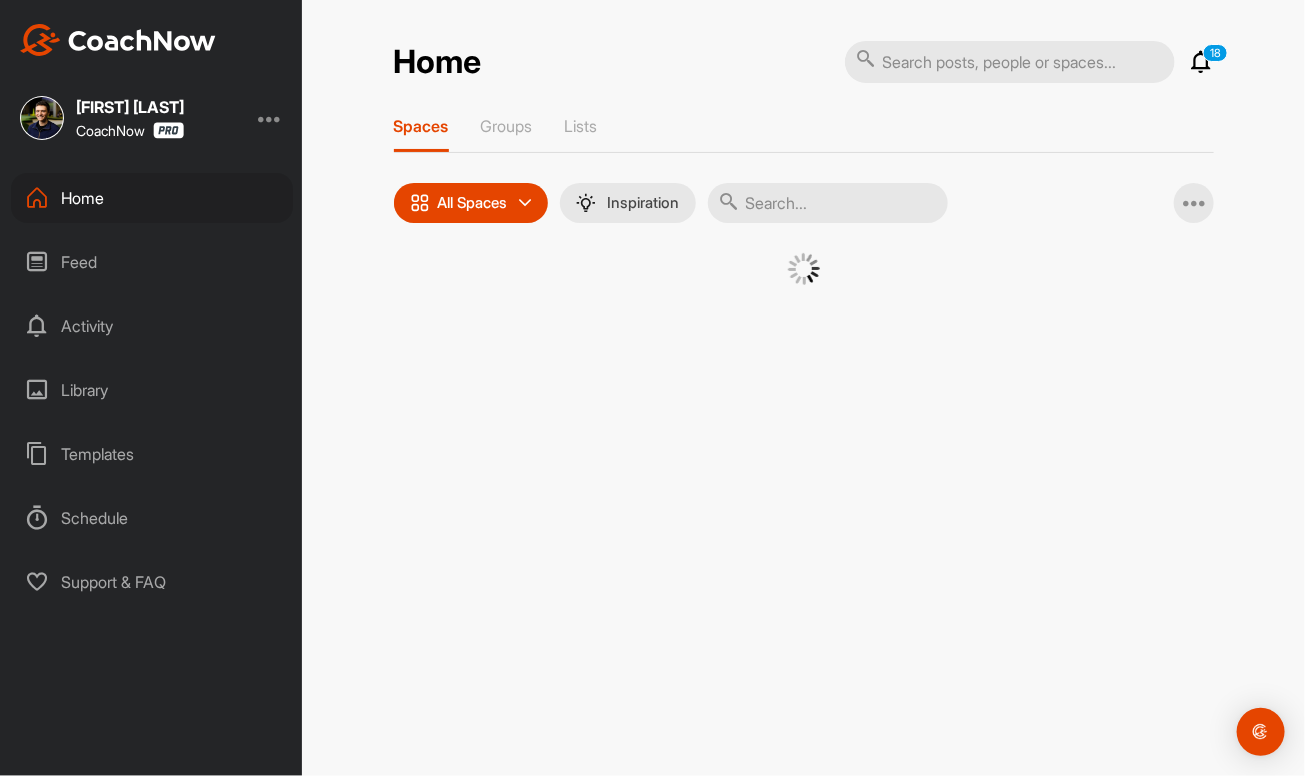 click at bounding box center [828, 203] 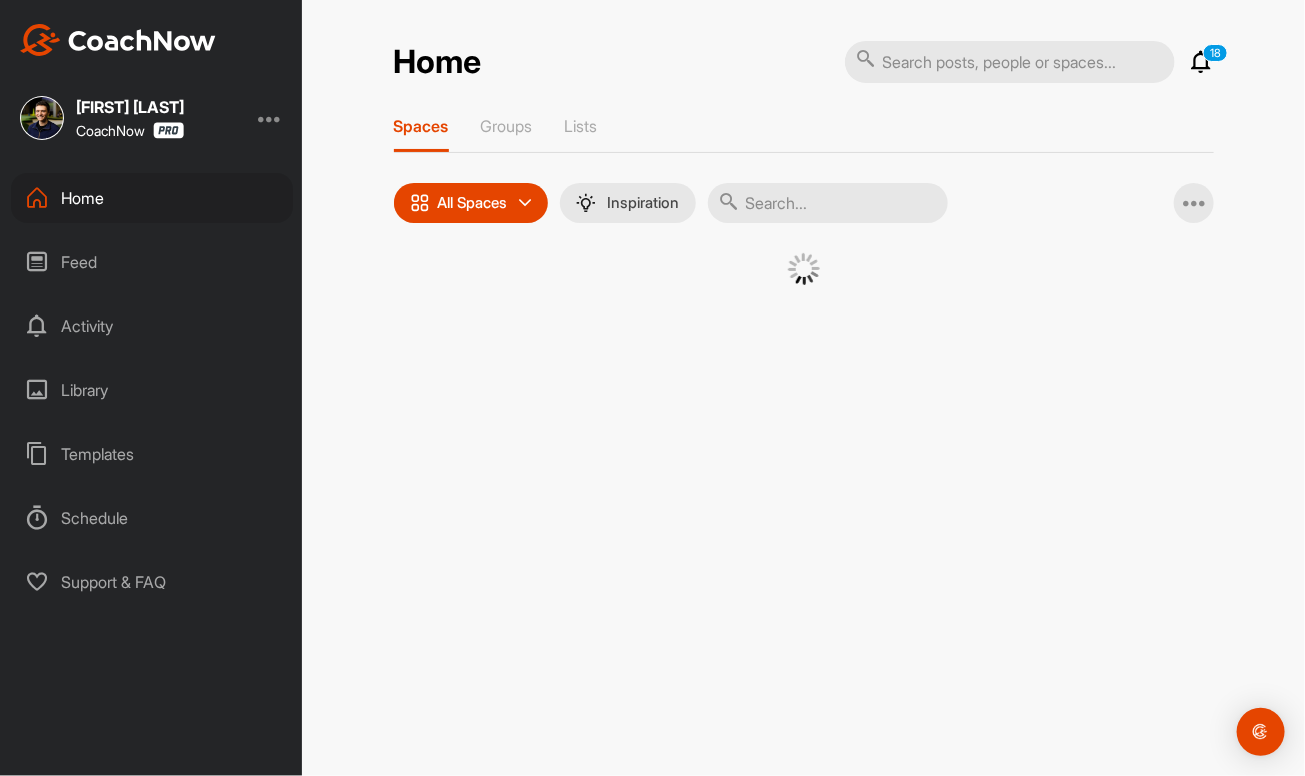 paste on "[FIRST] [LAST]" 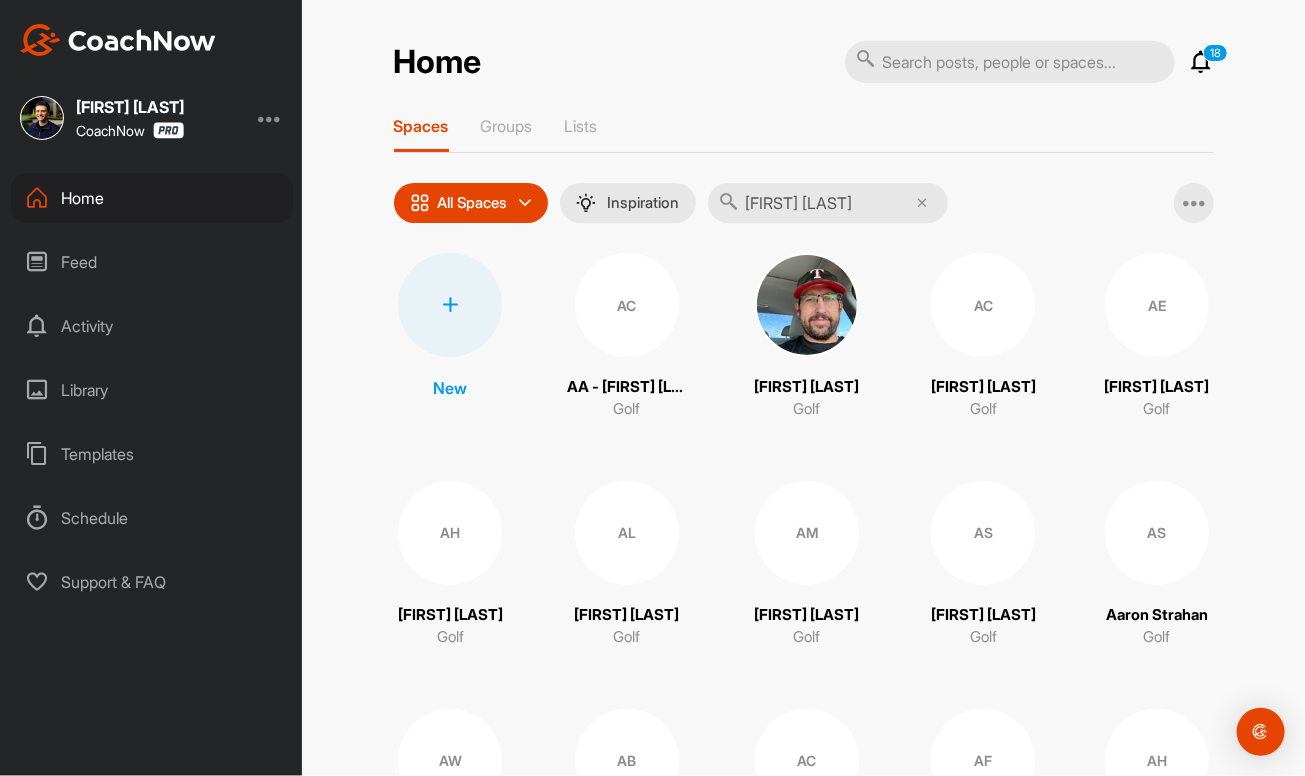 type on "[FIRST] [LAST]" 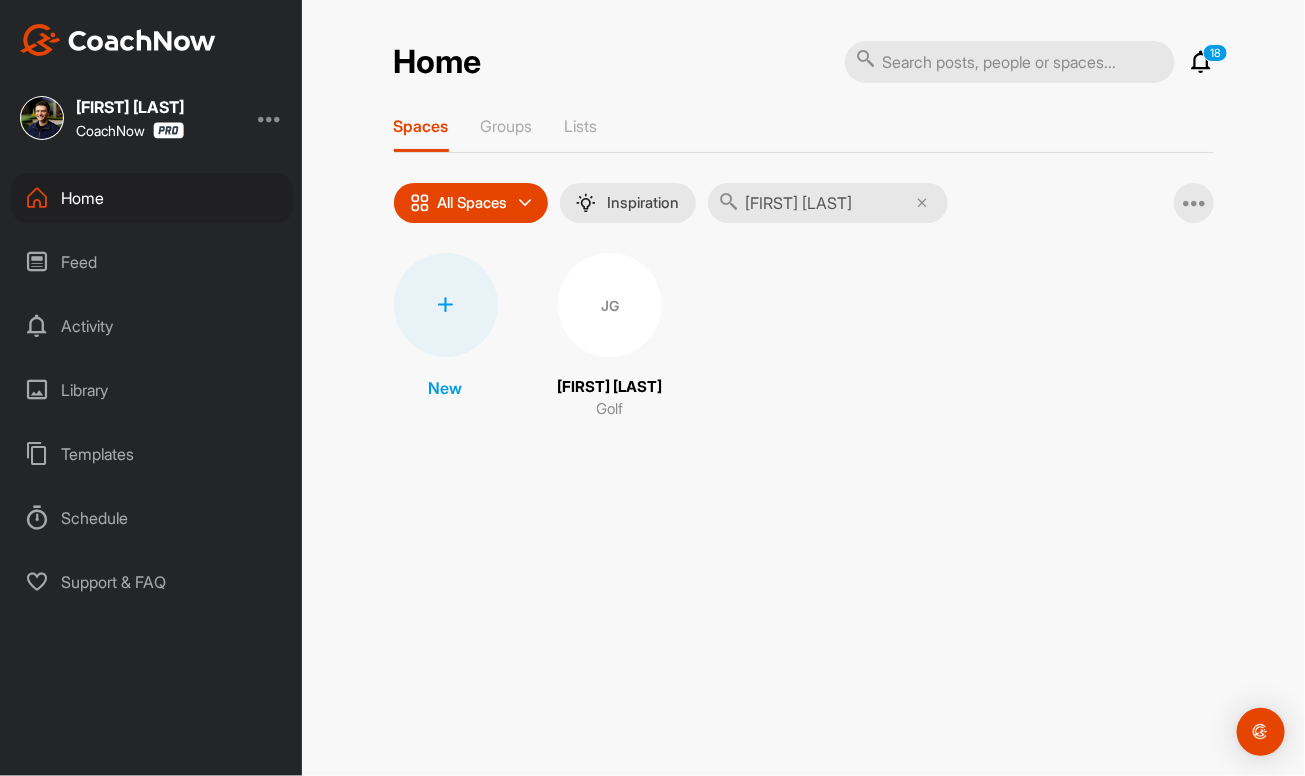 click on "JG" at bounding box center [610, 305] 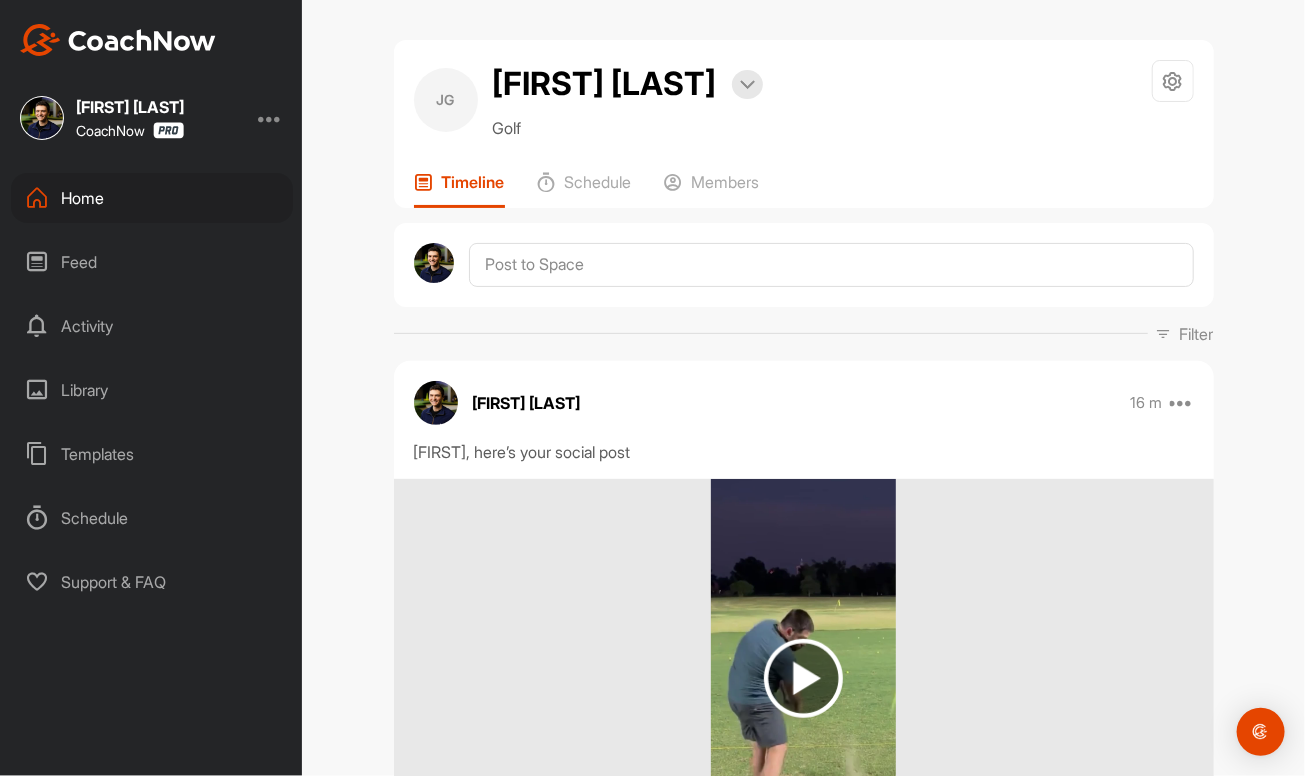 click on "Home" at bounding box center [152, 198] 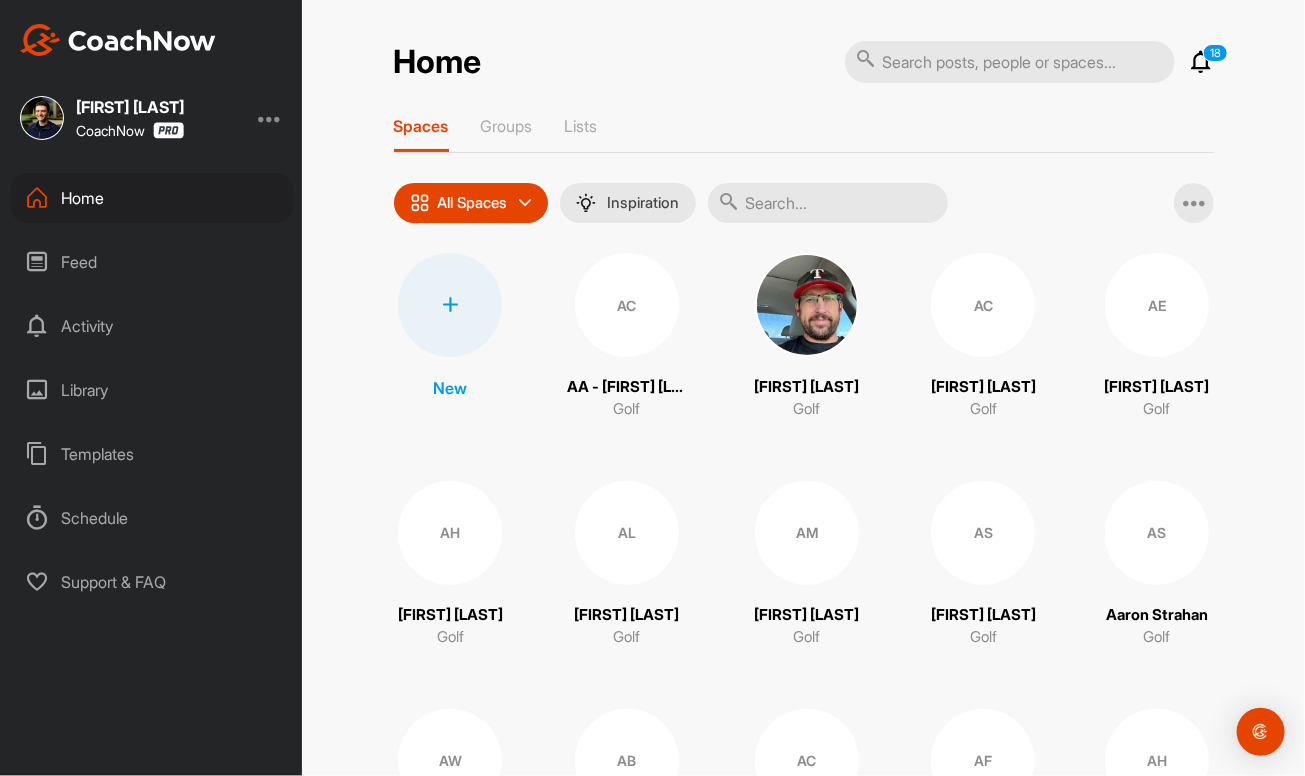 click at bounding box center [828, 203] 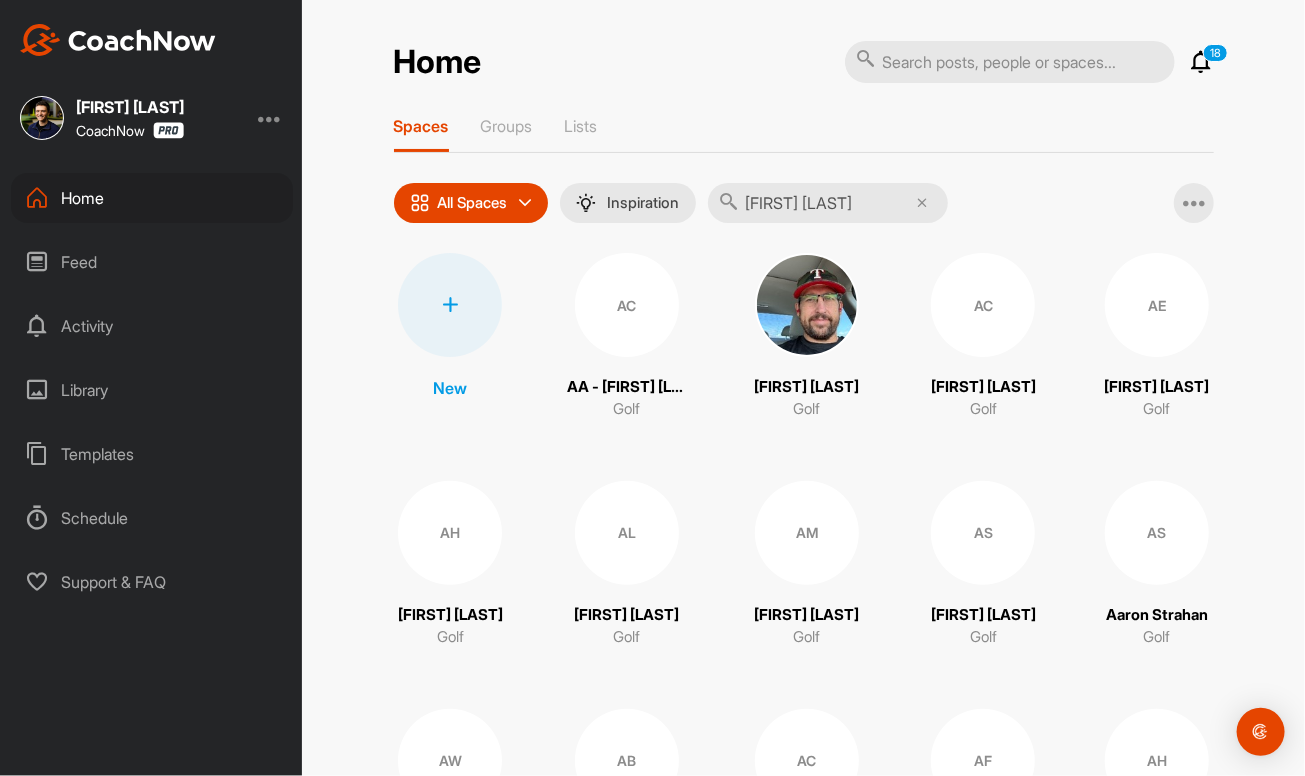 type on "Jay Gilmour" 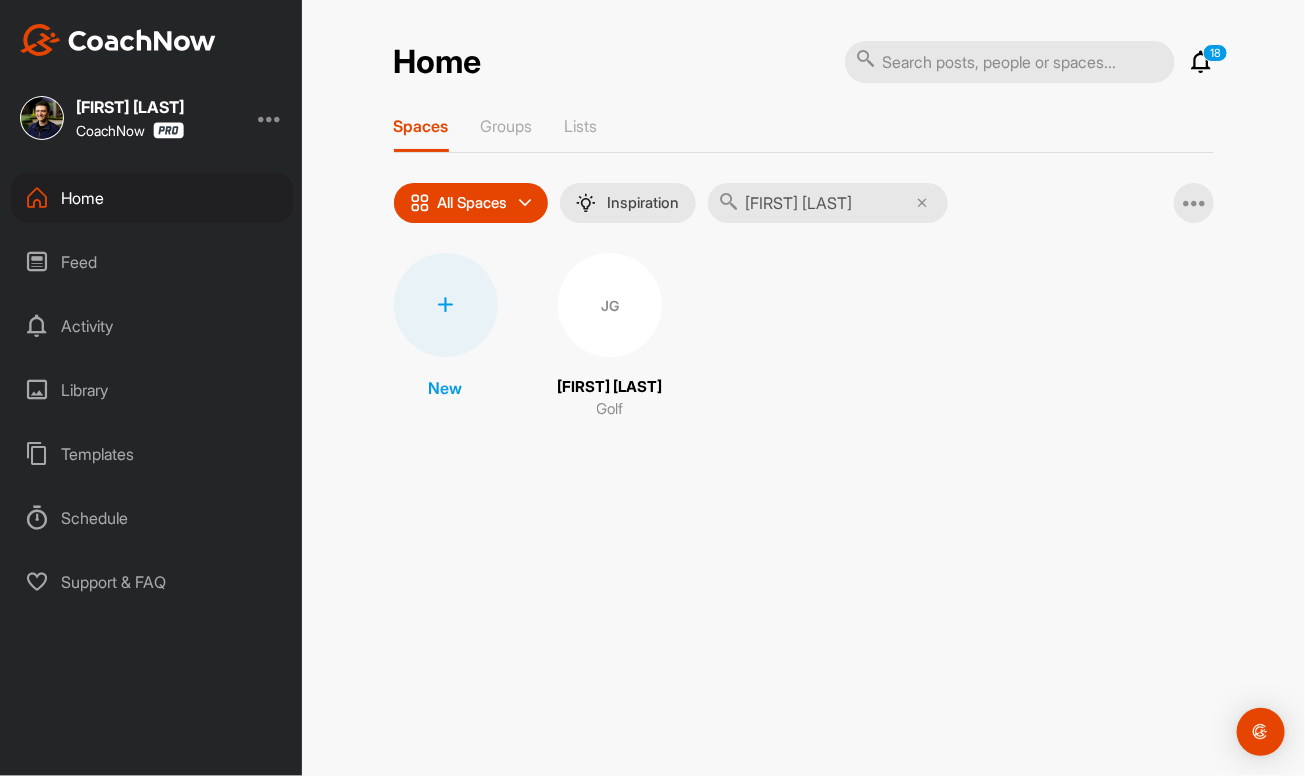 click on "JG" at bounding box center [610, 305] 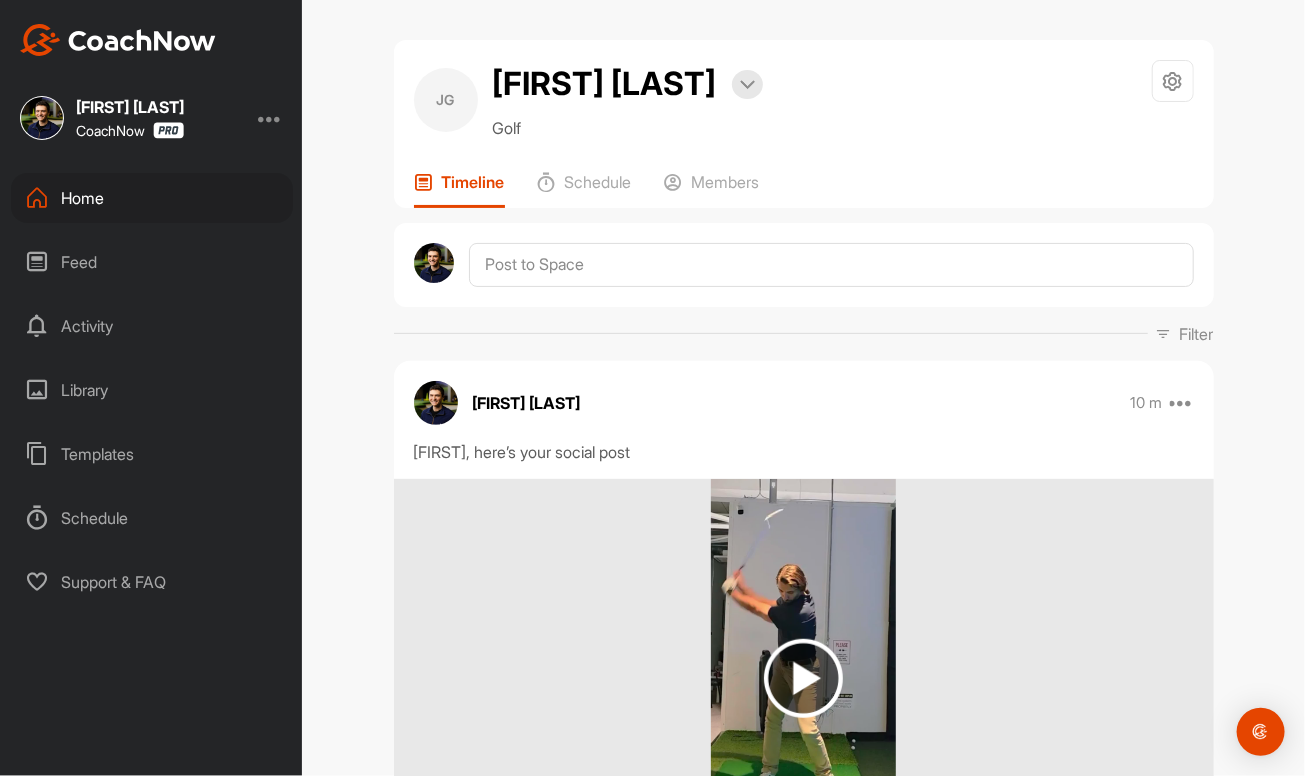 click on "Home" at bounding box center [152, 198] 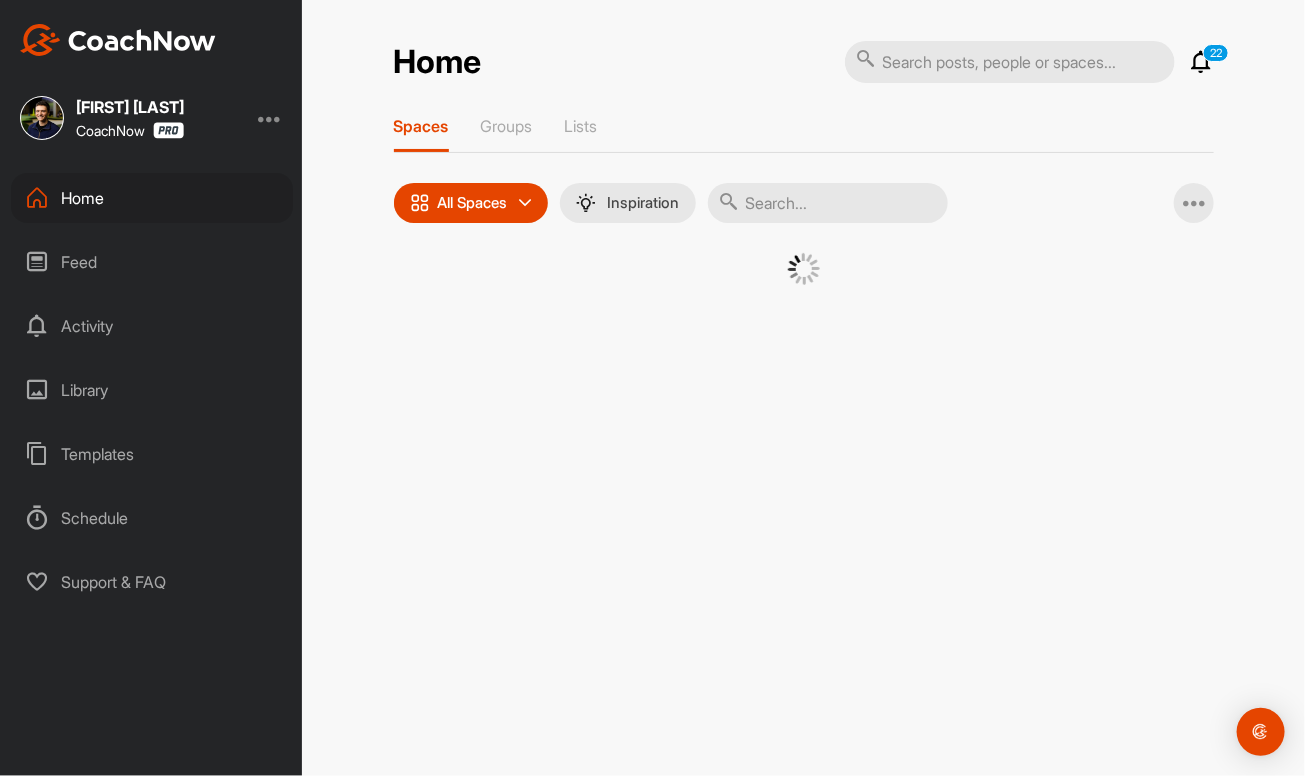 click at bounding box center [828, 203] 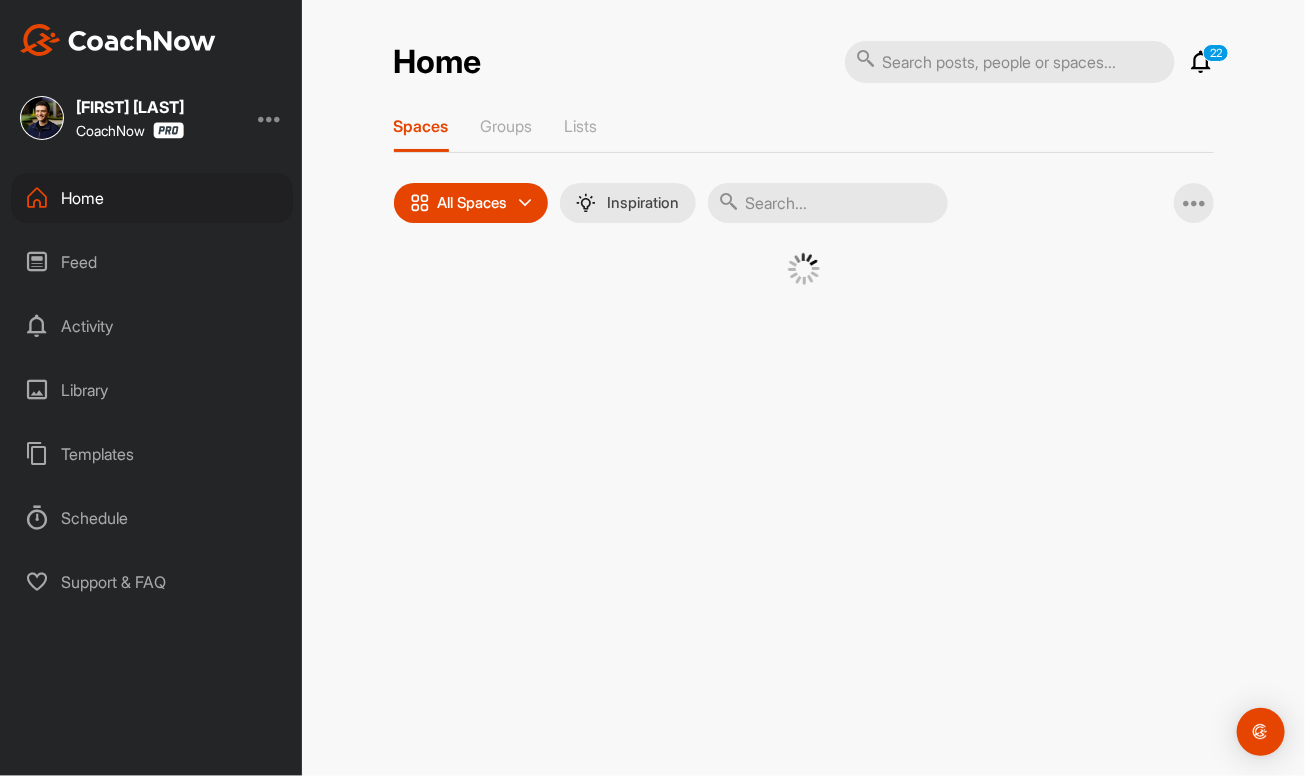 paste on "Thomas Ingram" 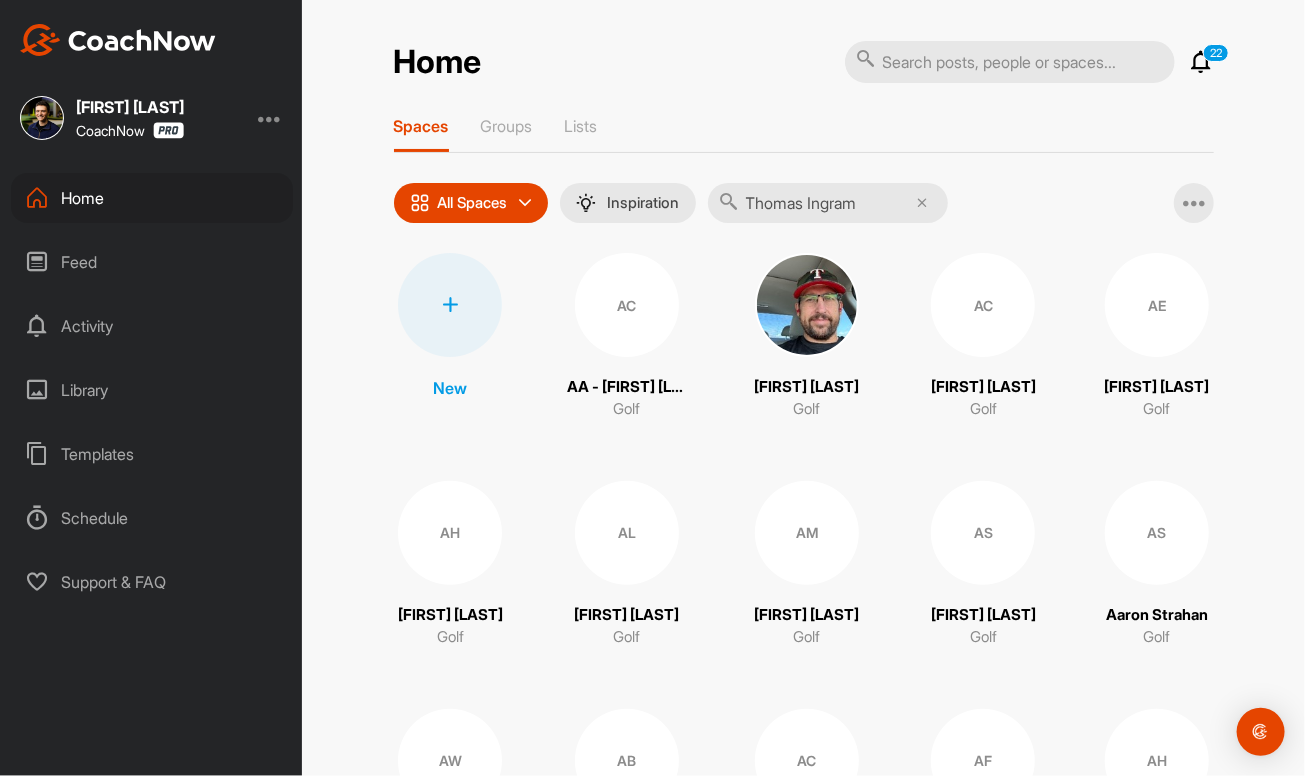 type on "Thomas Ingram" 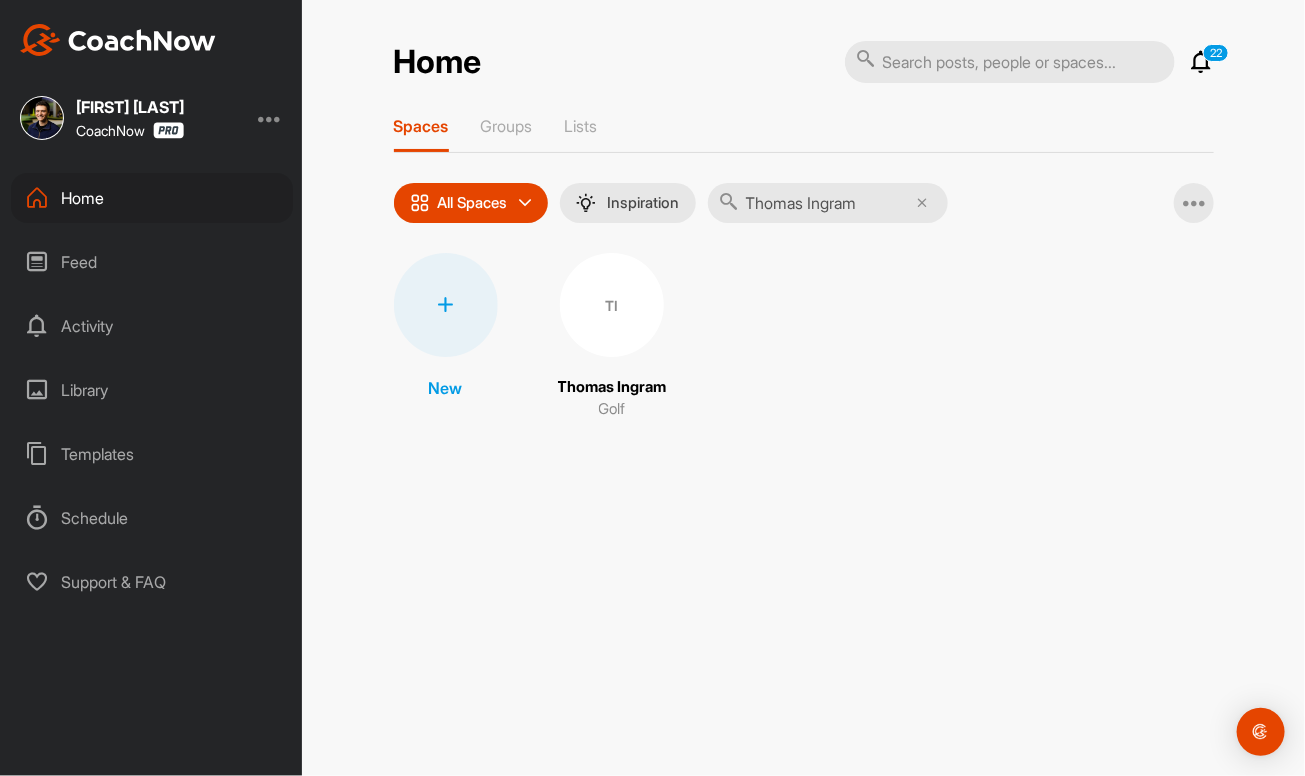click on "TI" at bounding box center (612, 305) 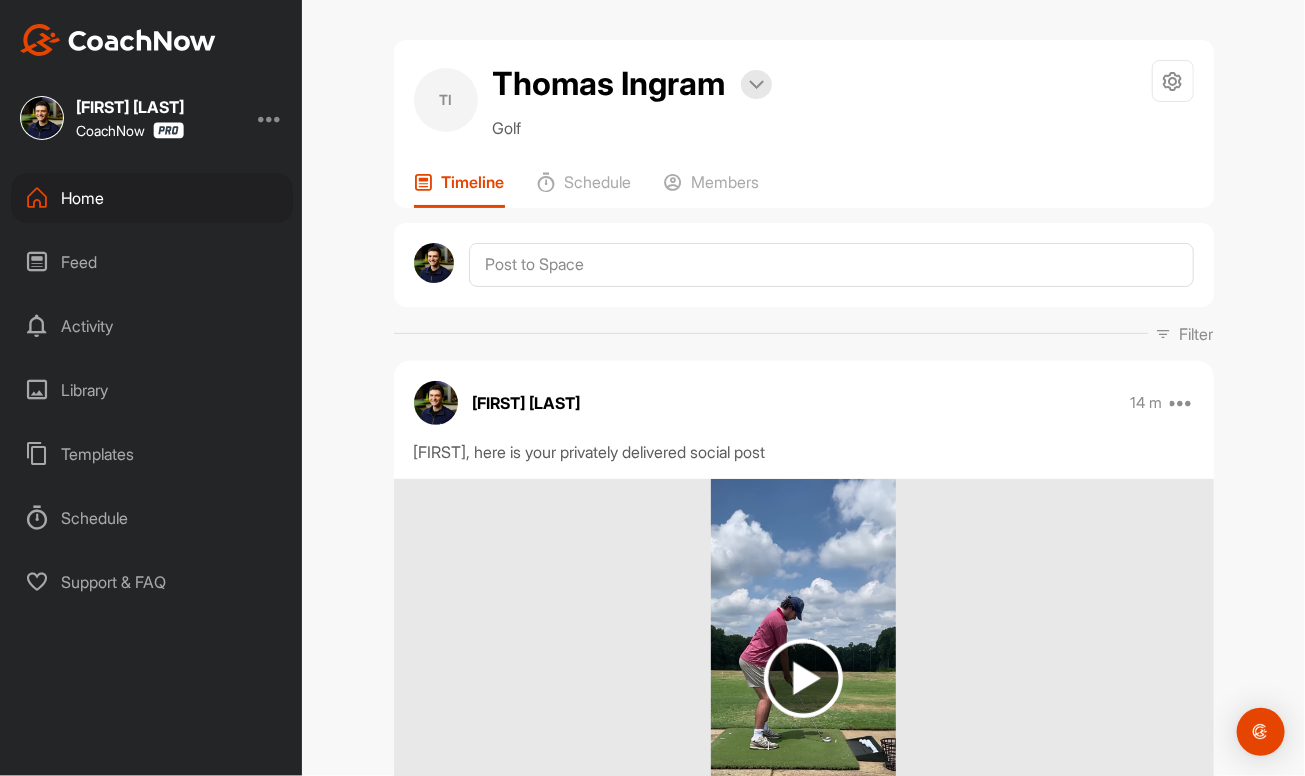 click on "Home" at bounding box center (152, 198) 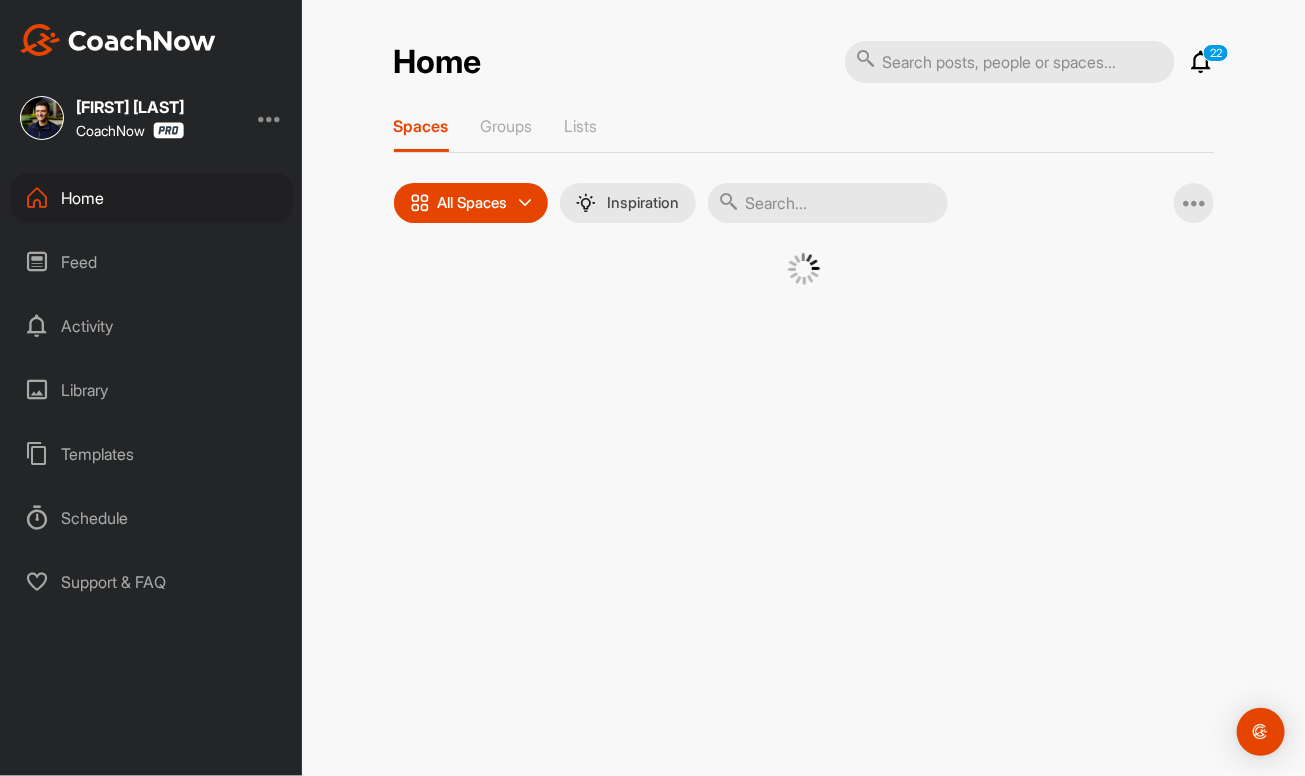 drag, startPoint x: 780, startPoint y: 202, endPoint x: 777, endPoint y: 164, distance: 38.118237 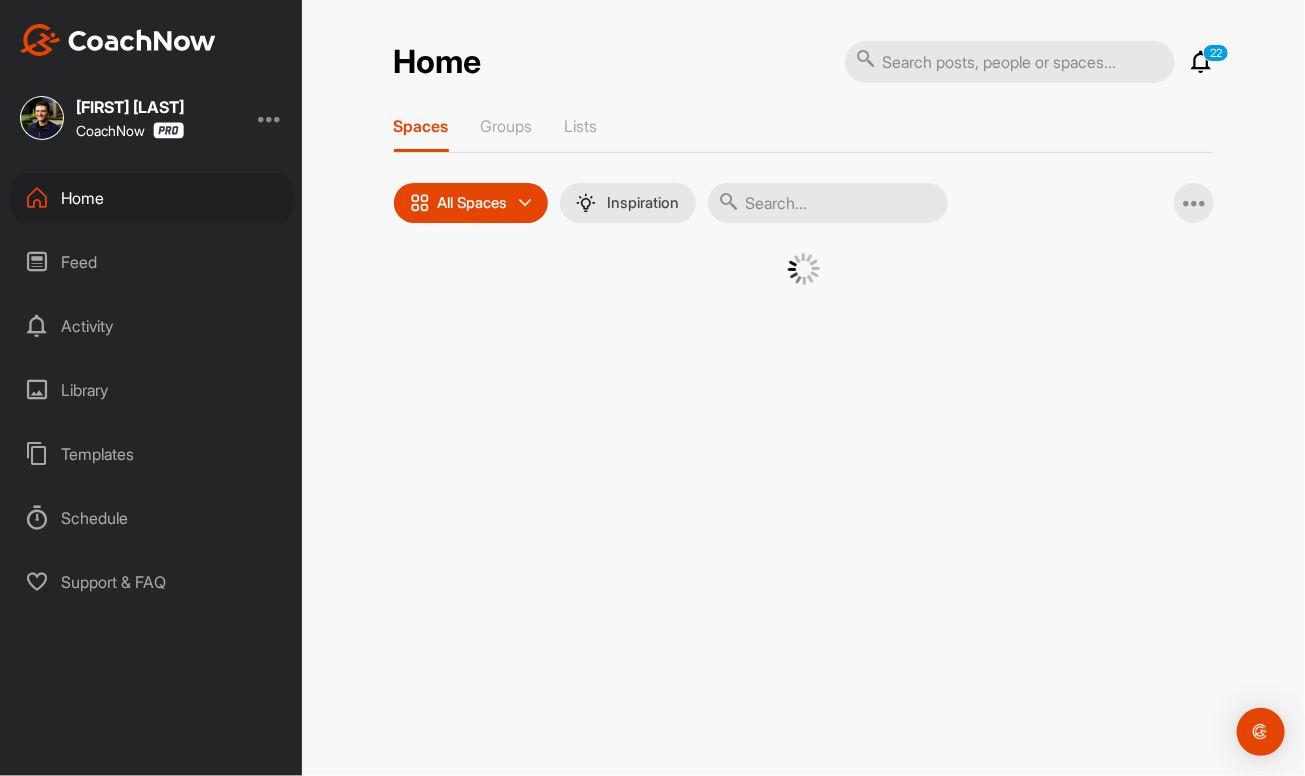 click at bounding box center (828, 203) 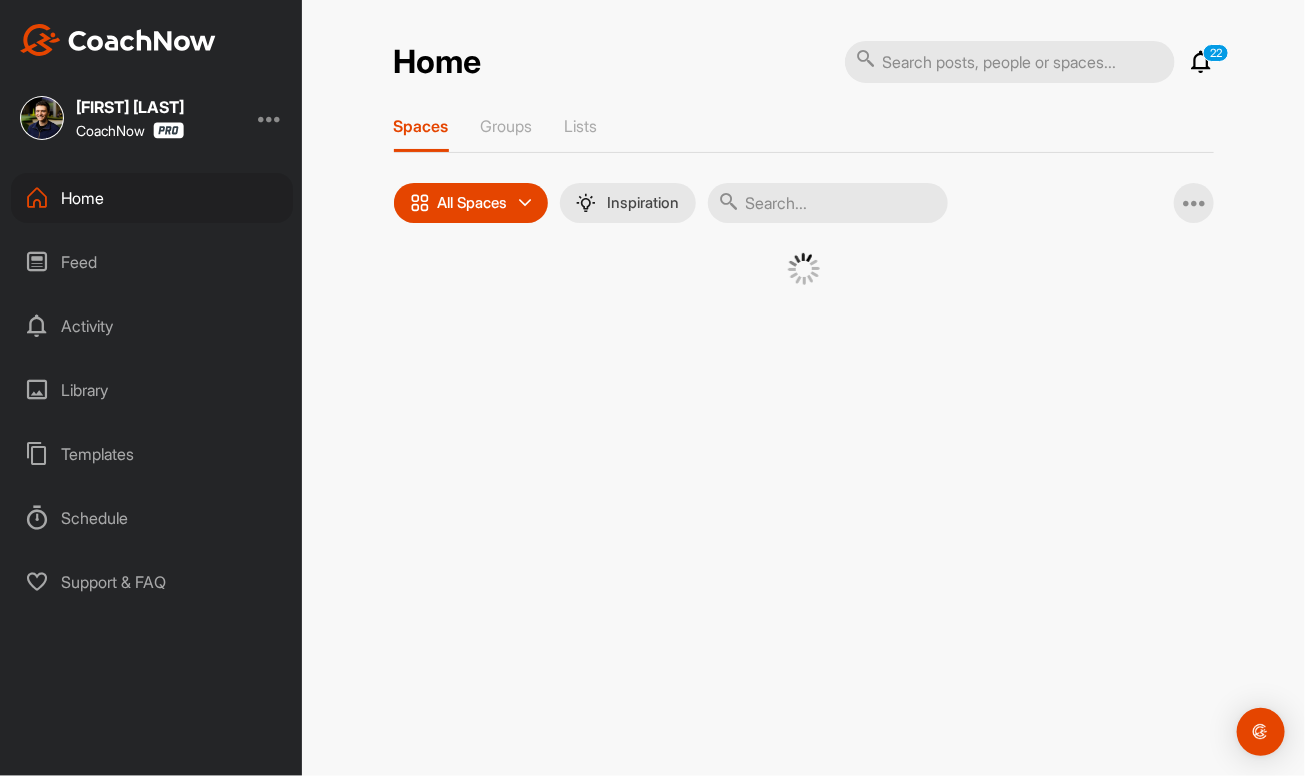 paste on "Aidan Webb" 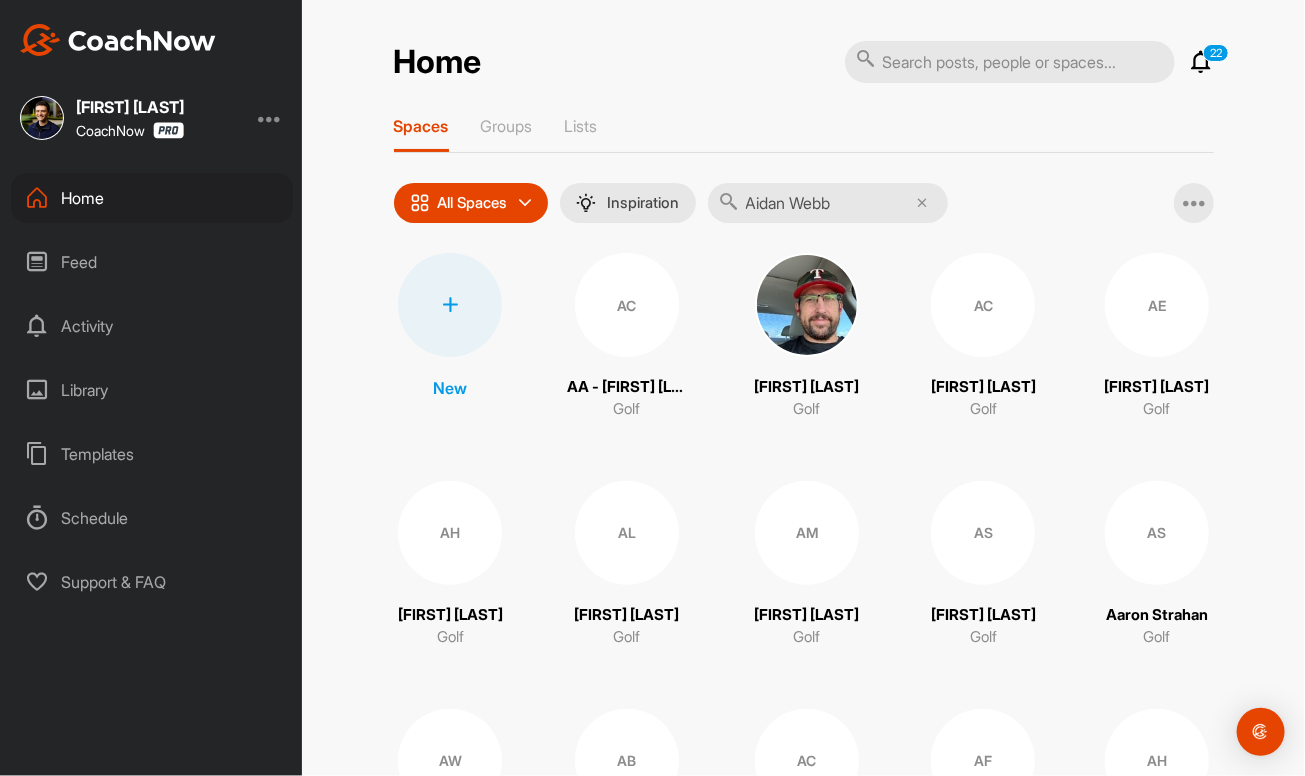 type on "Aidan Webb" 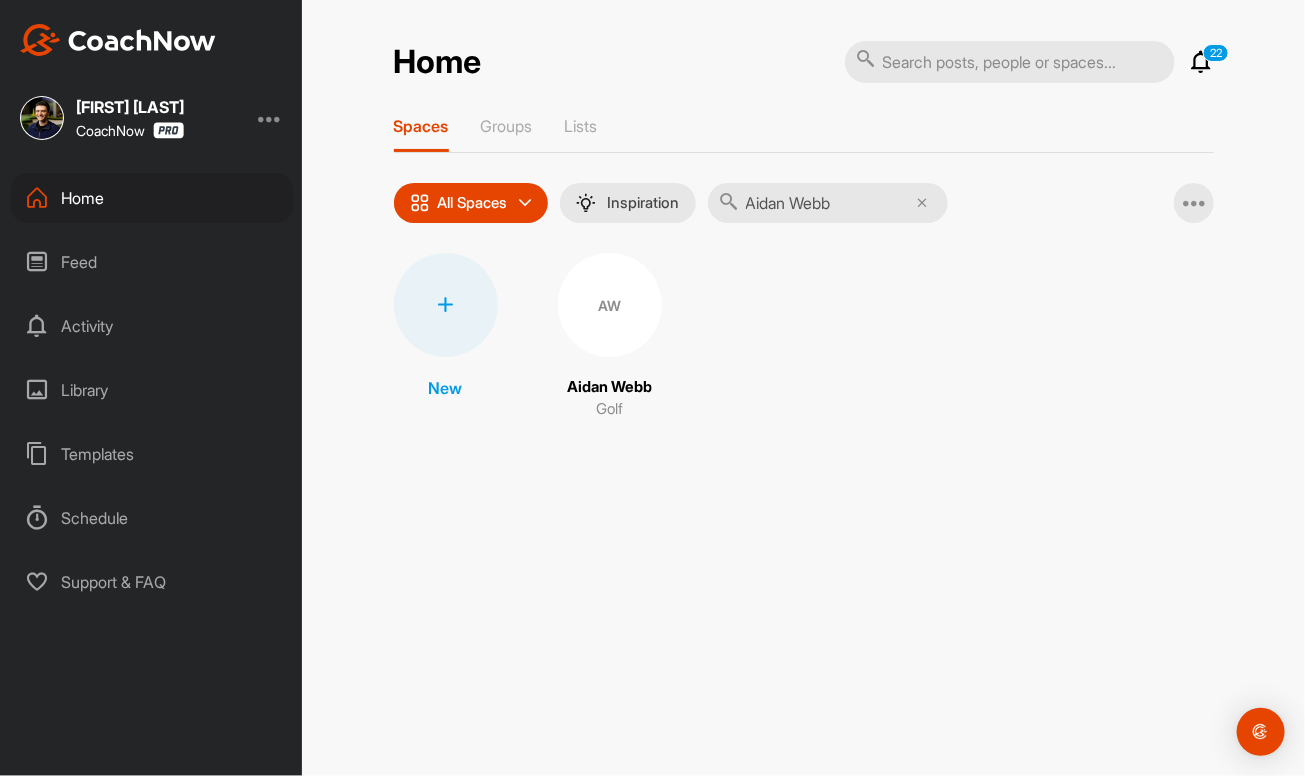 click on "AW" at bounding box center (610, 305) 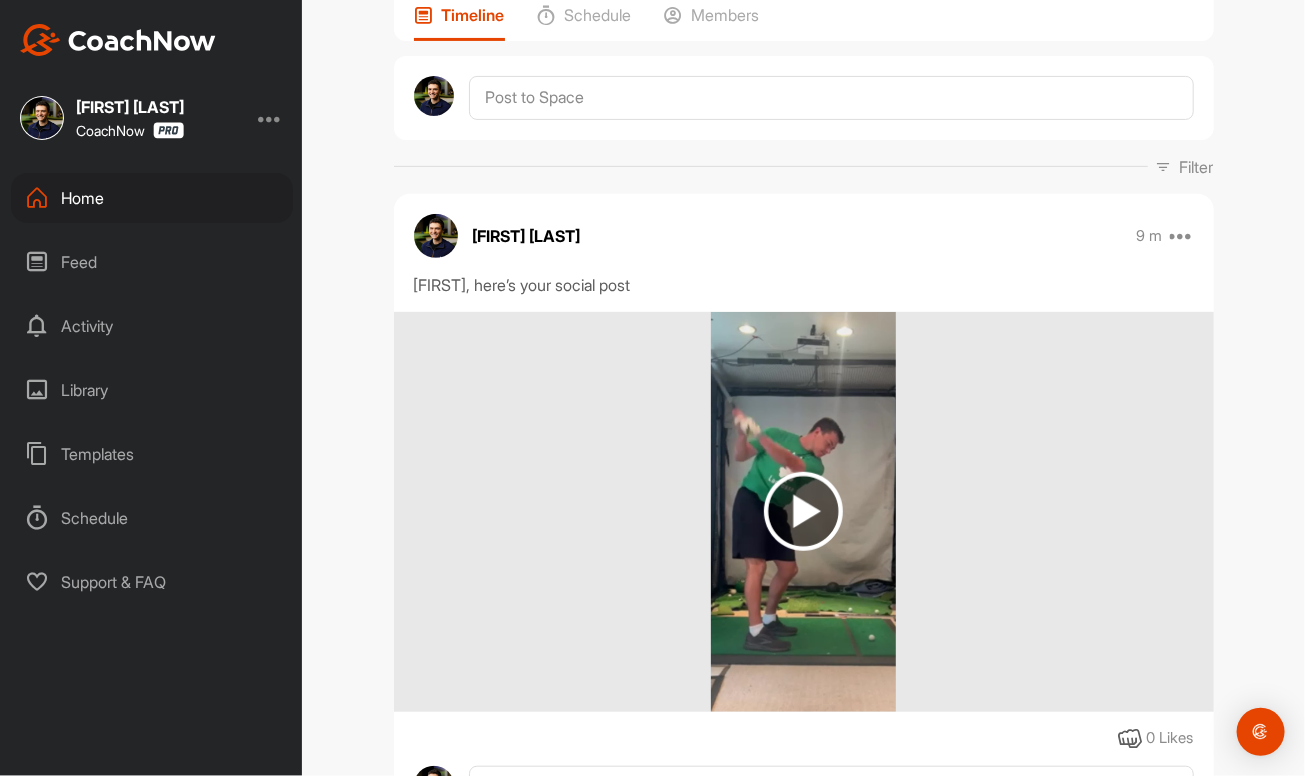 scroll, scrollTop: 363, scrollLeft: 0, axis: vertical 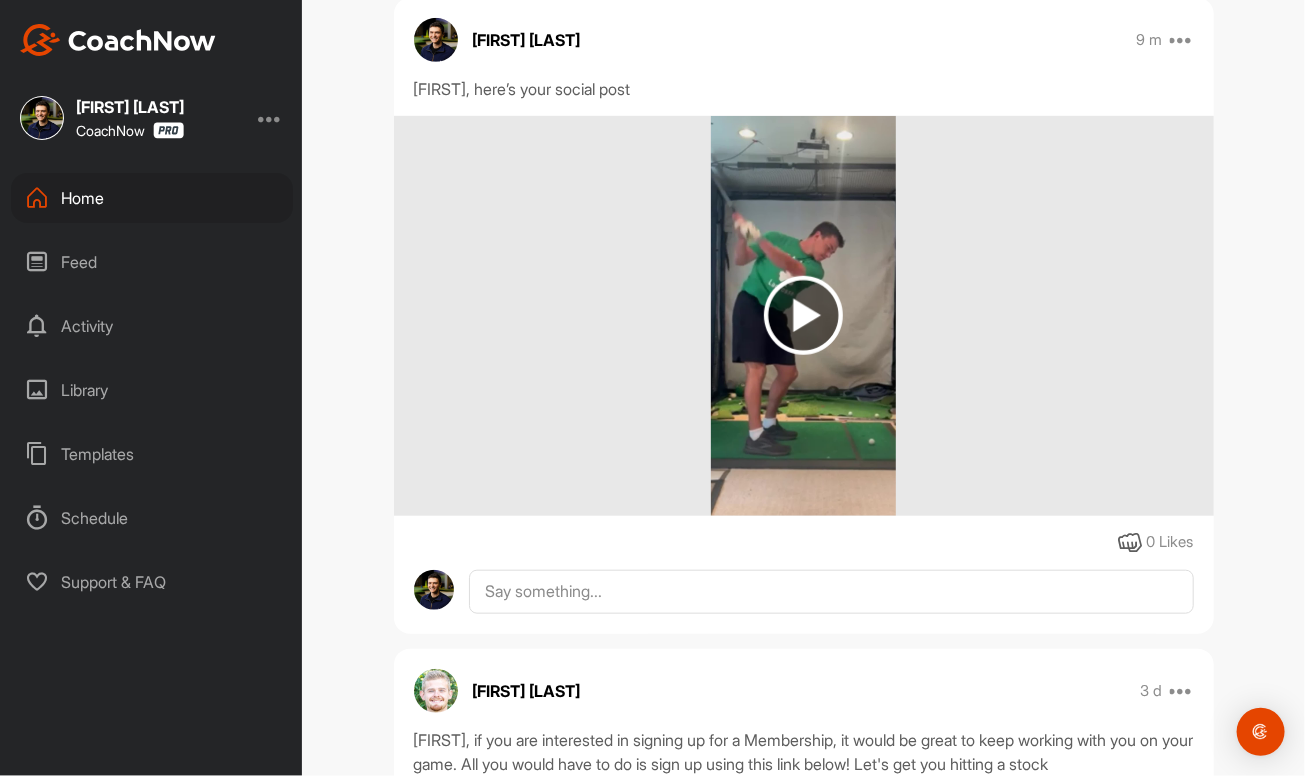 click at bounding box center (803, 315) 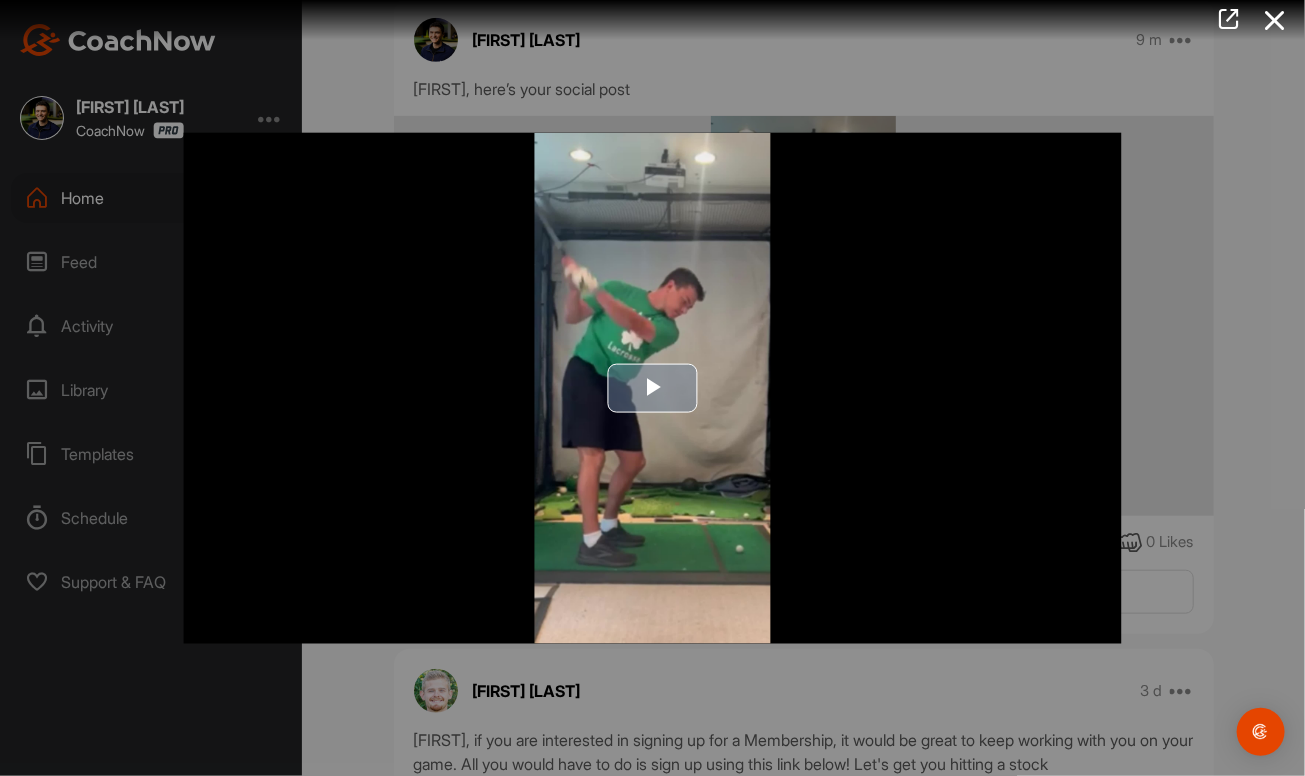 click at bounding box center (653, 388) 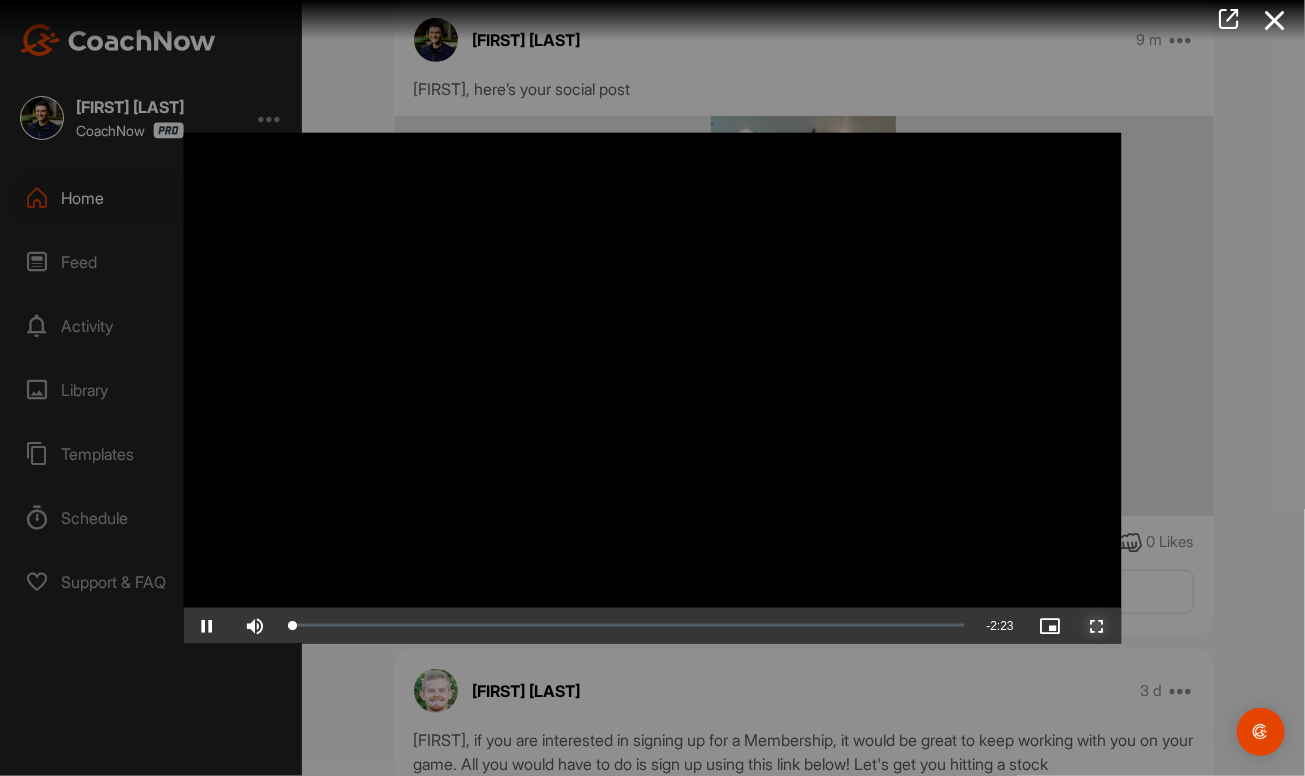 click at bounding box center [1098, 625] 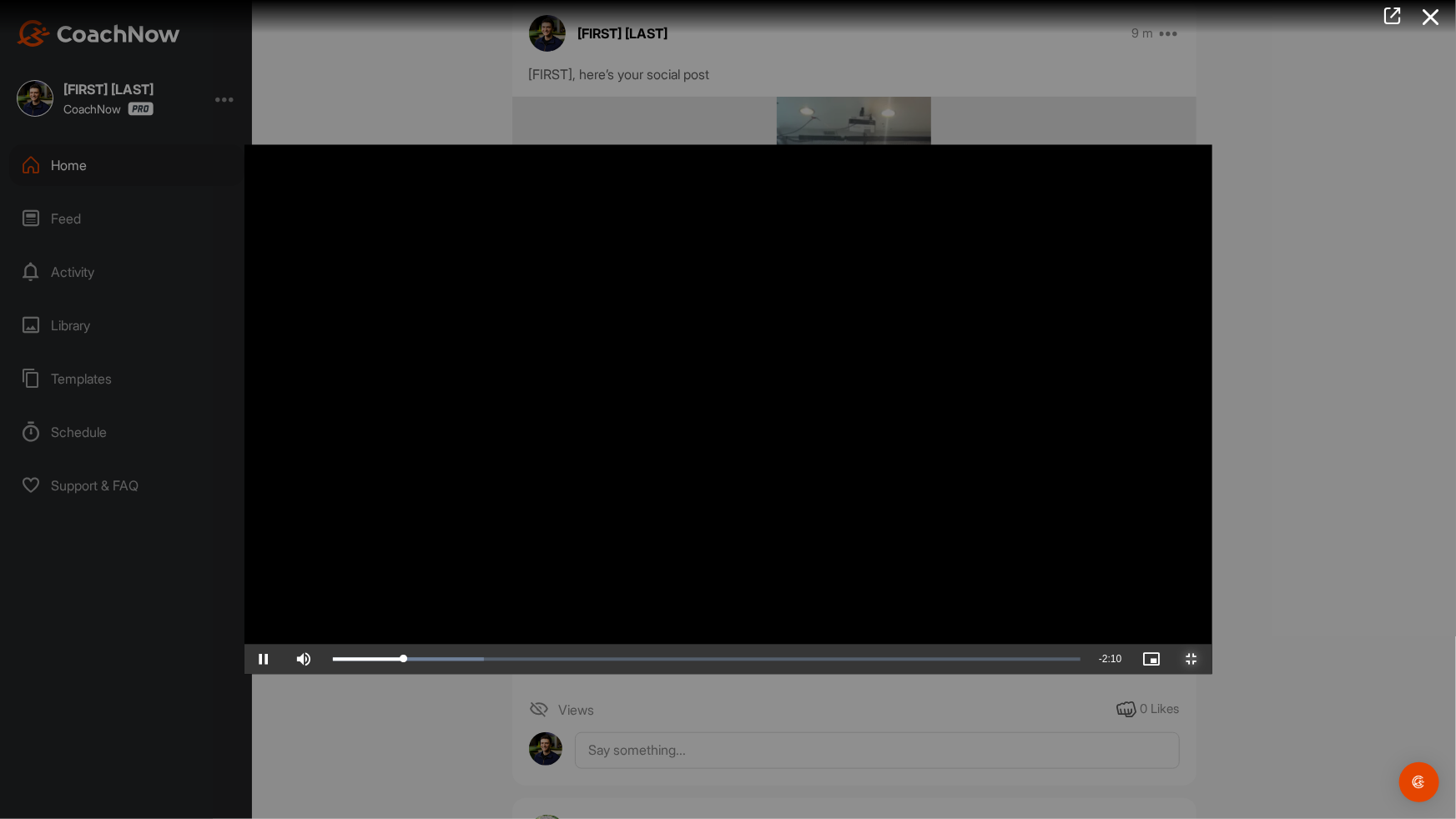type 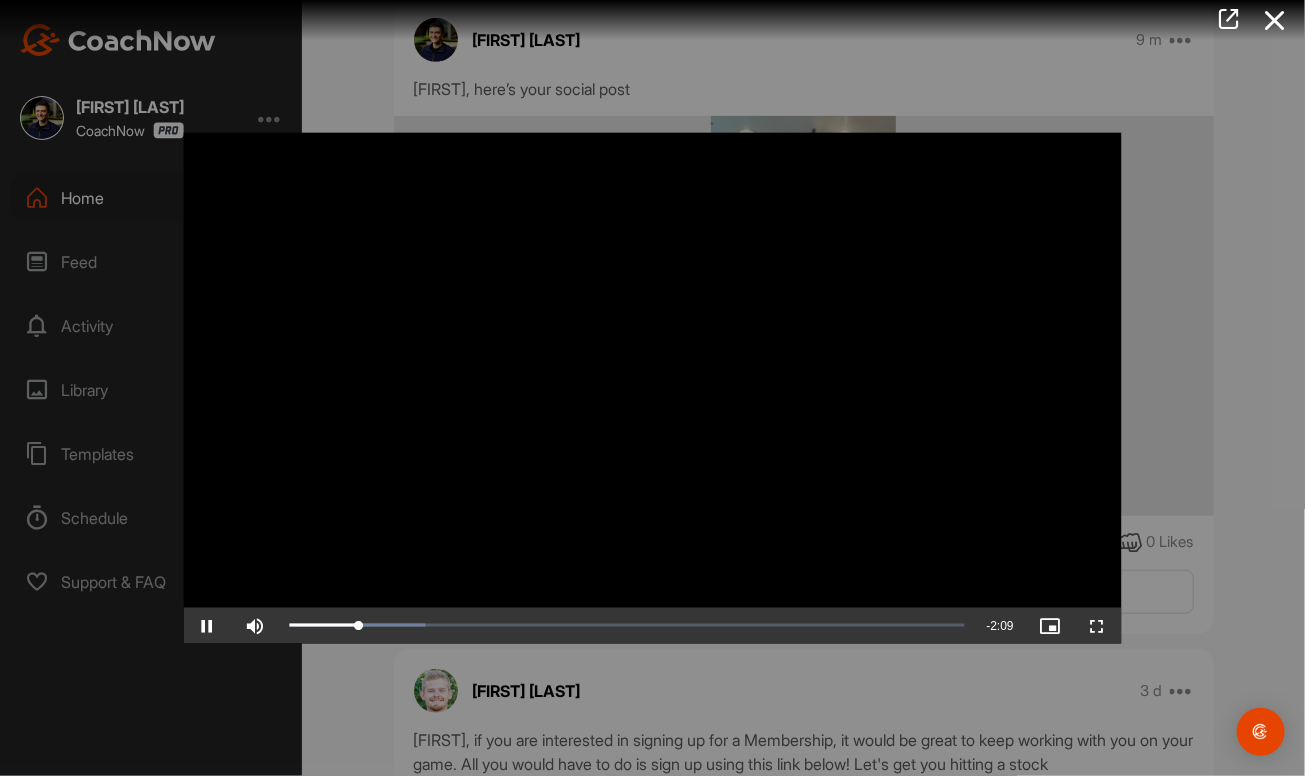 click at bounding box center (652, 388) 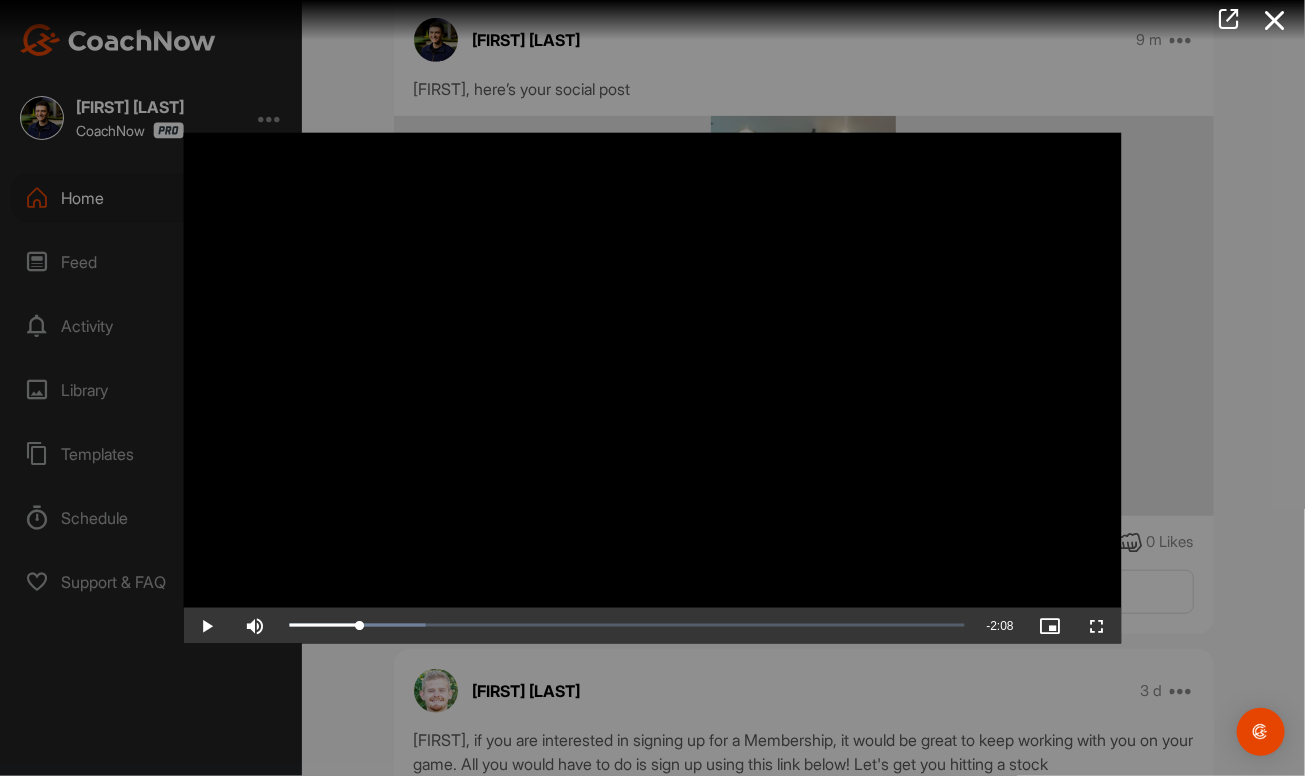 click at bounding box center (652, 388) 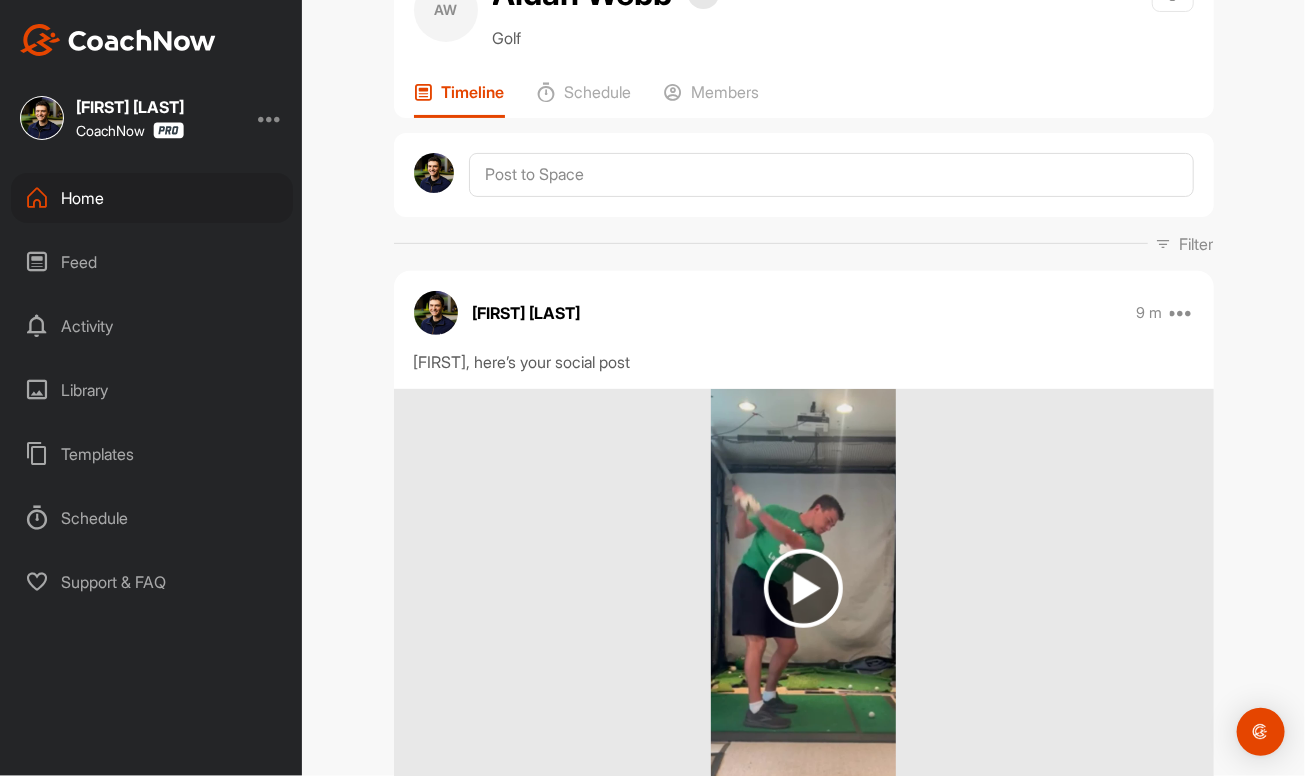 scroll, scrollTop: 181, scrollLeft: 0, axis: vertical 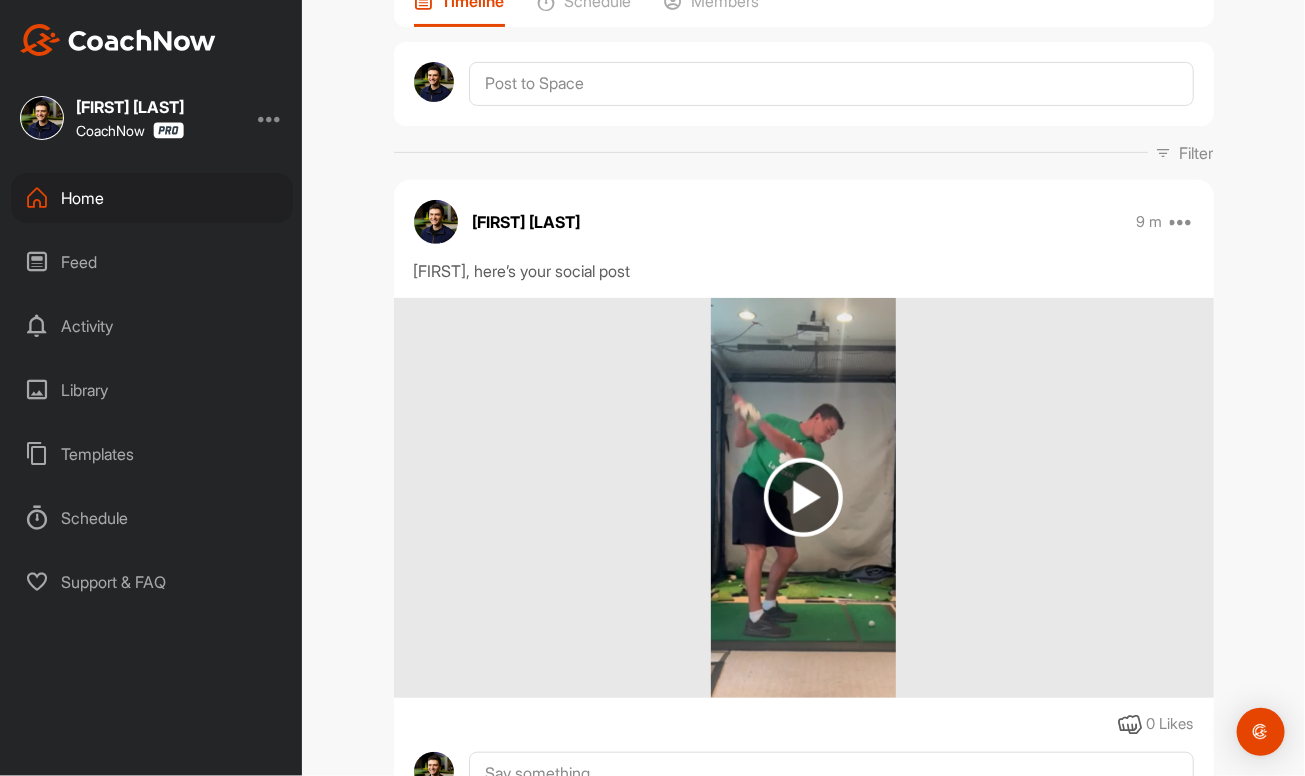 click on "Home" at bounding box center [152, 198] 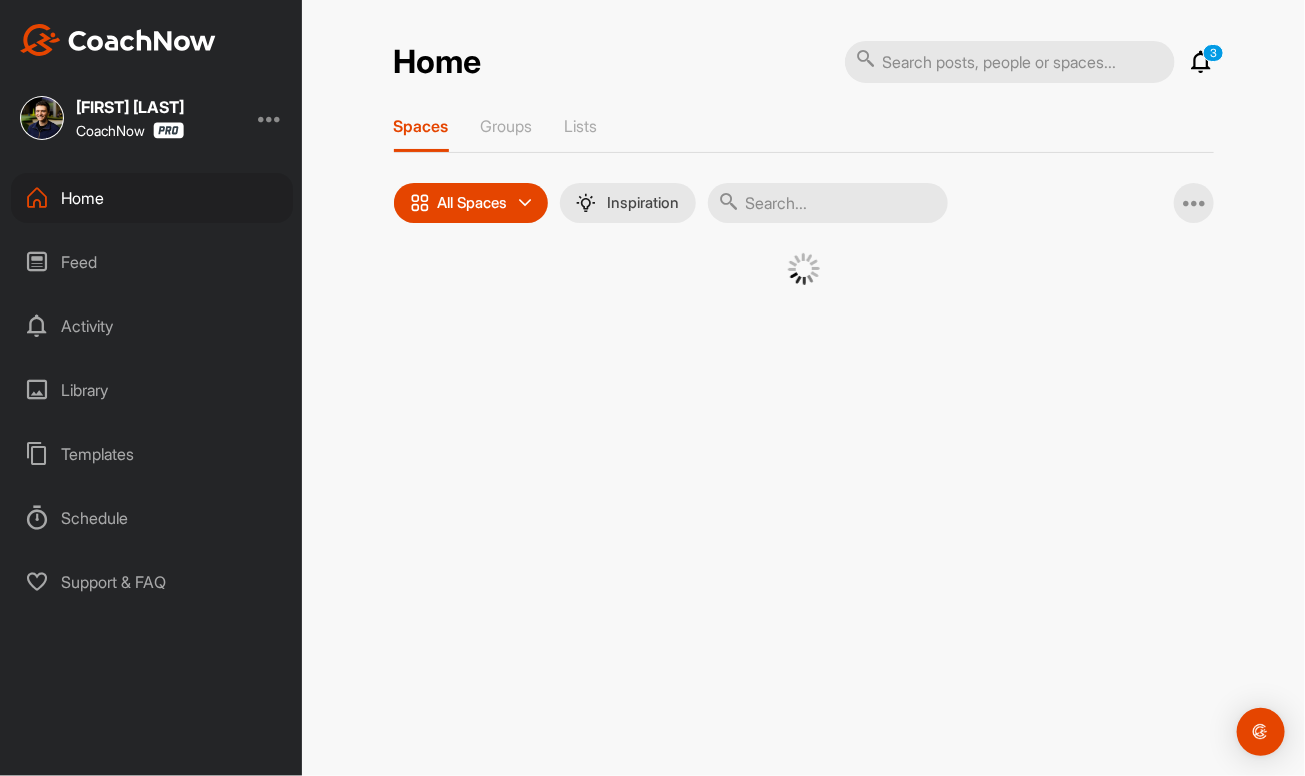 drag, startPoint x: 820, startPoint y: 201, endPoint x: 830, endPoint y: 221, distance: 22.36068 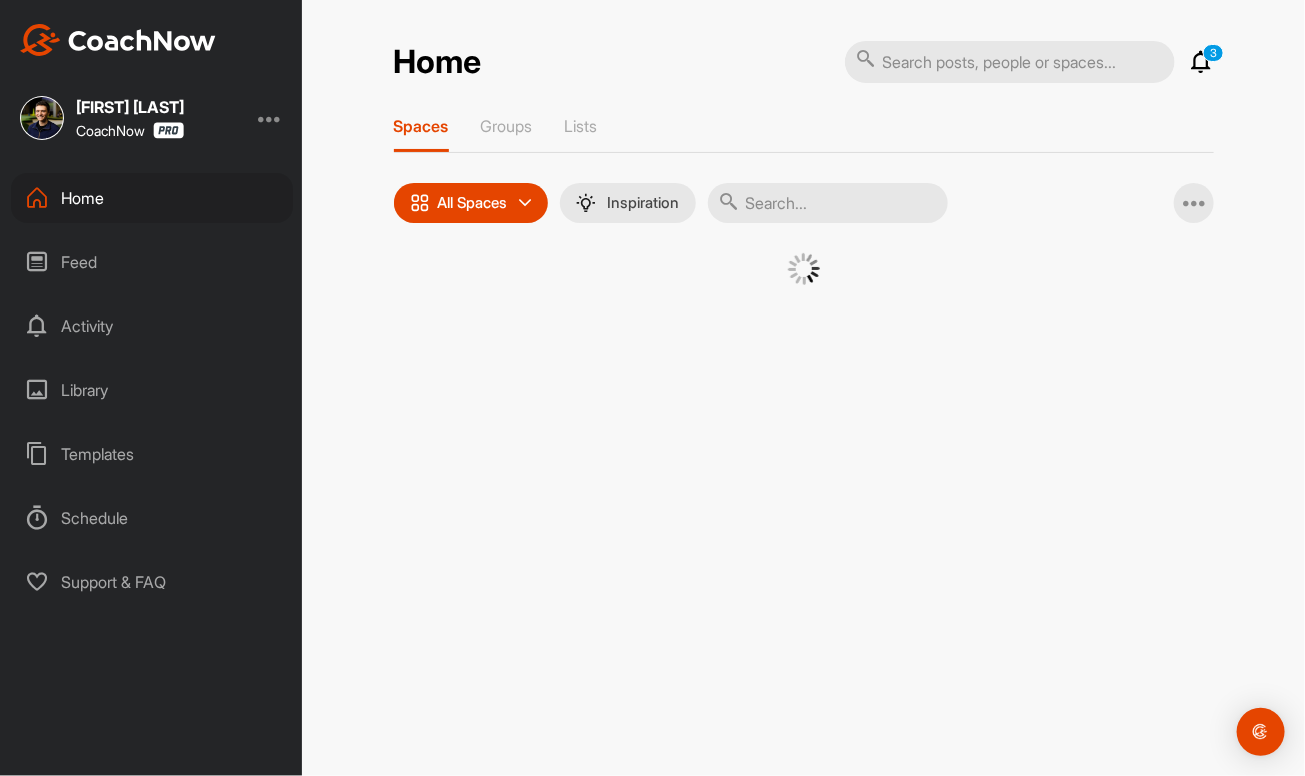 click at bounding box center (828, 203) 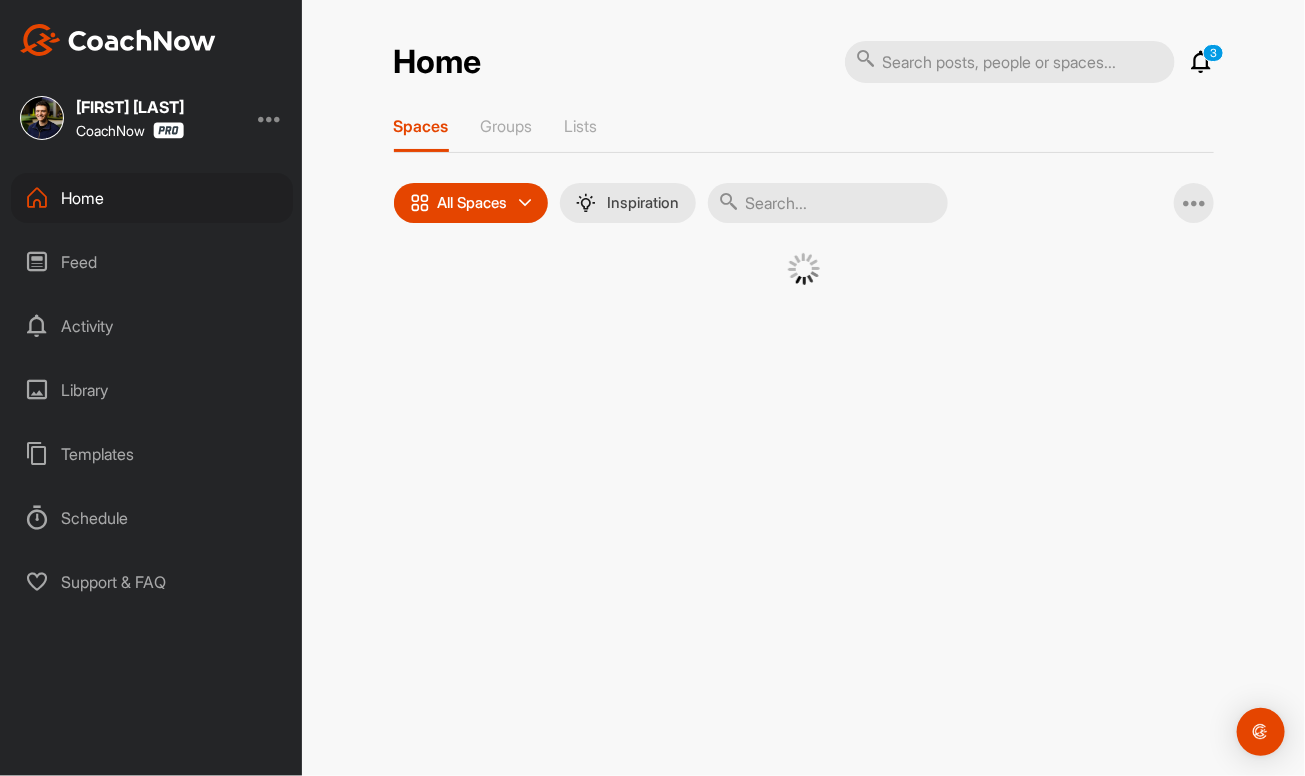 paste on "Kyle Hopkins" 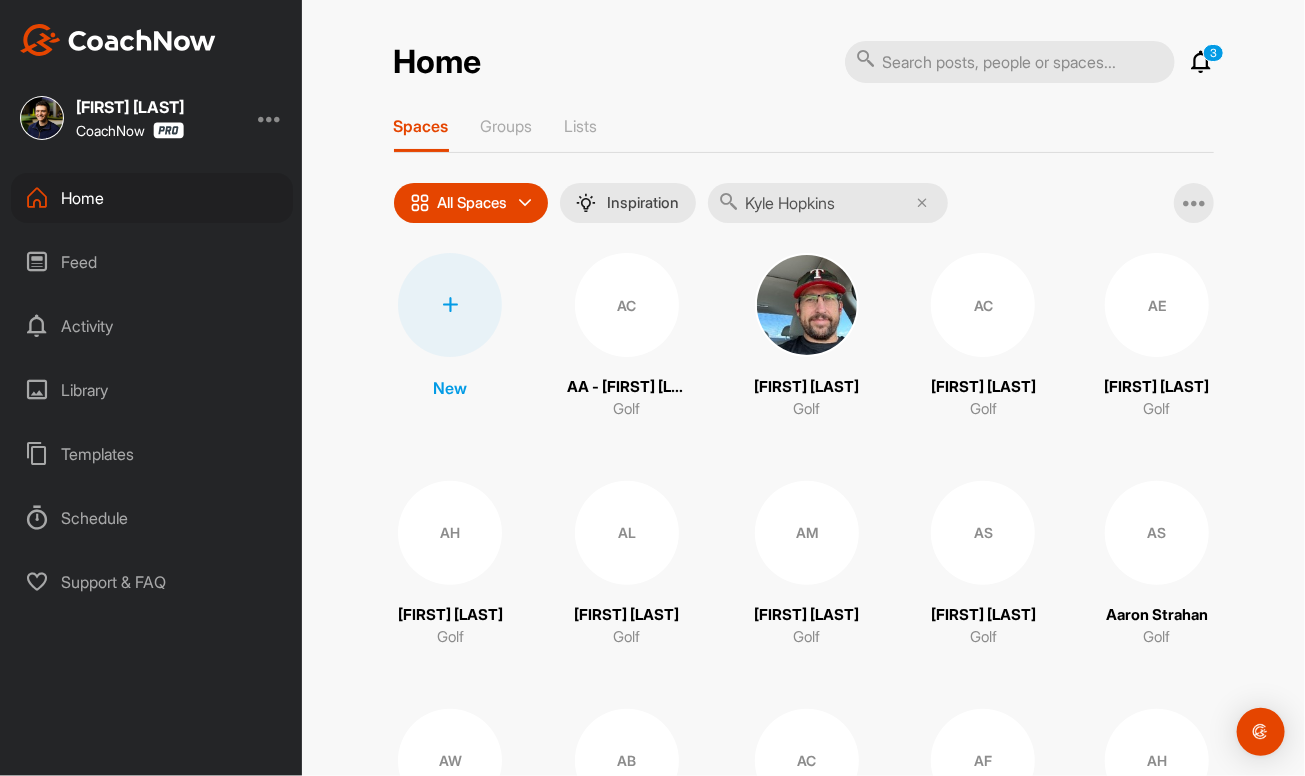 type on "Kyle Hopkins" 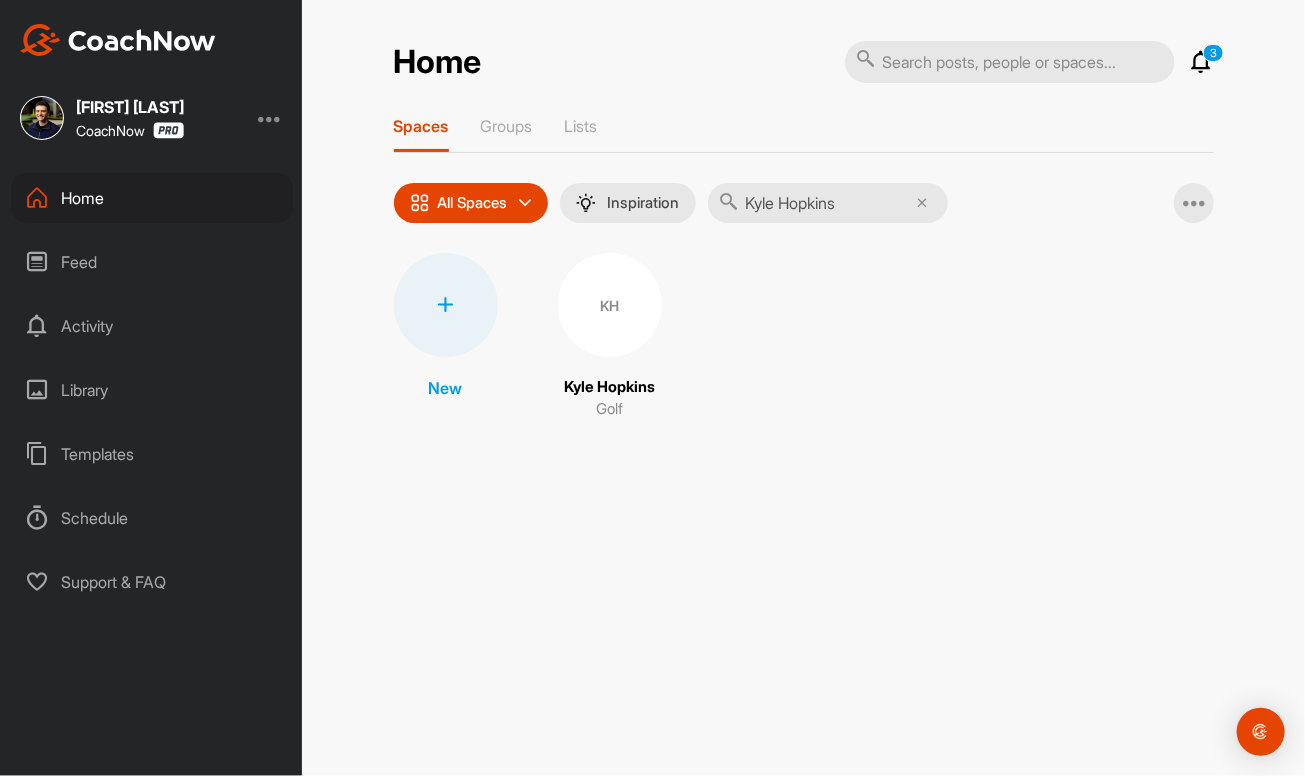 click on "KH" at bounding box center [610, 305] 